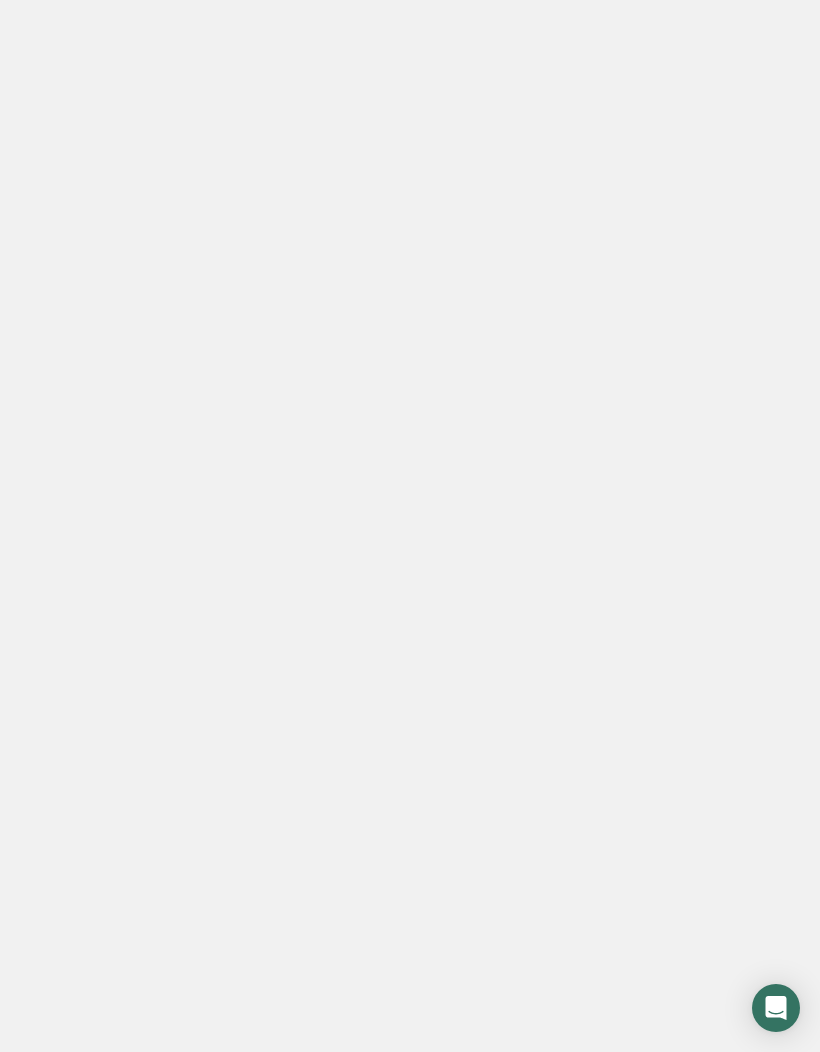scroll, scrollTop: 0, scrollLeft: 0, axis: both 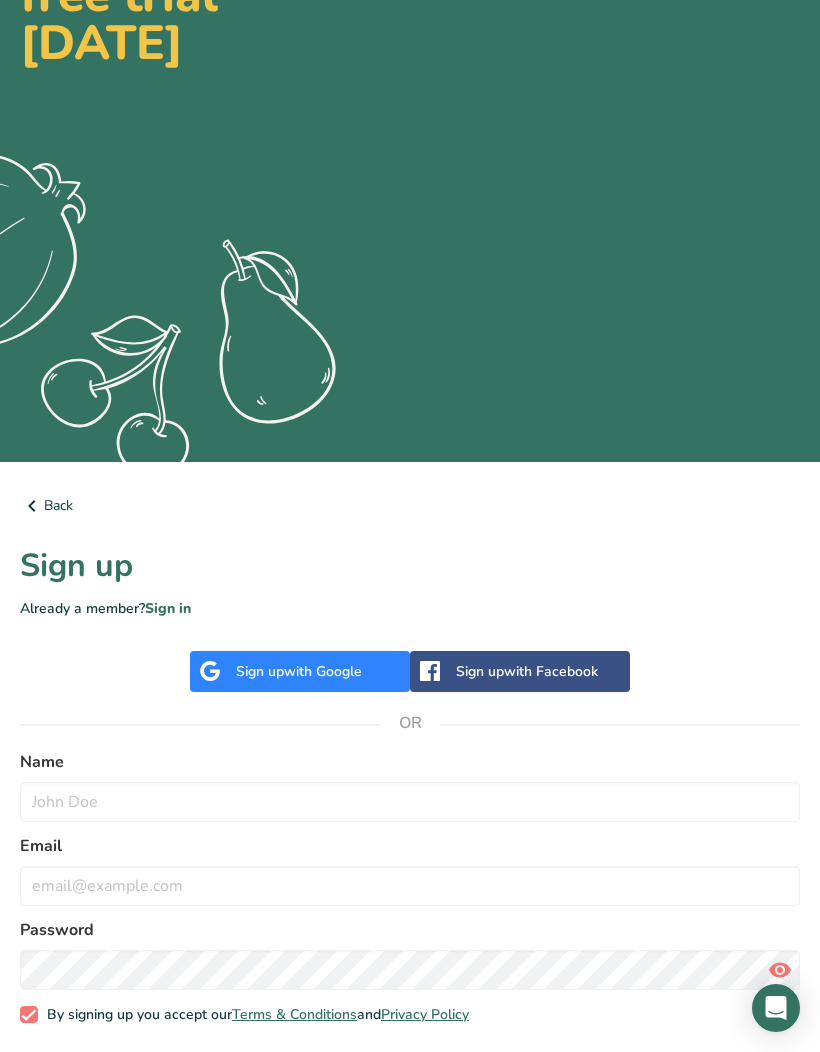 click on "with Google" at bounding box center [323, 671] 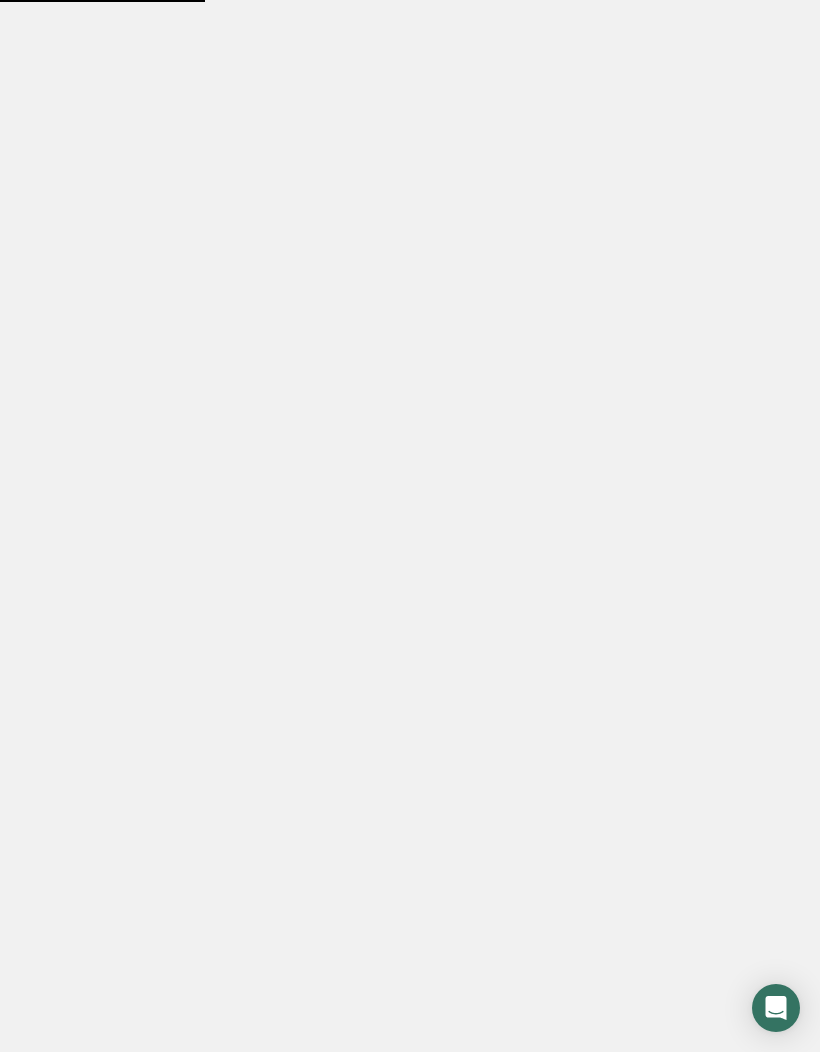 scroll, scrollTop: 0, scrollLeft: 0, axis: both 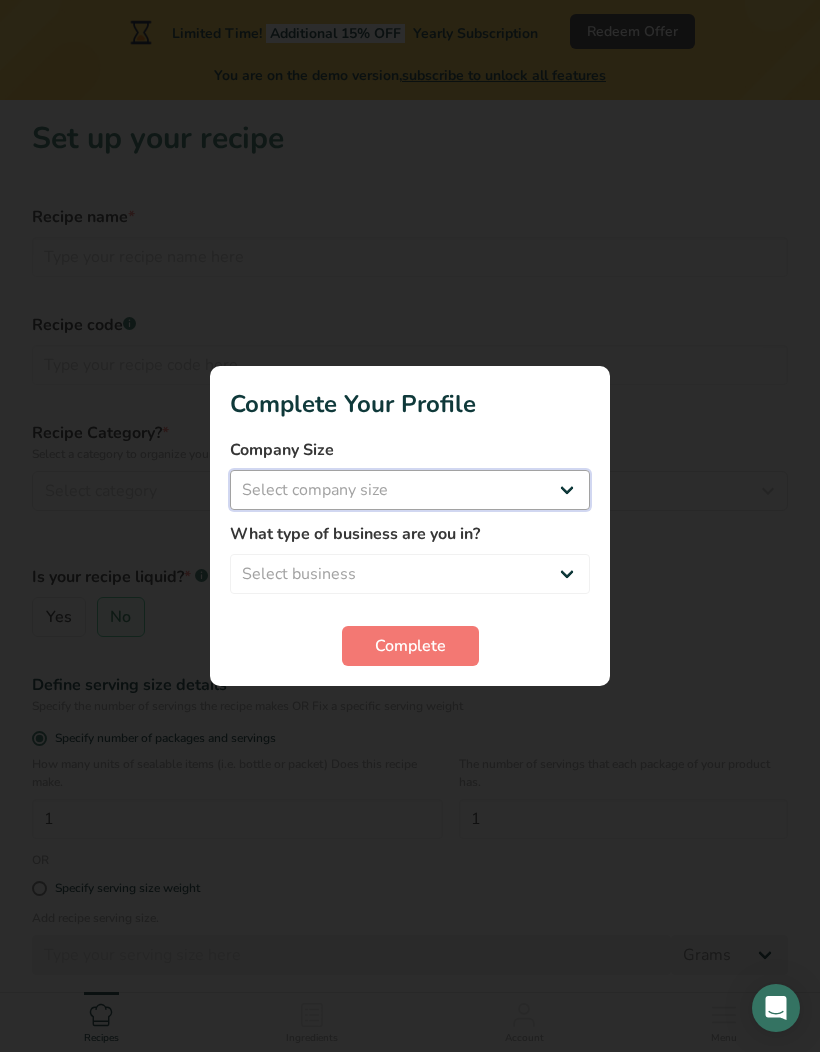 click on "Select company size
Fewer than 10 Employees
10 to 50 Employees
51 to 500 Employees
Over 500 Employees" at bounding box center (410, 490) 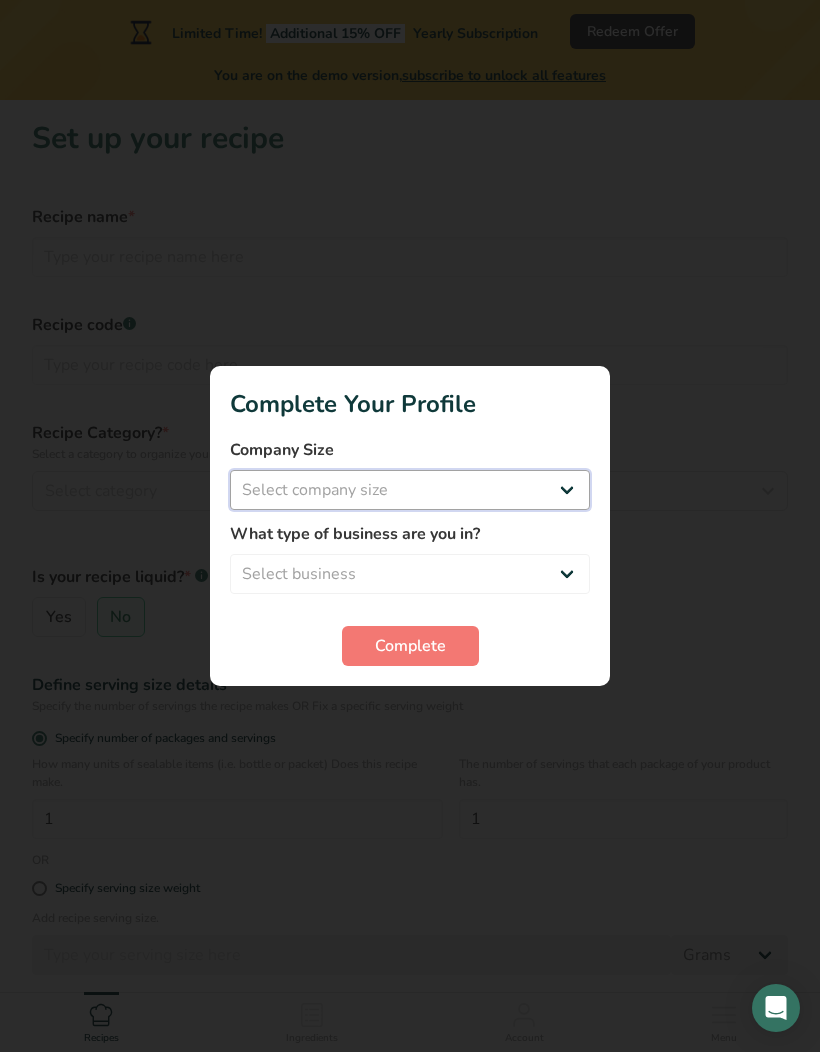 select on "1" 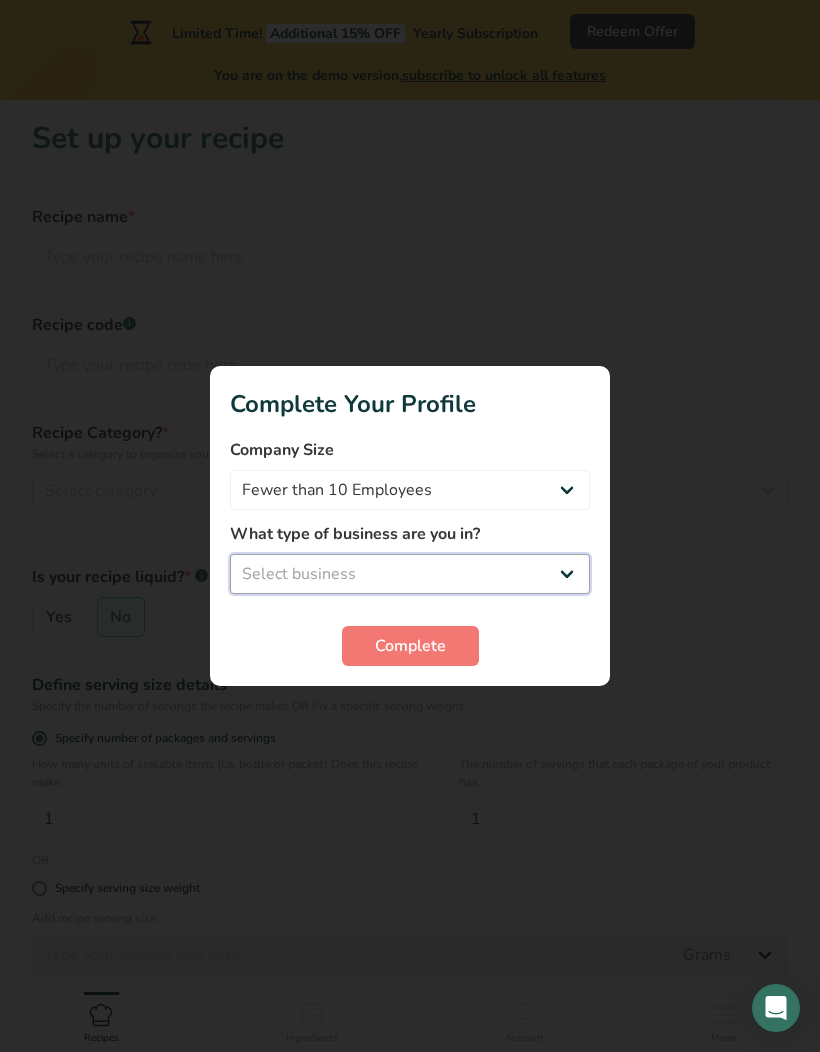 click on "Select business
Packaged Food Manufacturer
Restaurant & Cafe
Bakery
Meal Plans & Catering Company
Nutritionist
Food Blogger
Personal Trainer
Other" at bounding box center [410, 574] 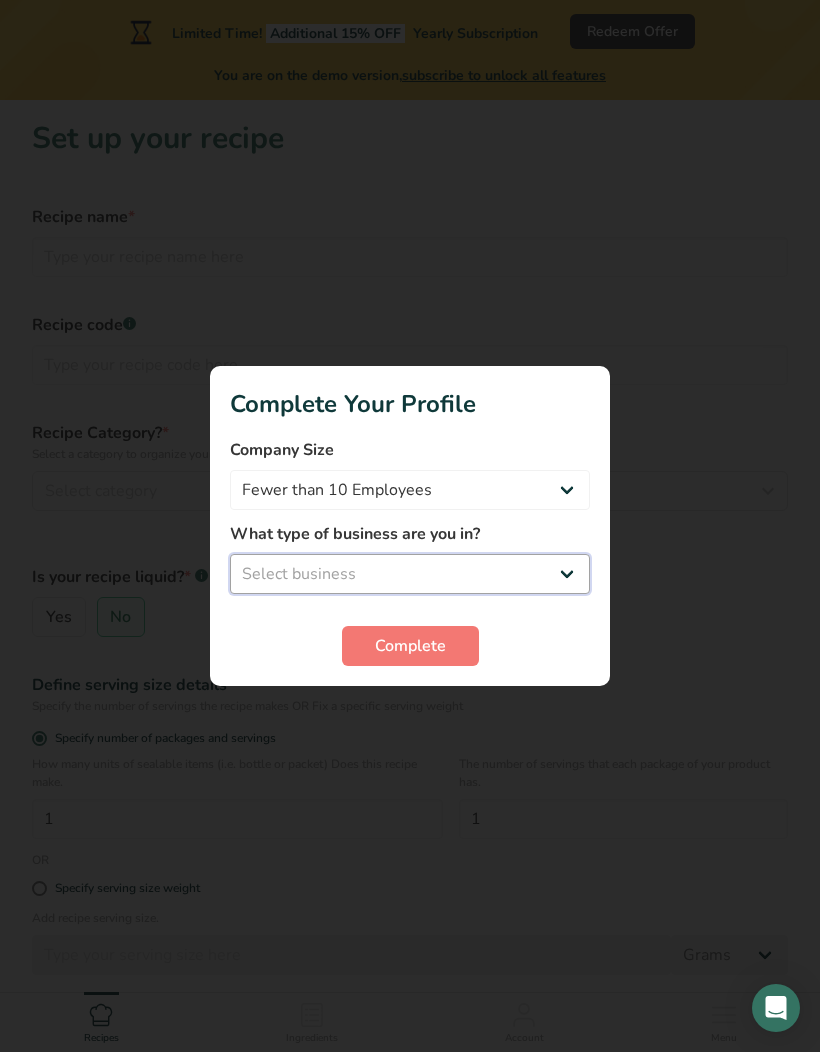select on "3" 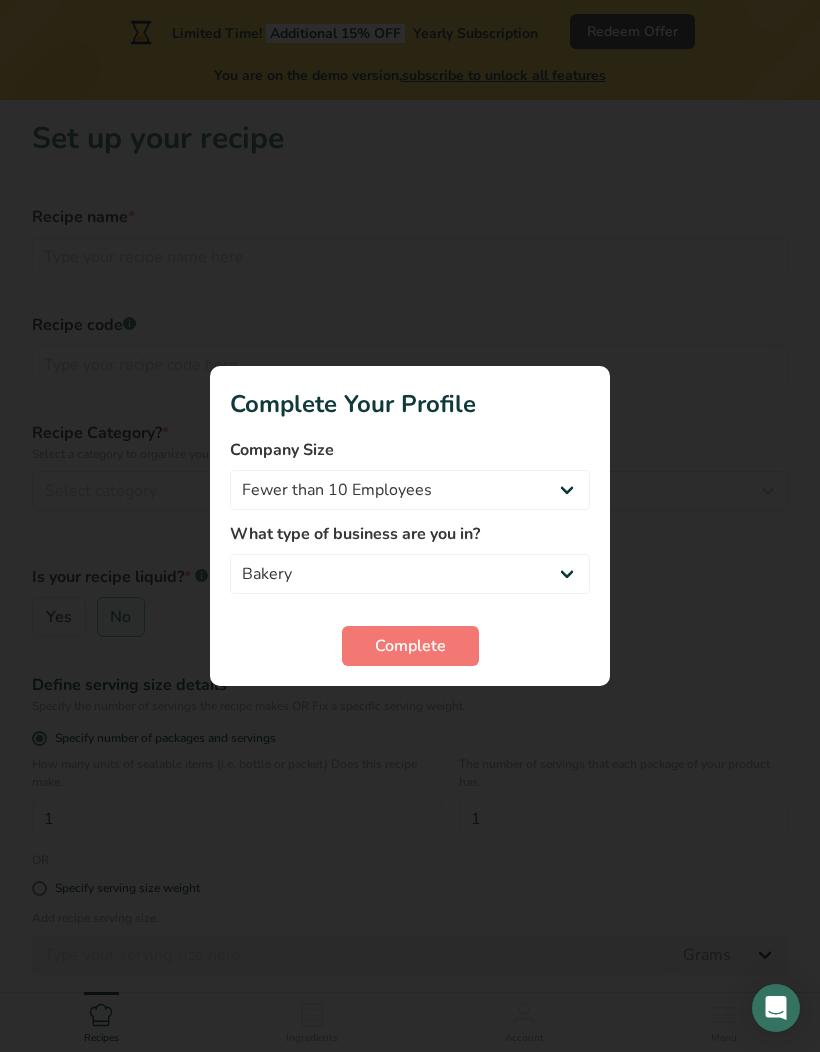 click on "Complete" at bounding box center [410, 646] 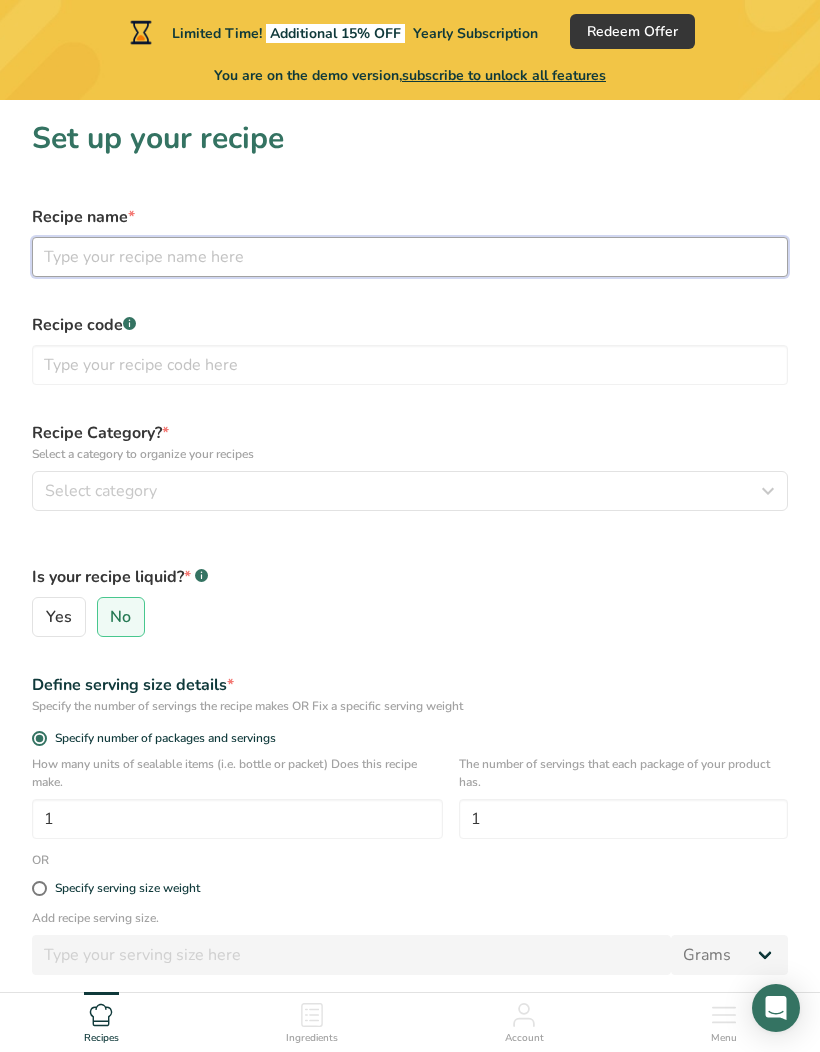 click at bounding box center (410, 257) 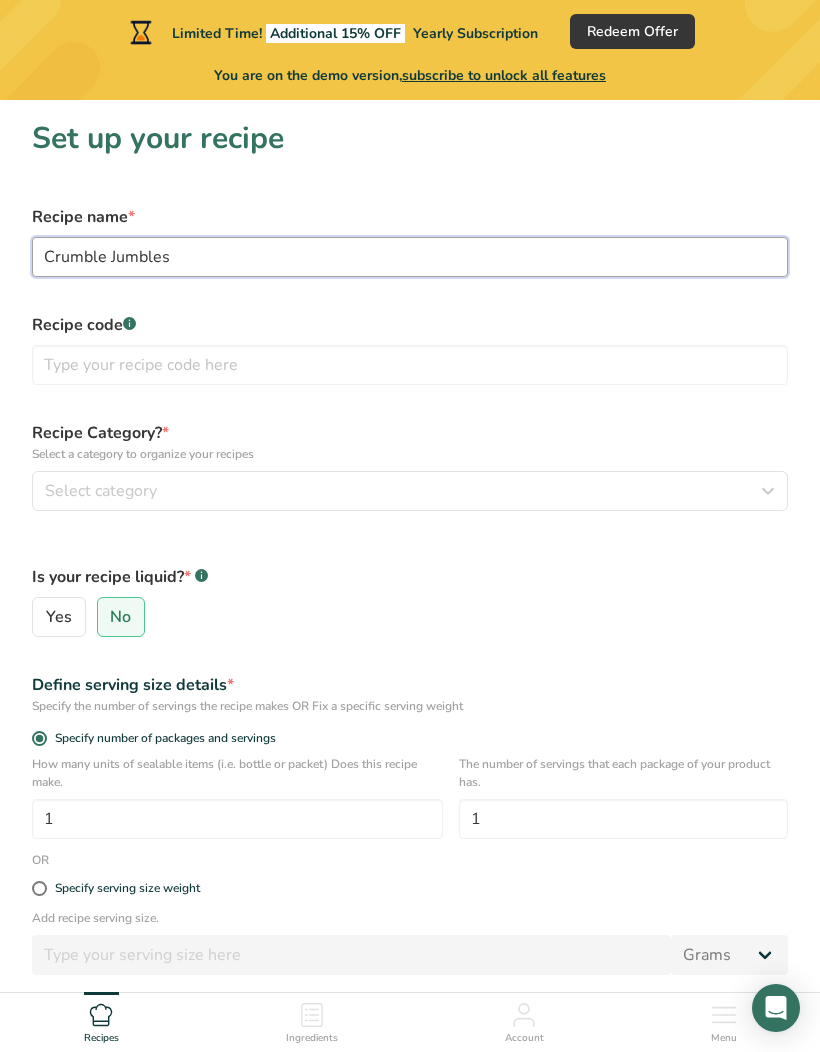 type on "Crumble Jumbles" 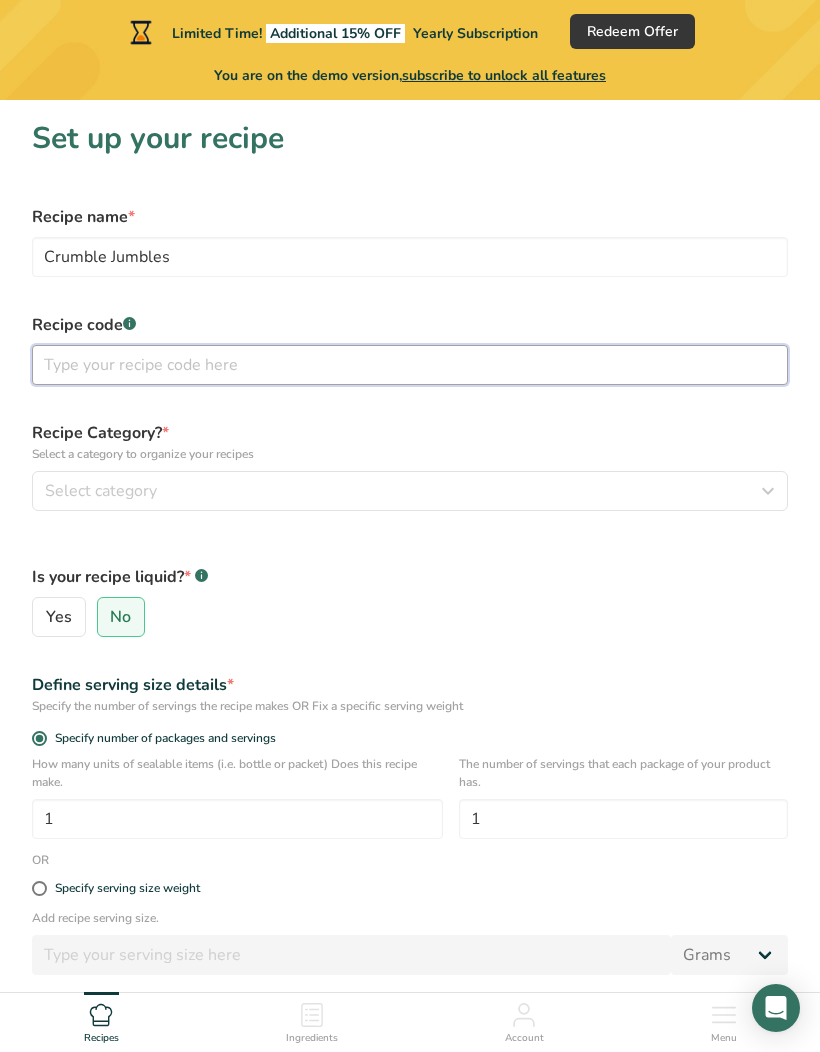 click at bounding box center [410, 365] 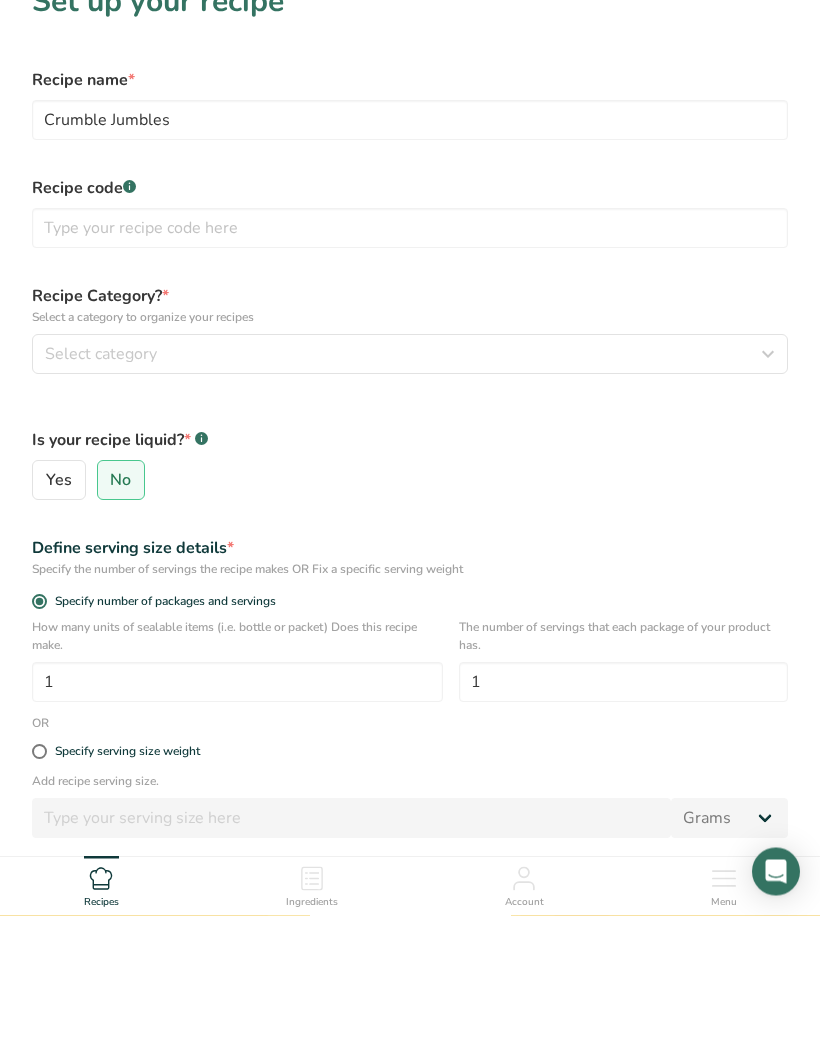 click on "Select category" at bounding box center (404, 491) 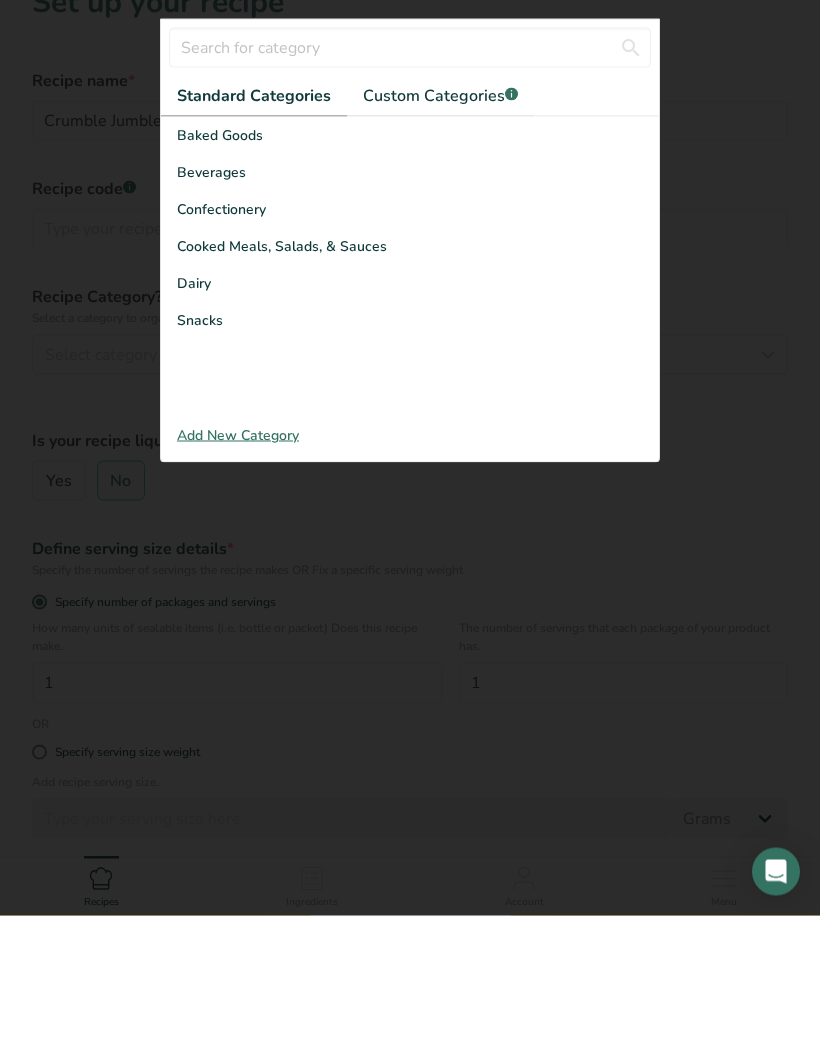 scroll, scrollTop: 137, scrollLeft: 0, axis: vertical 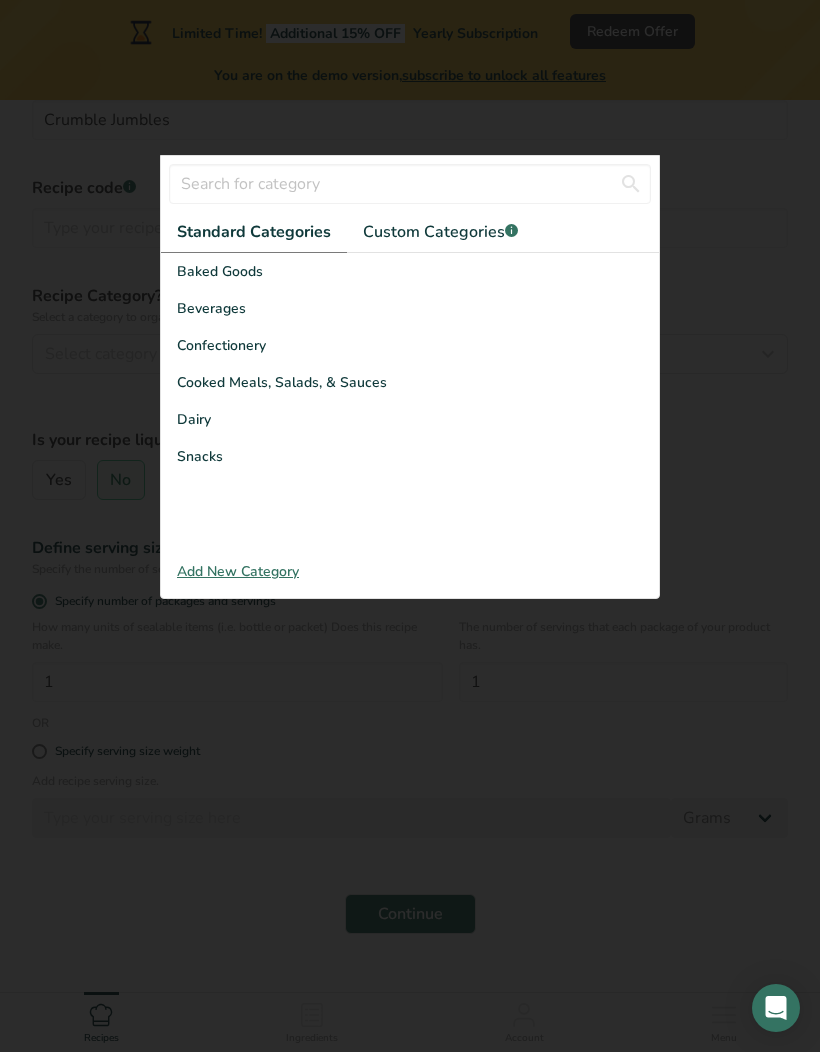 click on "Baked Goods" at bounding box center (220, 271) 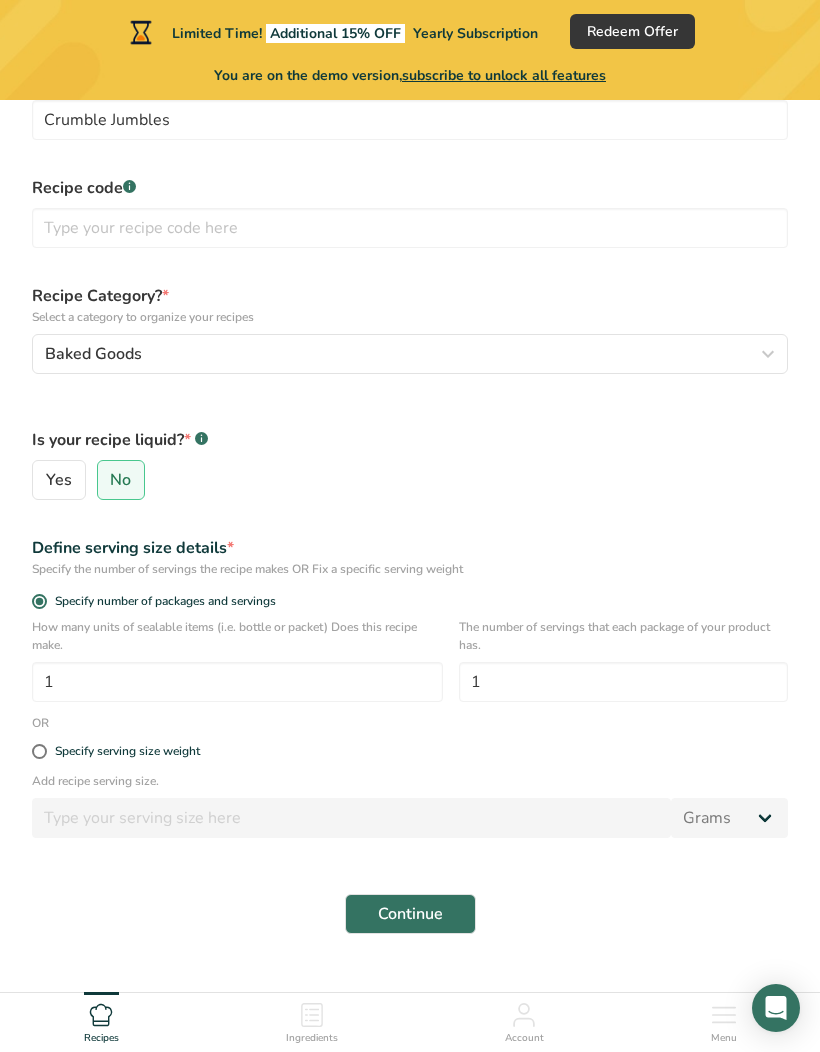 click on "No" at bounding box center [120, 480] 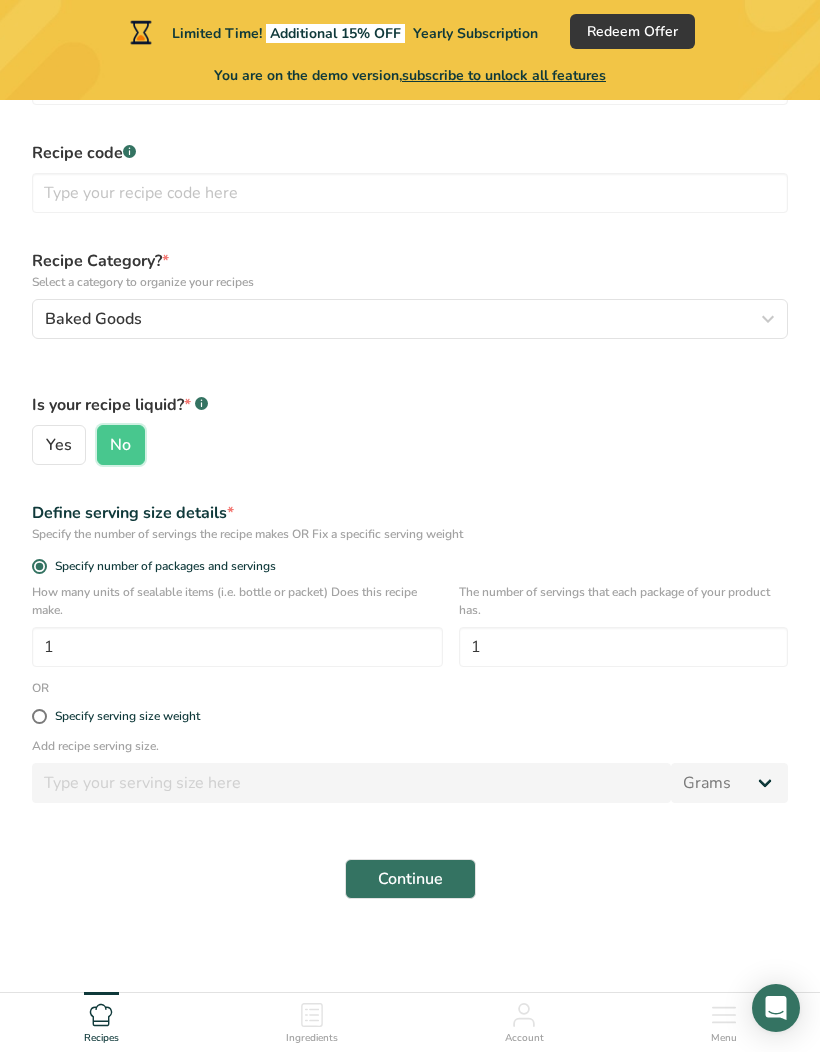 scroll, scrollTop: 175, scrollLeft: 0, axis: vertical 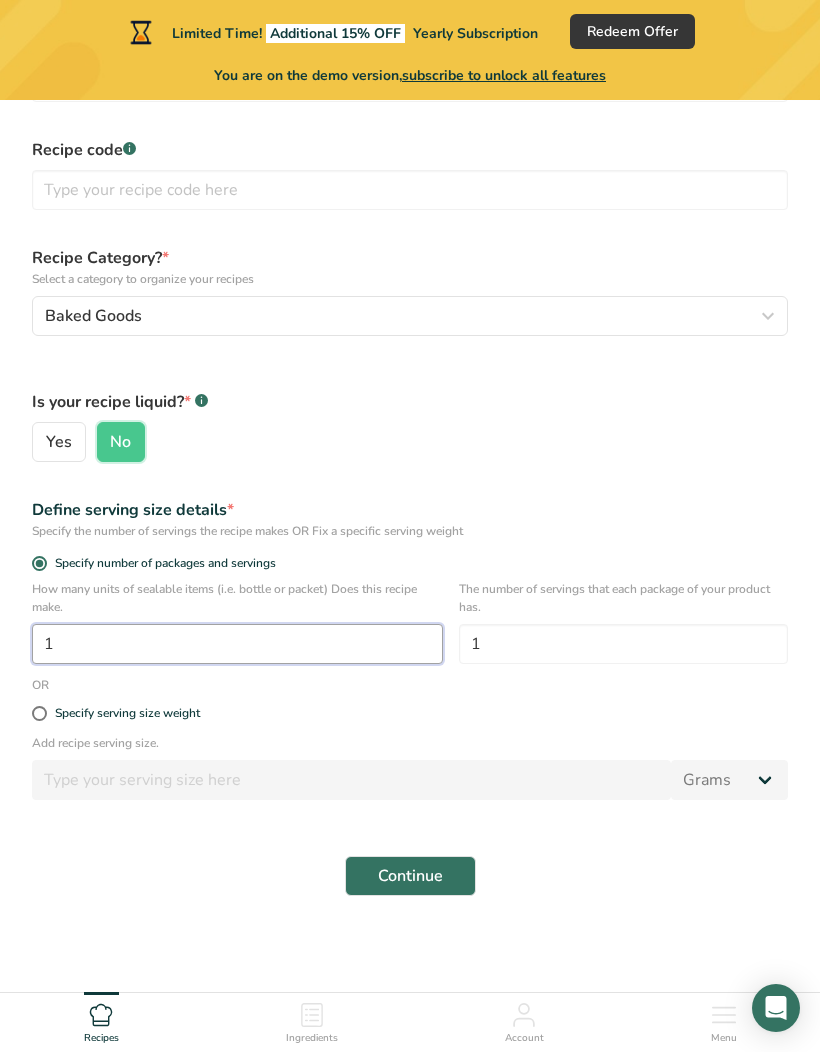 click on "1" at bounding box center [237, 644] 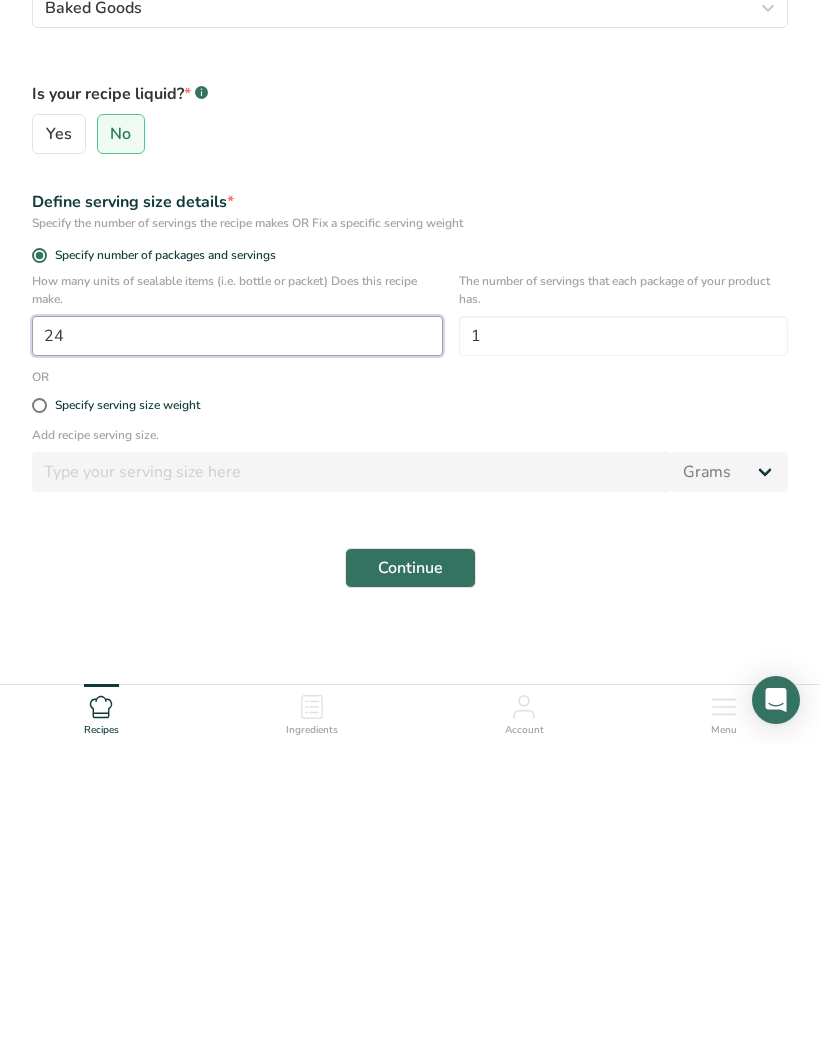 type on "24" 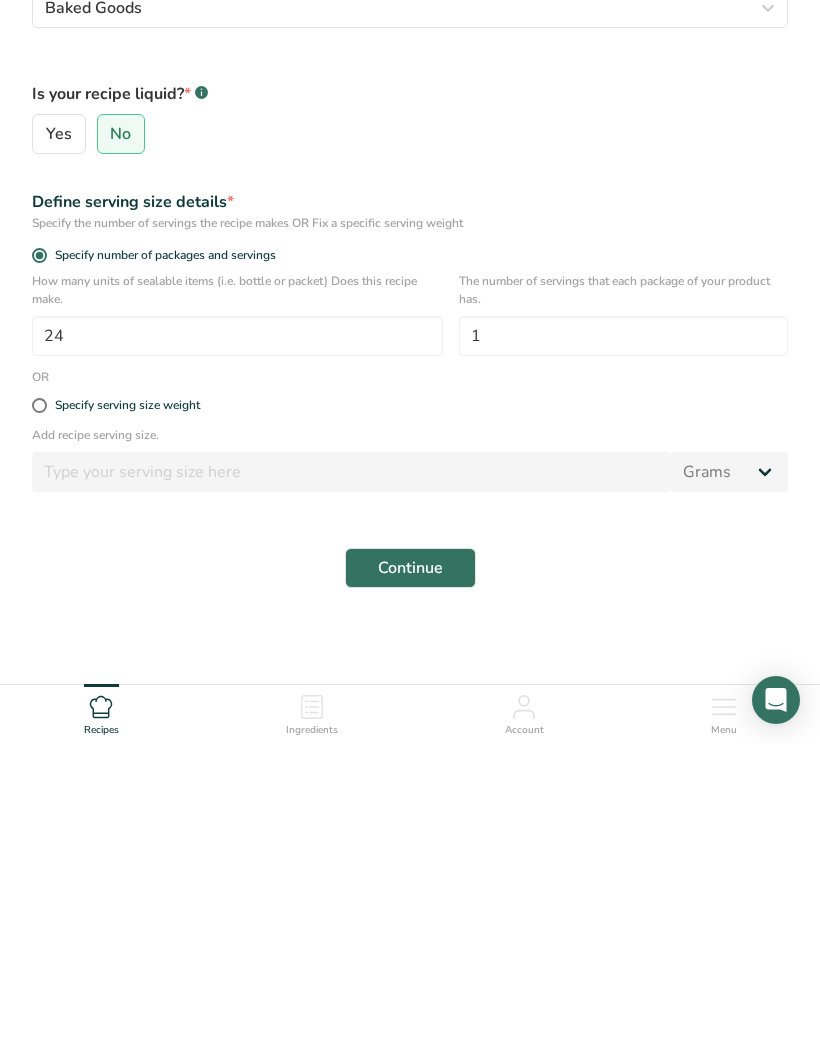 click on "Continue" at bounding box center [410, 876] 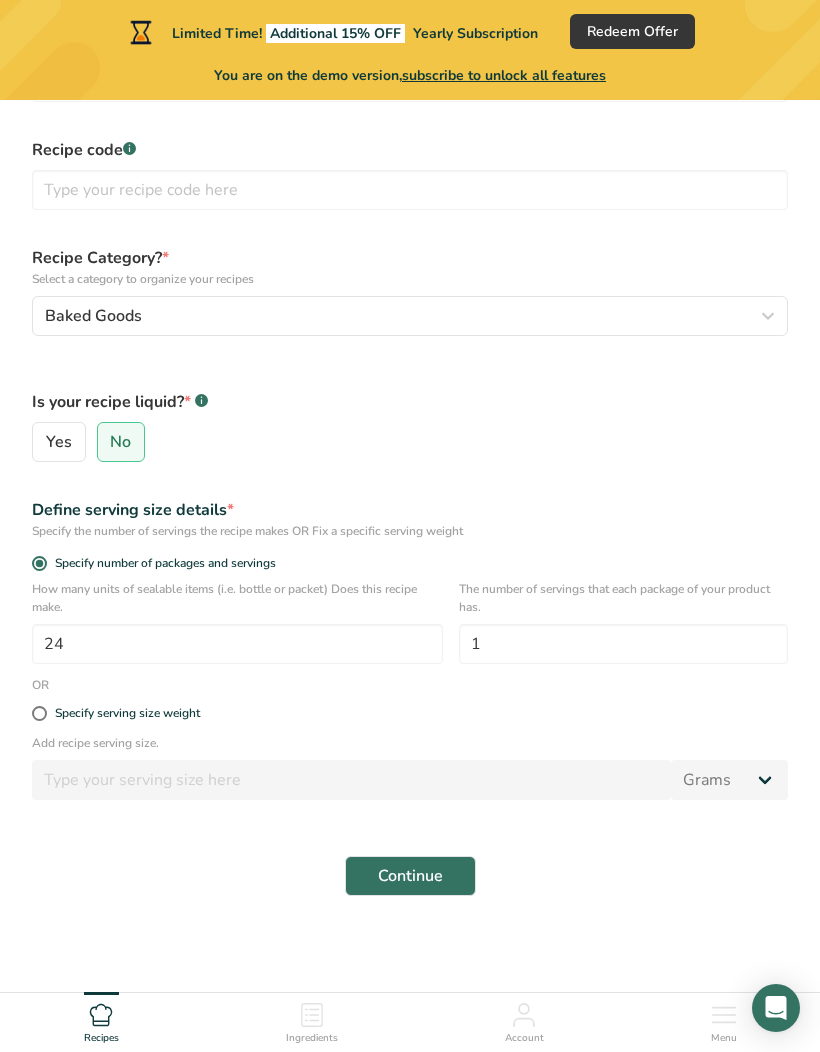 click on "Continue" at bounding box center [410, 876] 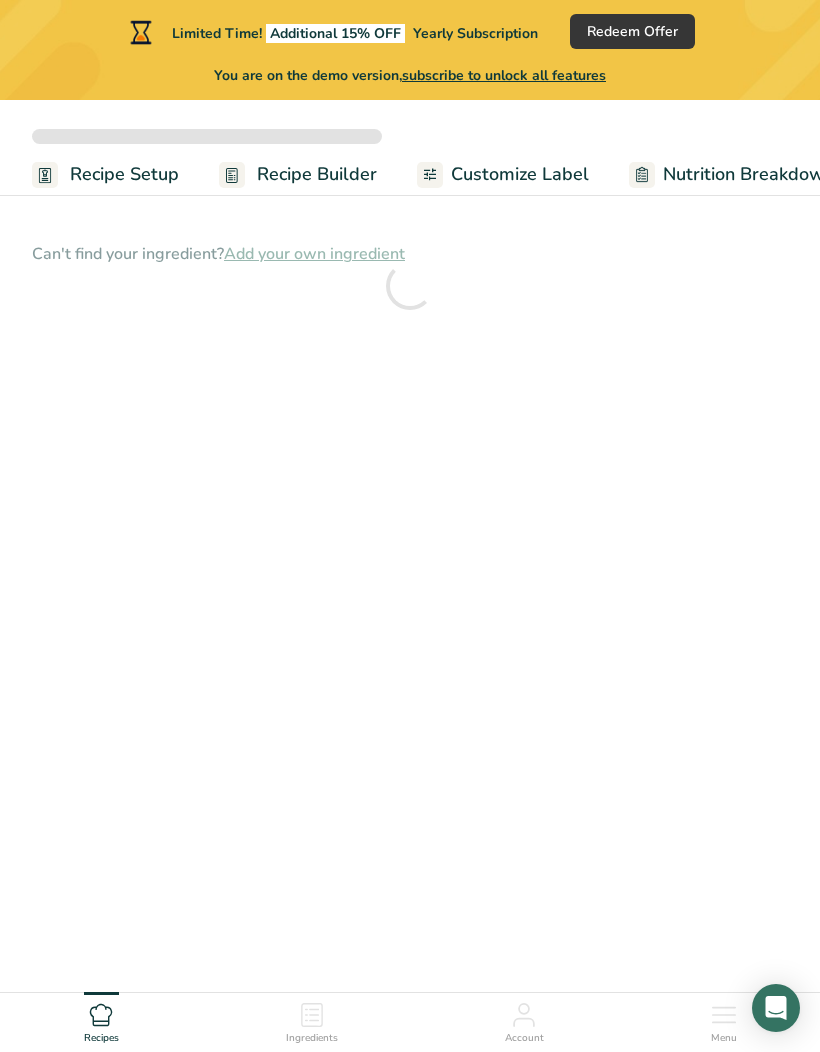 scroll, scrollTop: 0, scrollLeft: 0, axis: both 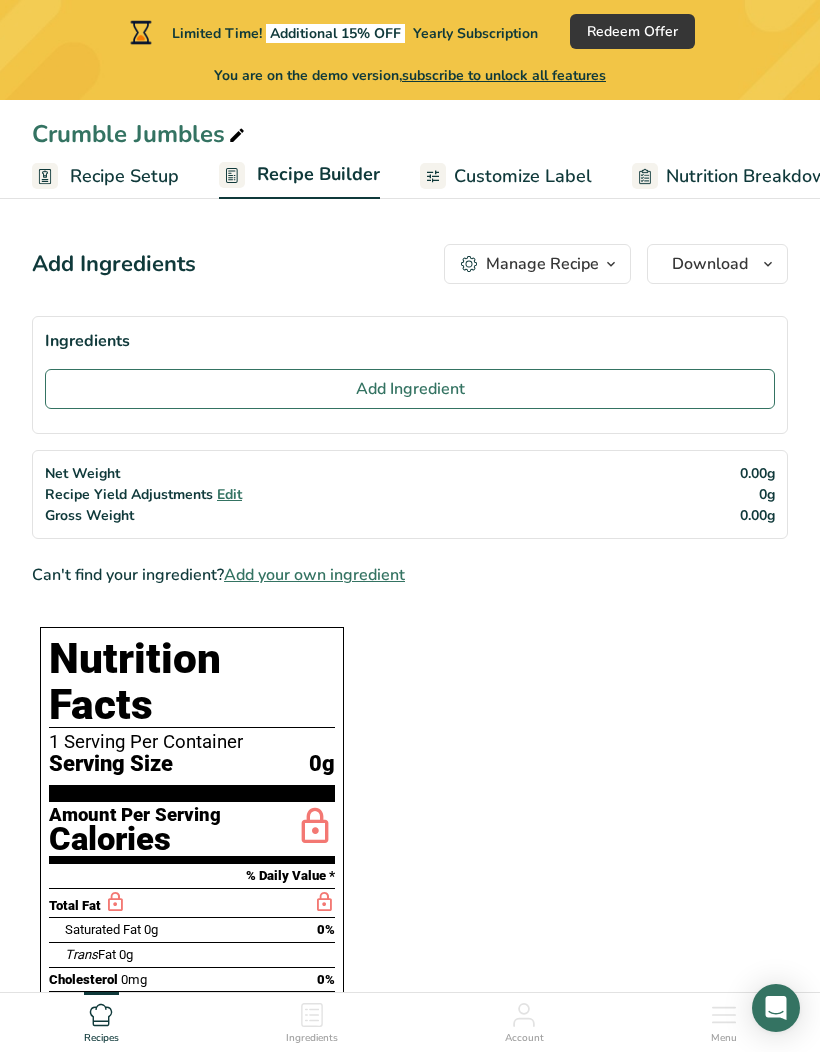 click on "Add Ingredient" at bounding box center (410, 389) 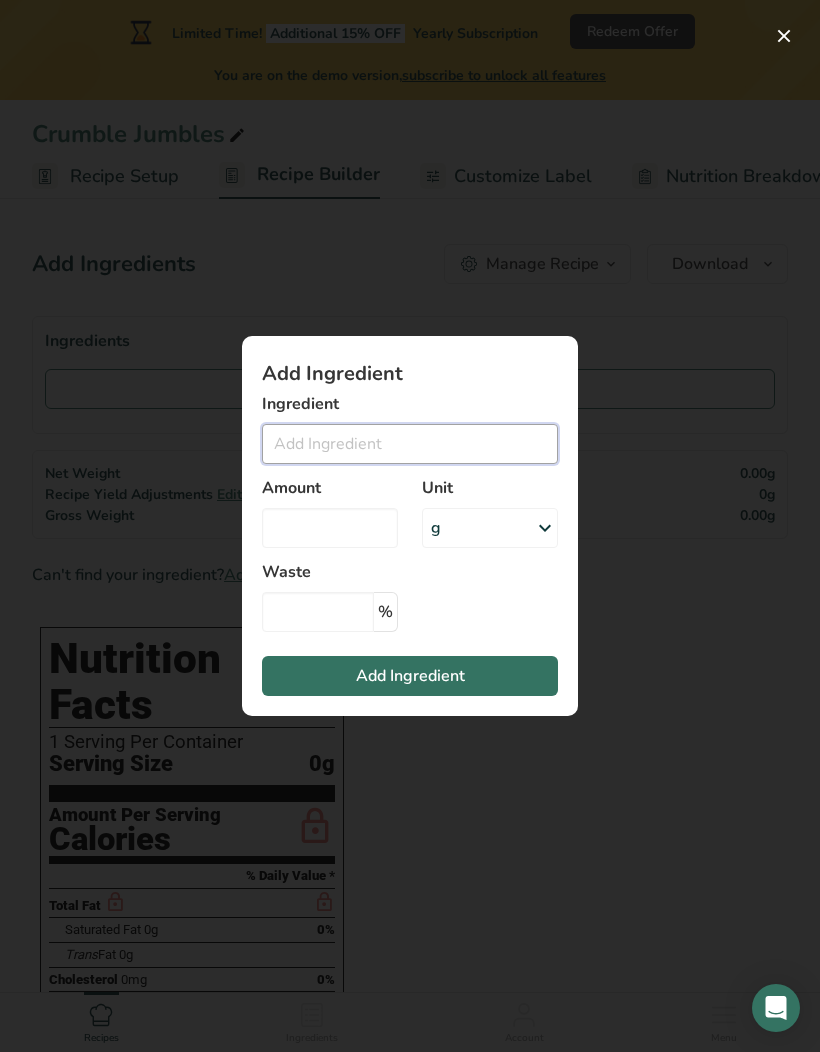 click at bounding box center [410, 444] 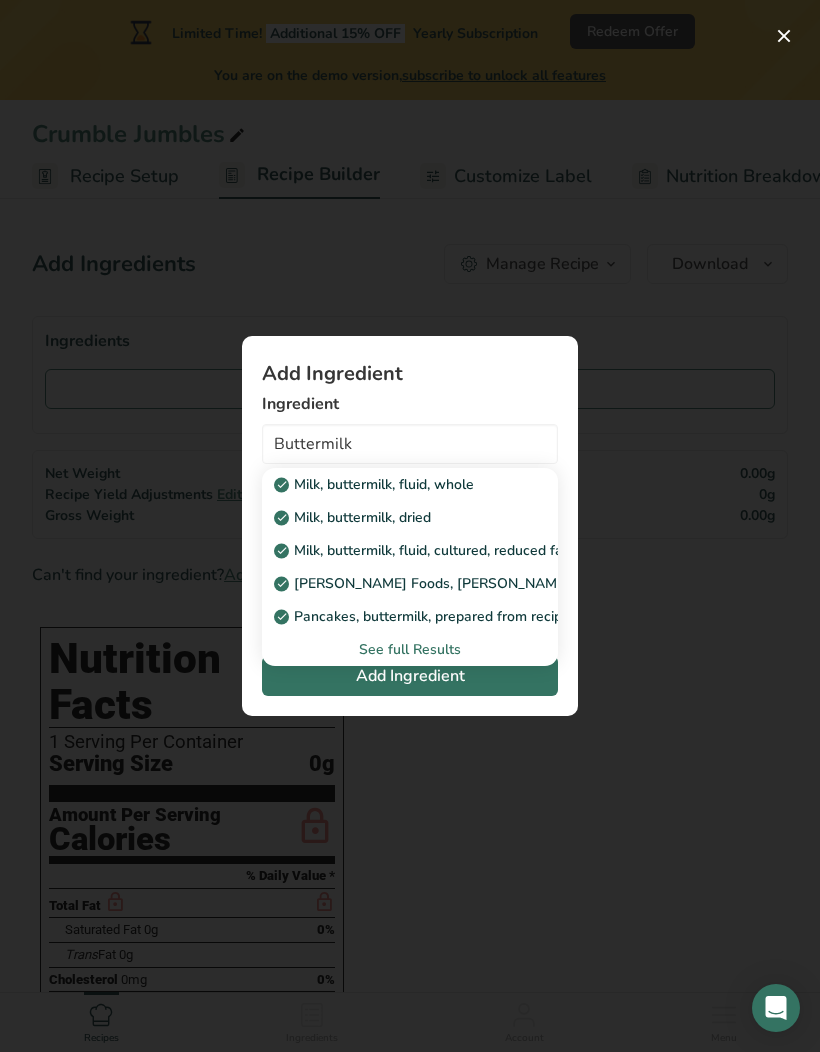 click on "Milk, buttermilk, fluid, whole" at bounding box center (376, 484) 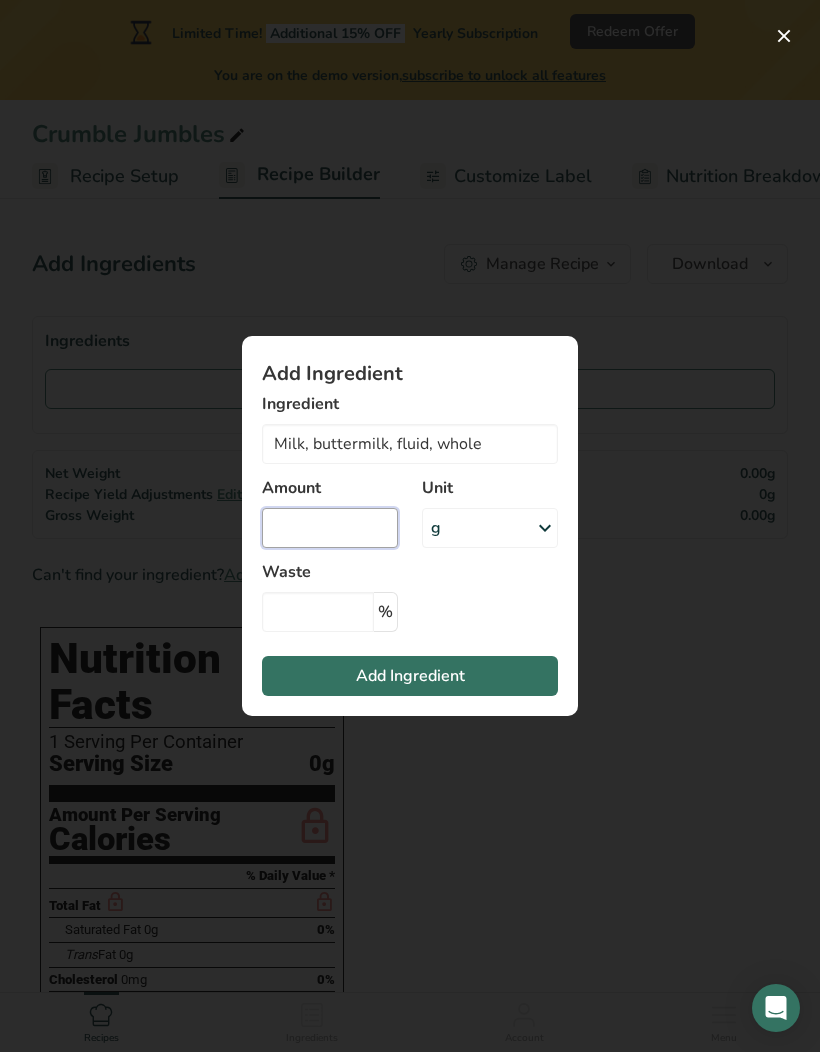 click at bounding box center (330, 528) 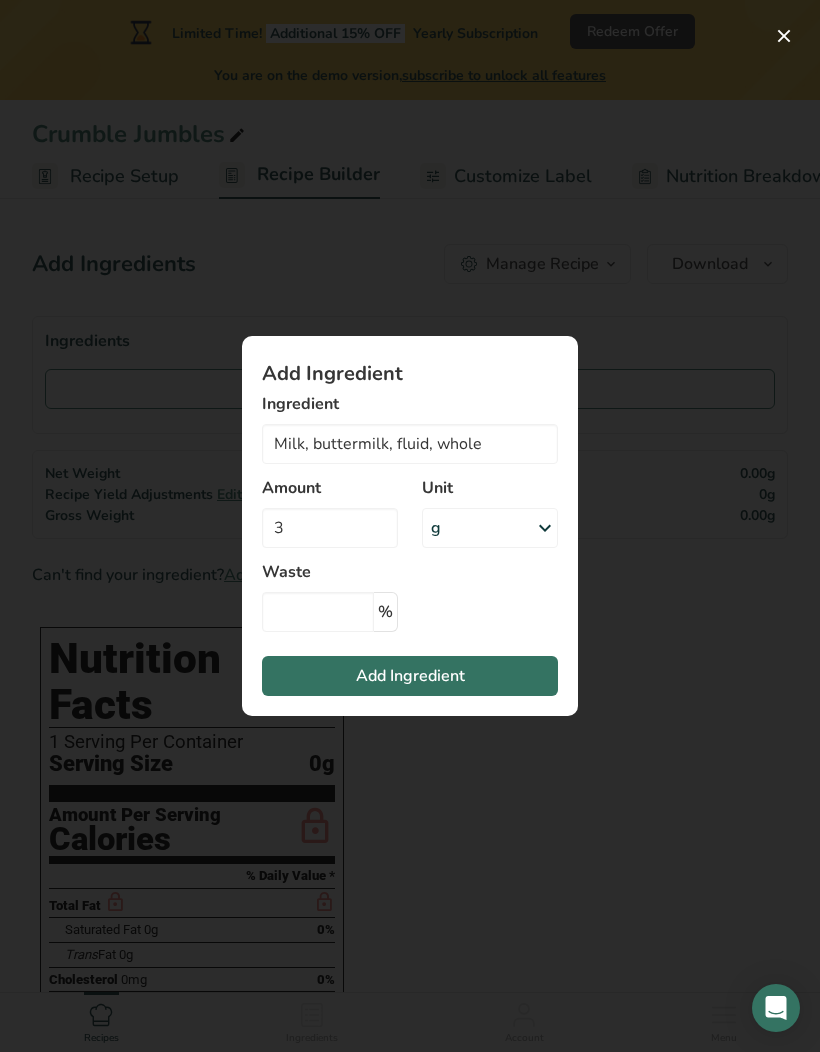 click on "g" at bounding box center [490, 528] 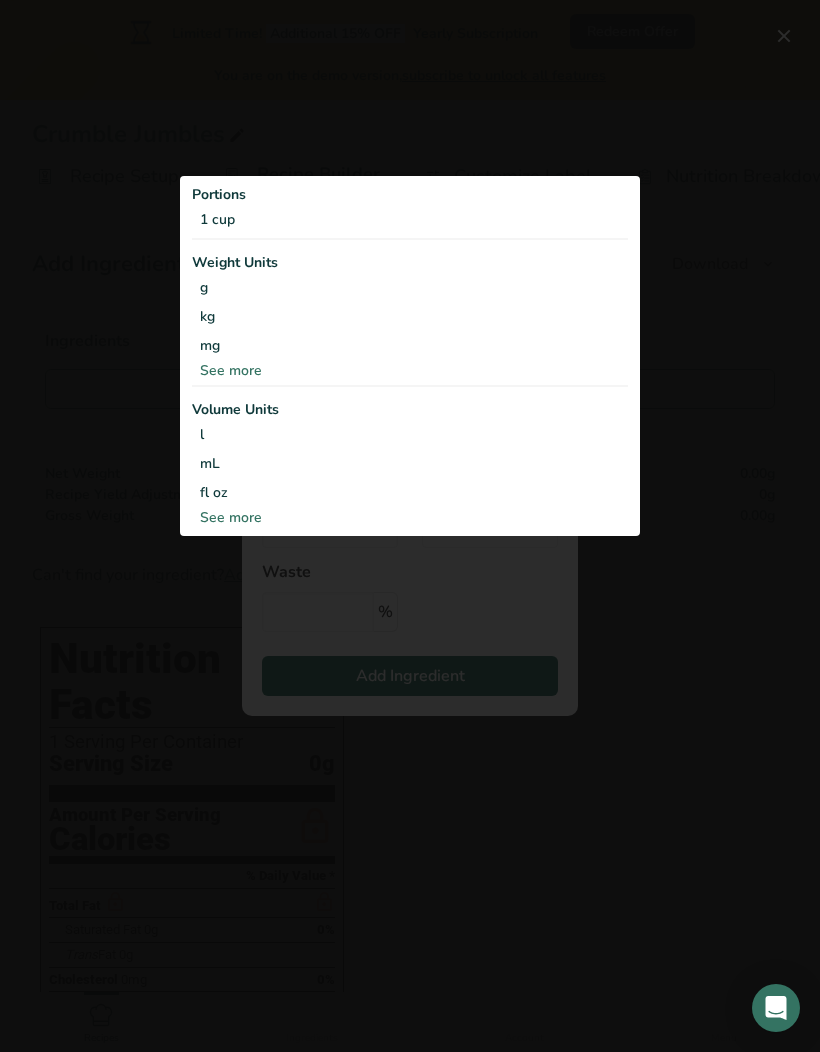 click on "1 cup" at bounding box center [410, 219] 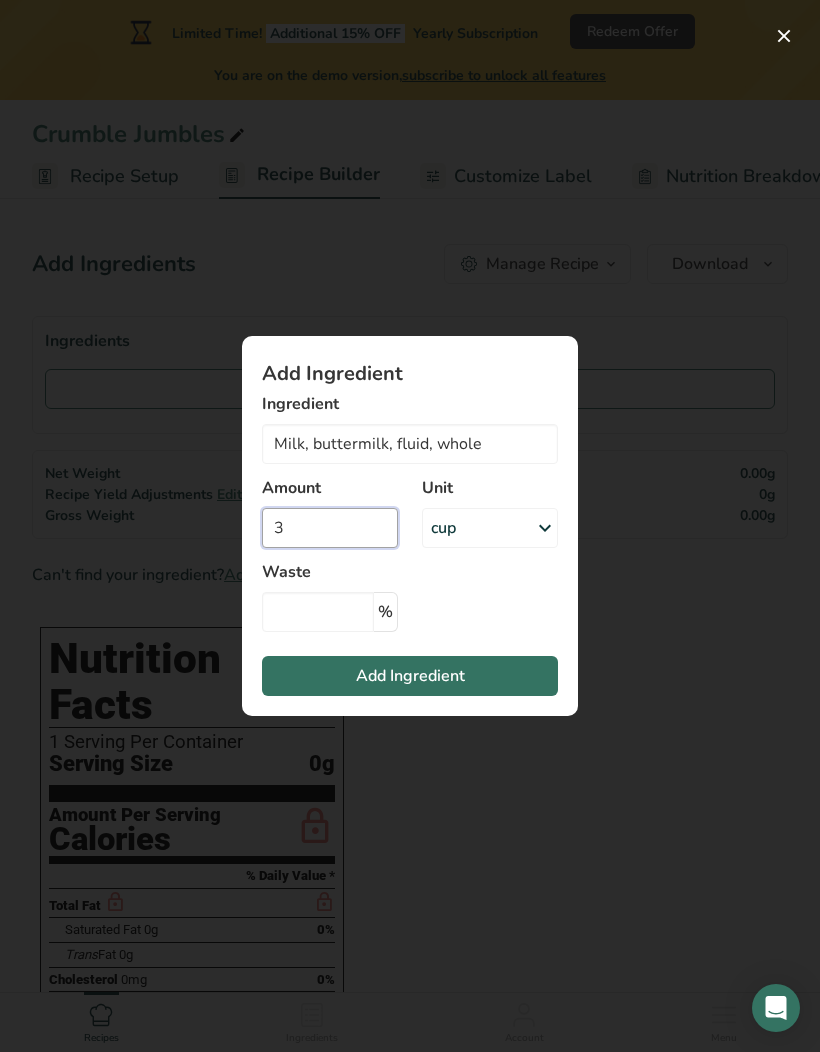 click on "3" at bounding box center [330, 528] 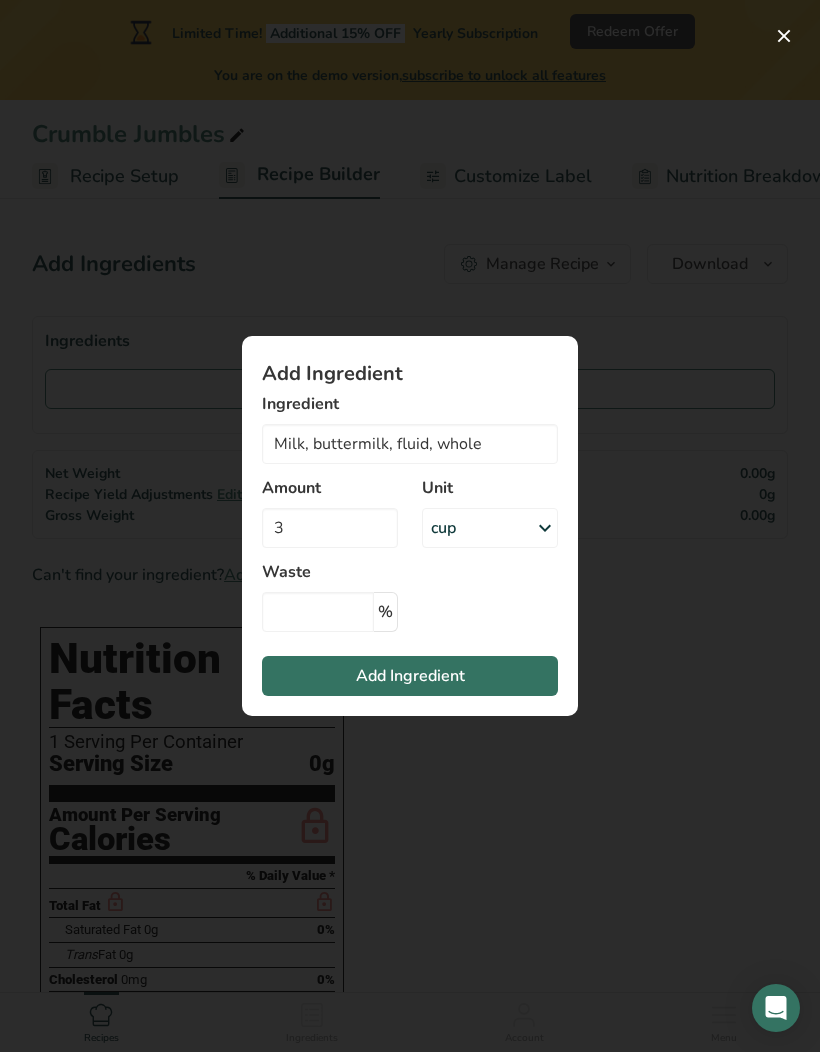 click at bounding box center (545, 528) 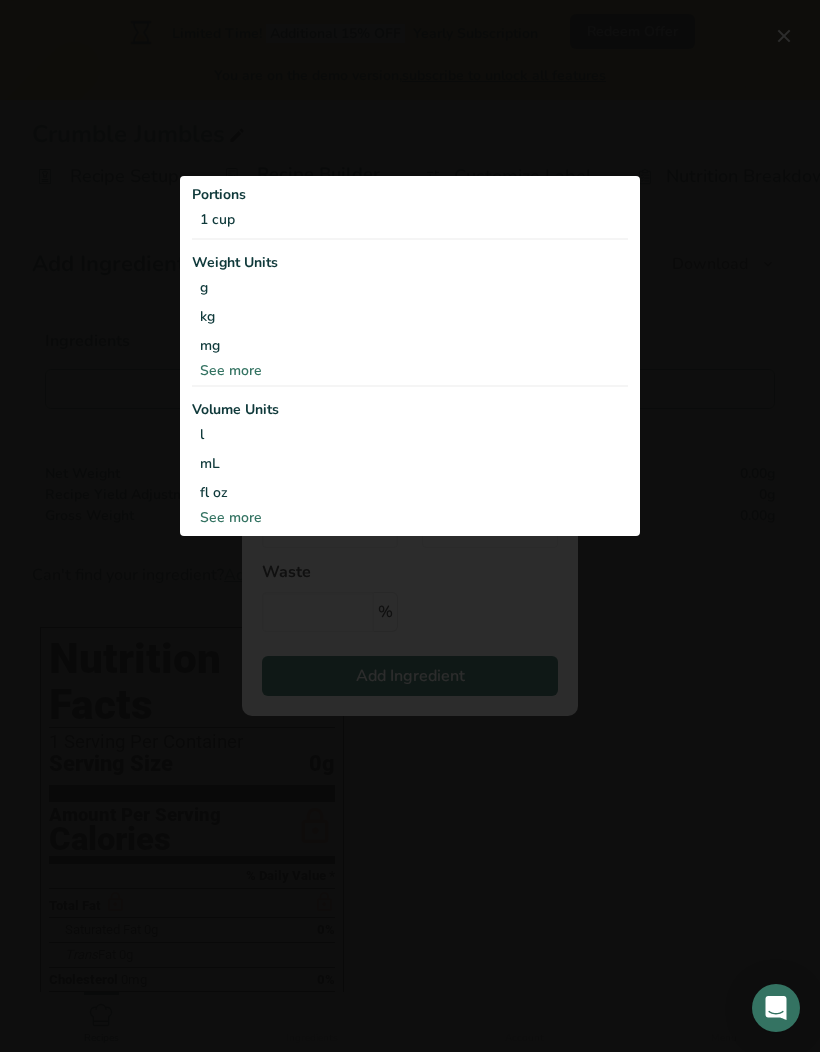 click on "1 cup" at bounding box center [410, 219] 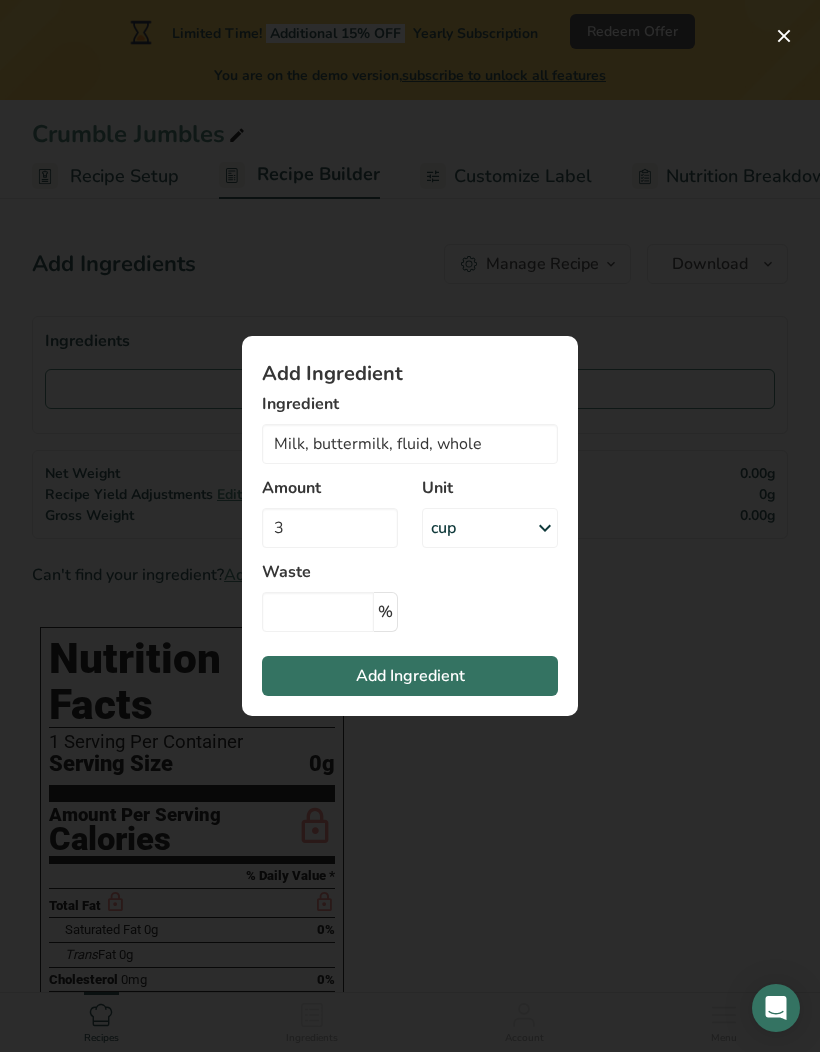 click on "3" at bounding box center [330, 528] 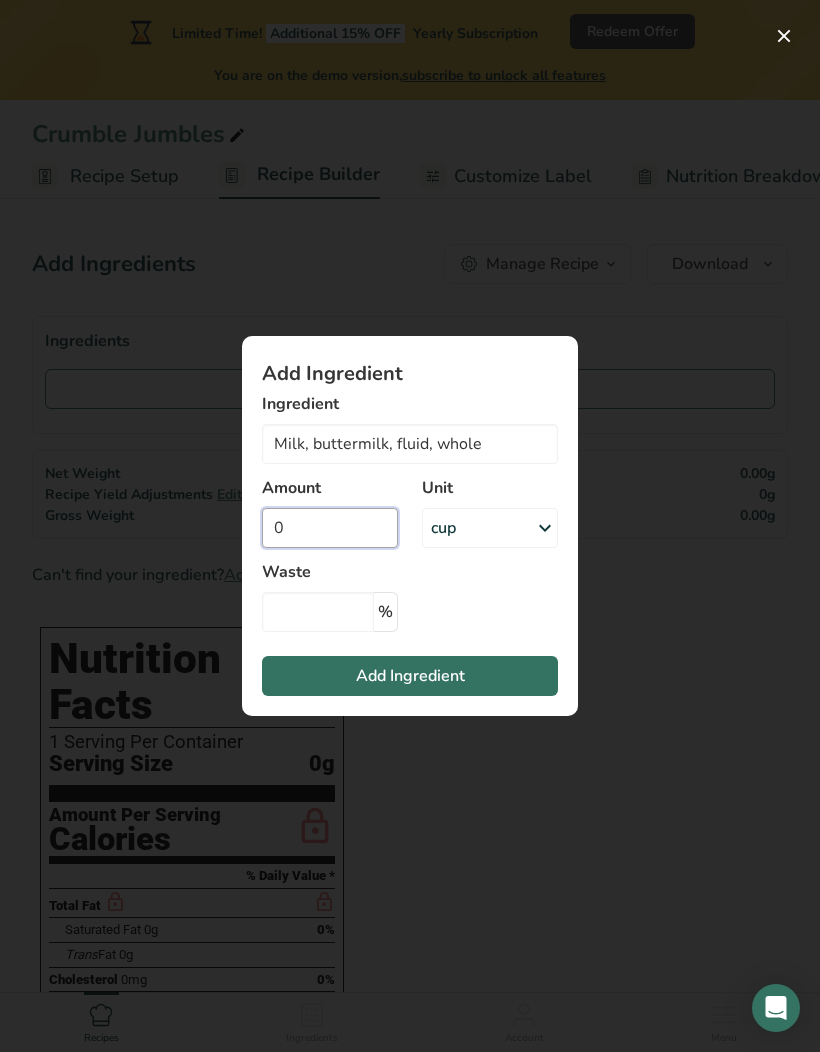 type on "1" 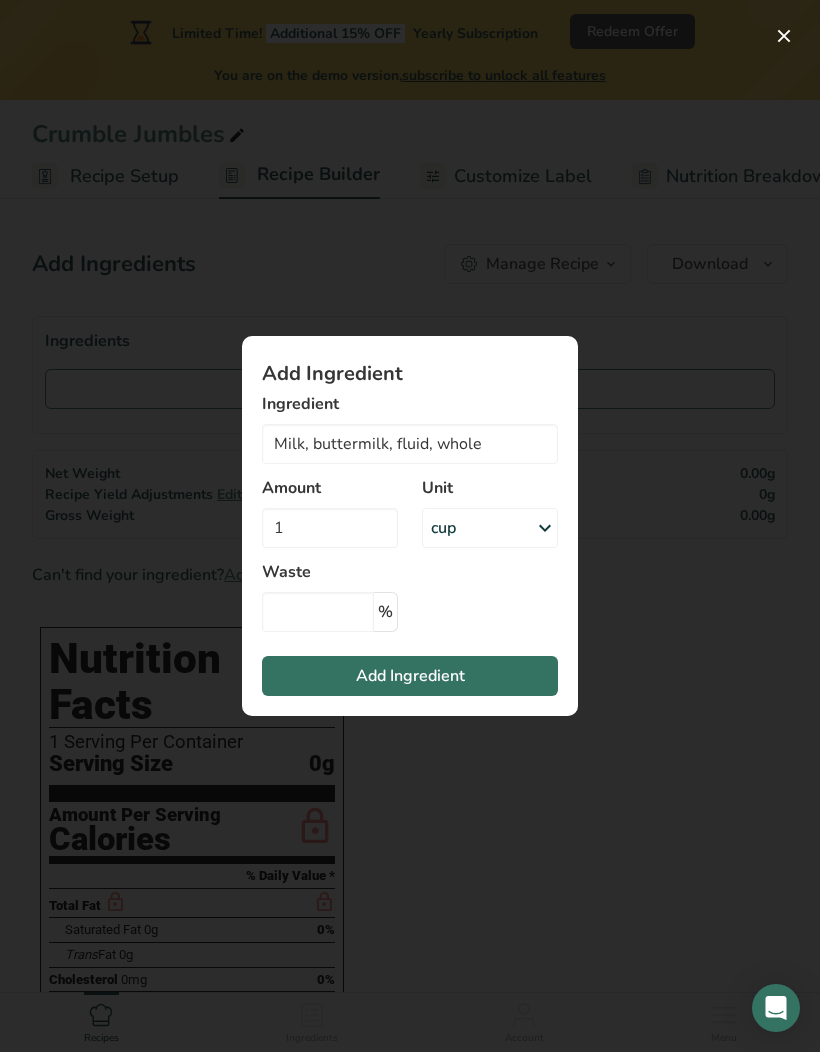 click on "Add Ingredient
Ingredient Milk, buttermilk, fluid, whole
Milk, buttermilk, fluid, whole
Milk, buttermilk, dried
Milk, buttermilk, fluid, cultured, reduced fat
Martha White Foods, Martha White's Buttermilk Biscuit Mix, dry
Pancakes, buttermilk, prepared from recipe
See full Results
Amount 1   Unit
cup
Portions
1 cup
Weight Units
g
kg
mg
See more
Volume Units
l
Volume units require a density conversion. If you know your ingredient's density enter it below. Otherwise, click on "RIA" our AI Regulatory bot - she will be able to help you" at bounding box center [410, 526] 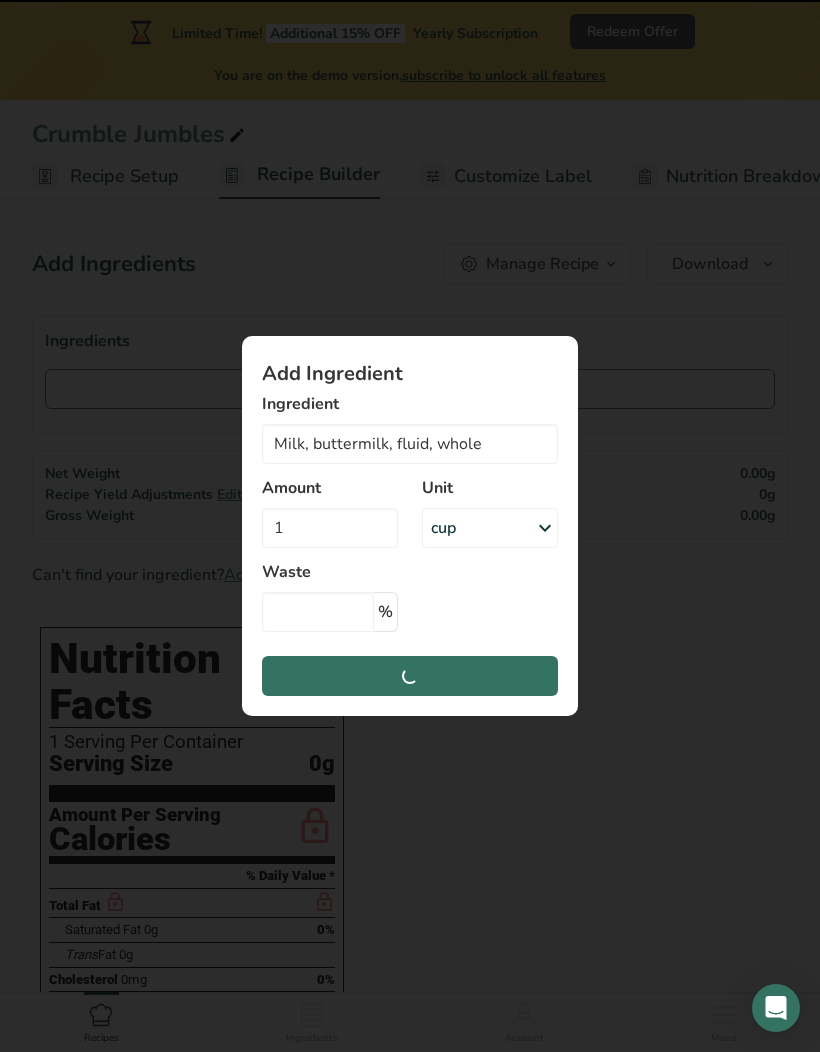 type 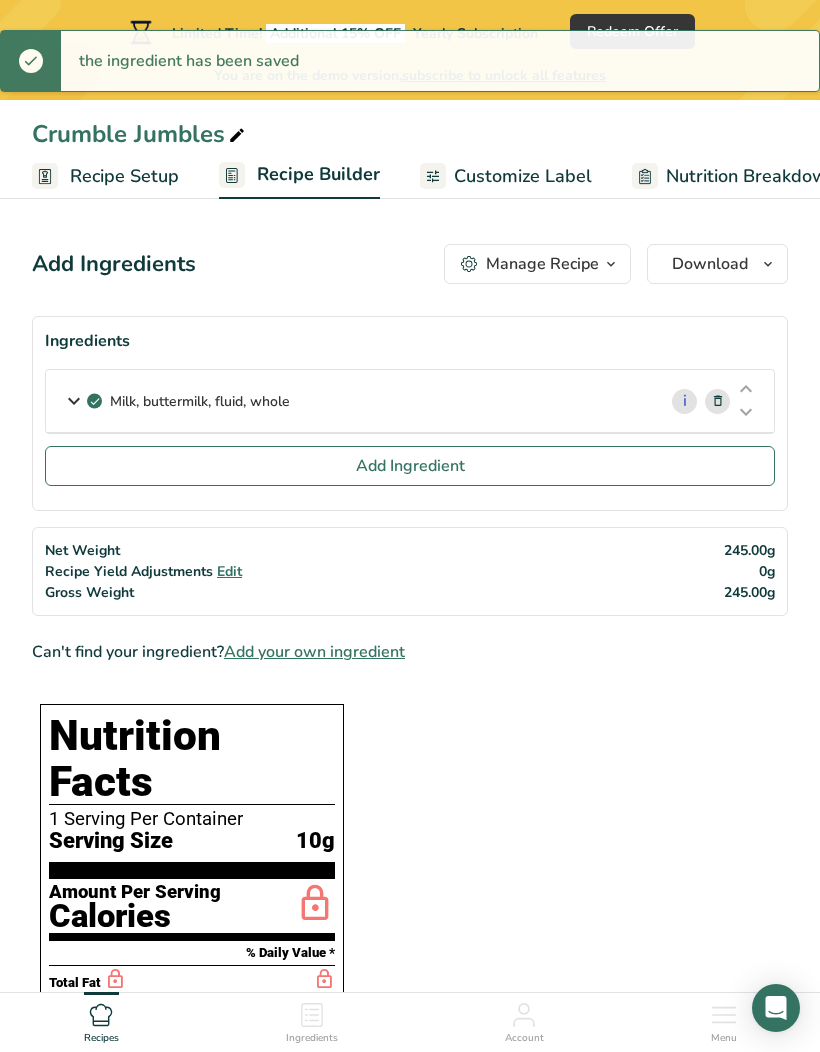 click at bounding box center [746, 412] 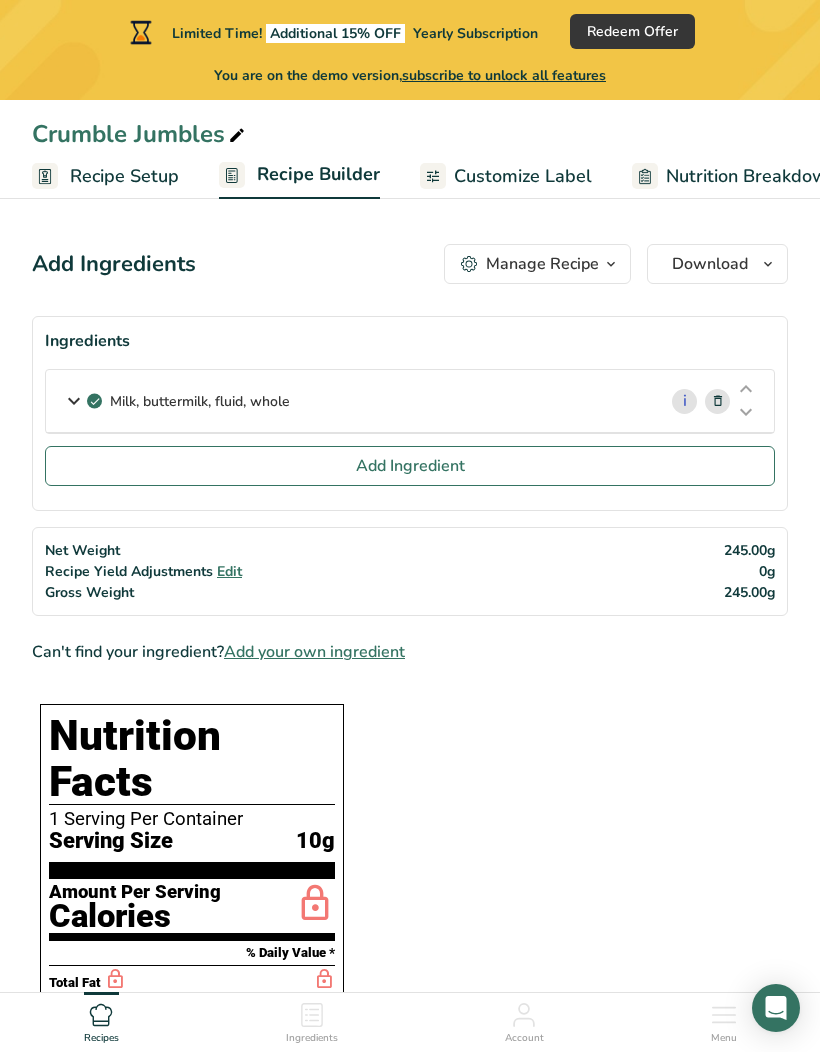 click on "Milk, buttermilk, fluid, whole" at bounding box center [351, 401] 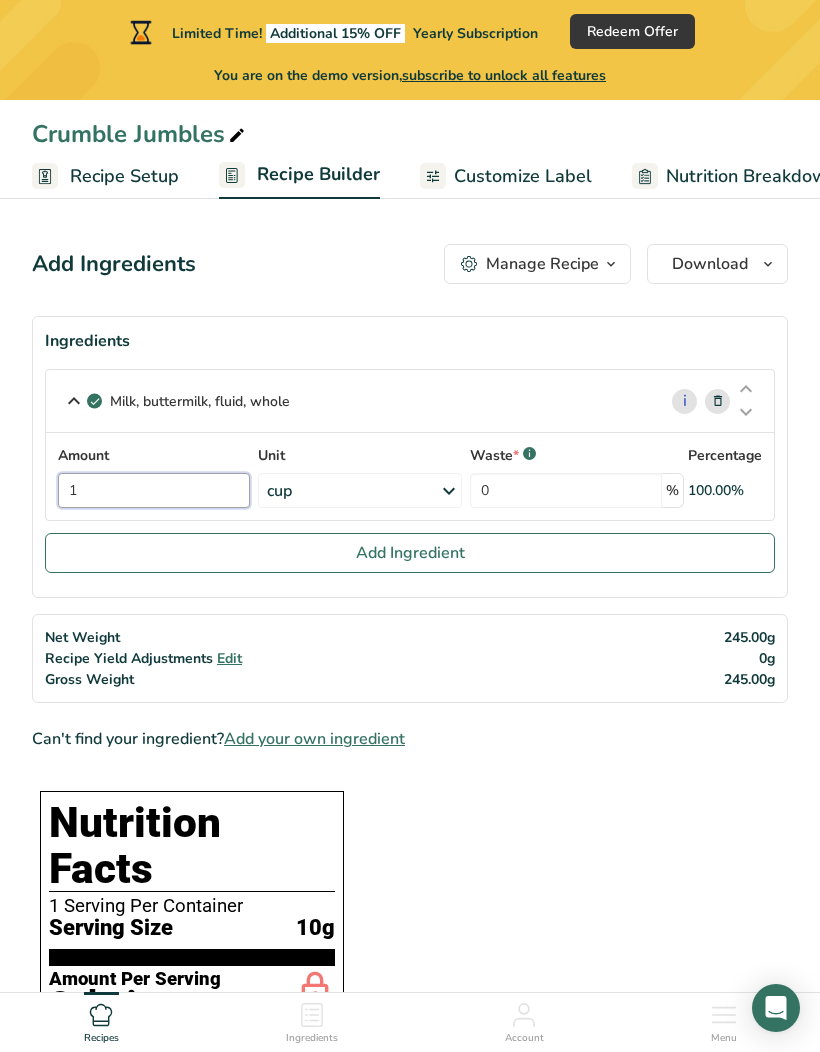 click on "1" at bounding box center [154, 490] 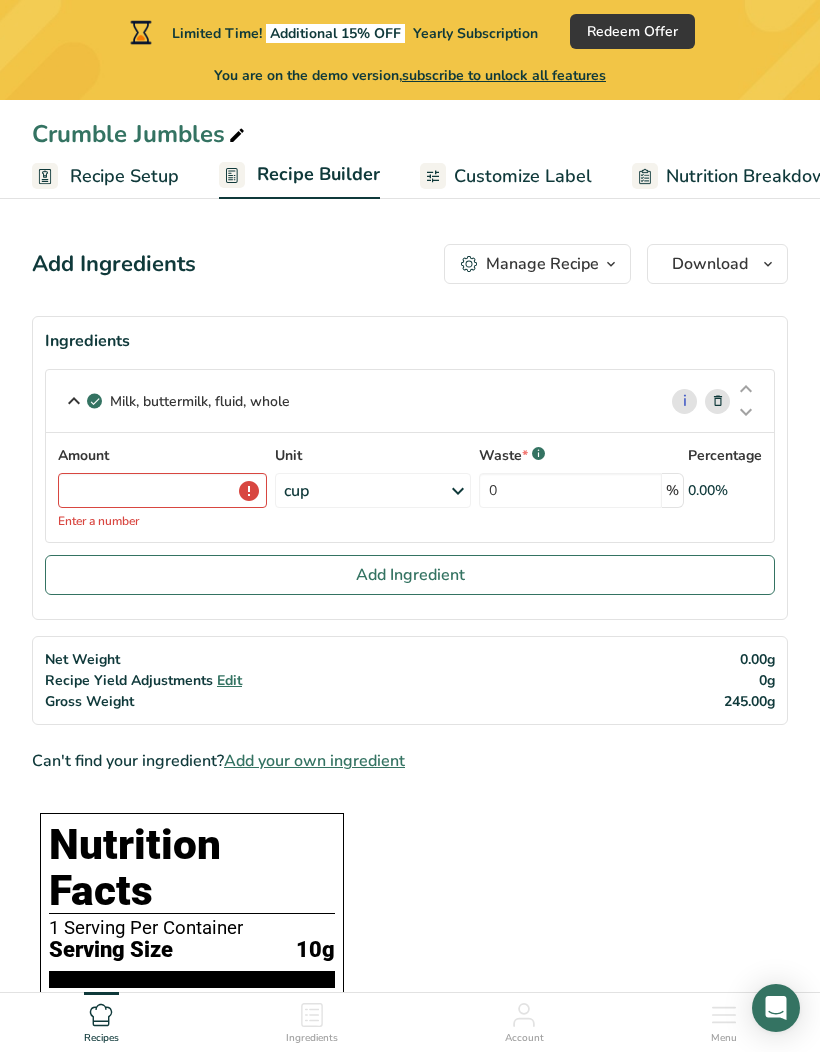 click on "Net Weight
Recipe Yield Adjustments
Edit
Gross Weight   0.00g
0g
245.00g" at bounding box center (410, 680) 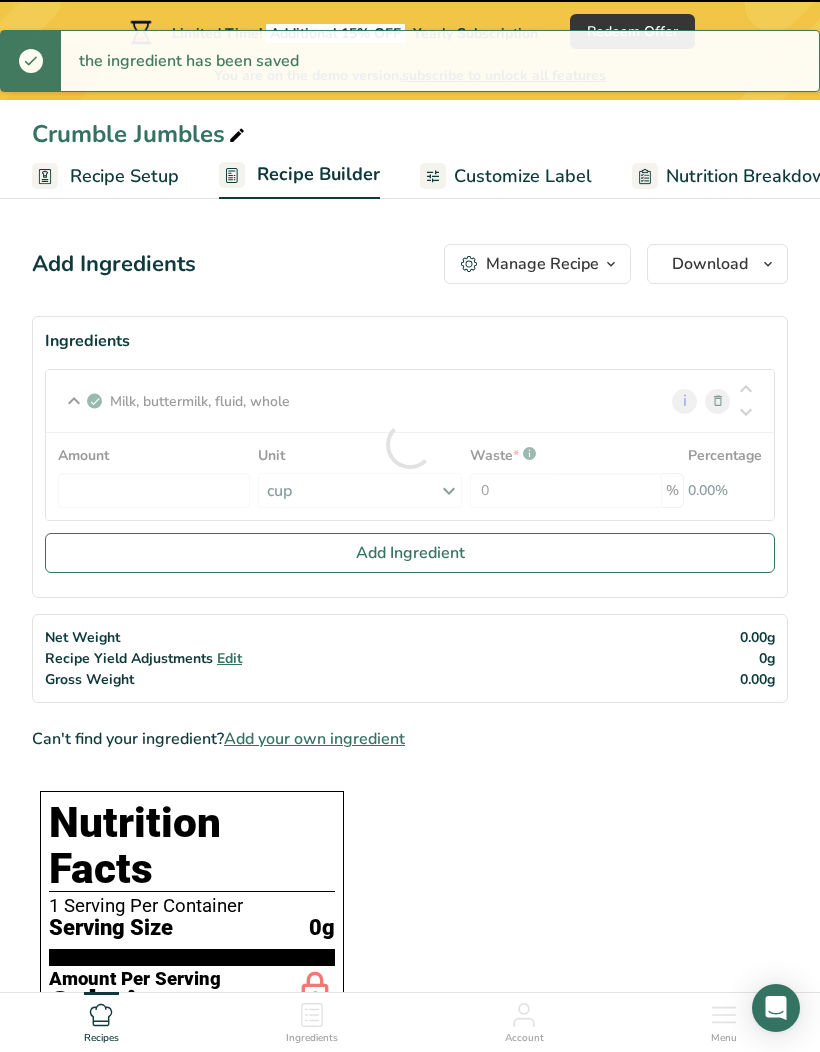 type on "0" 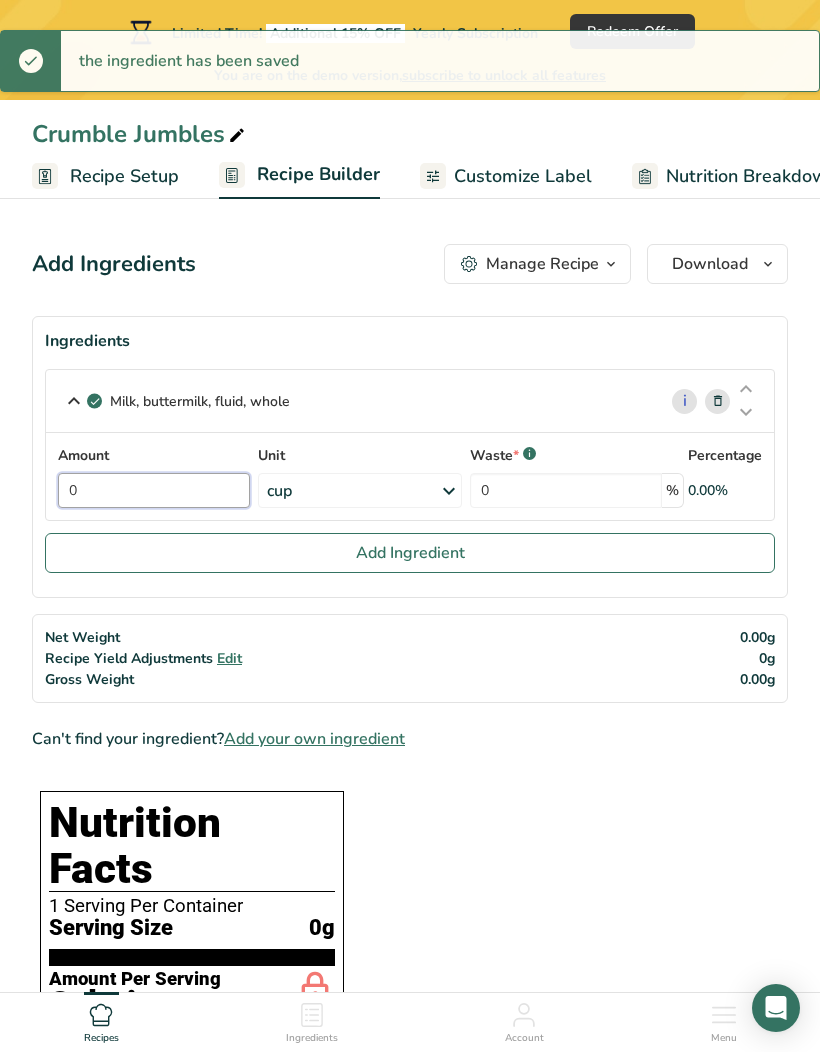 click on "0" at bounding box center (154, 490) 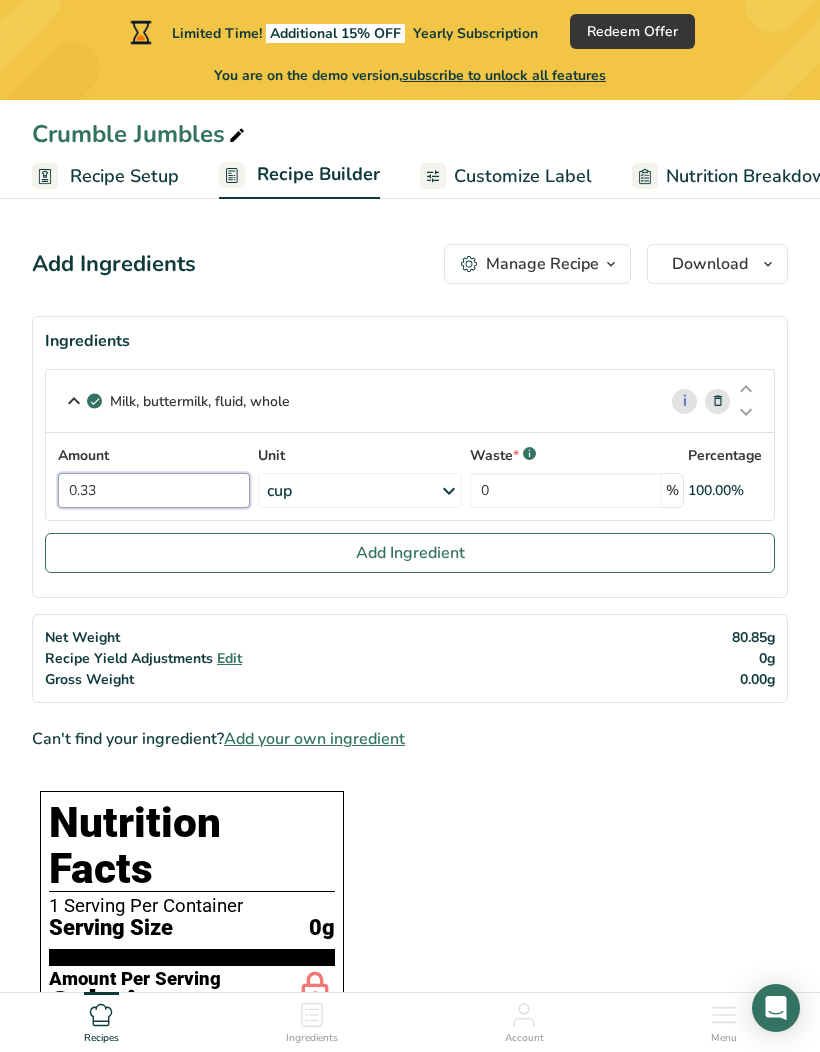 type on "0.33" 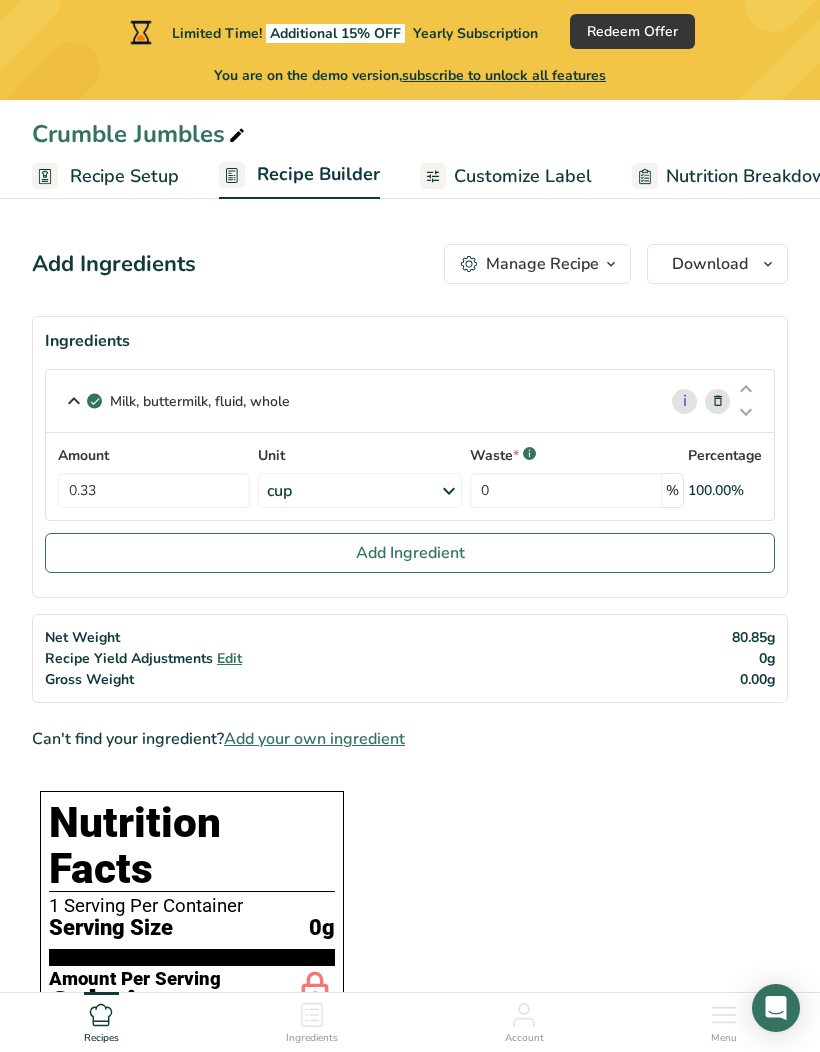 click on "Add Ingredient" at bounding box center (410, 553) 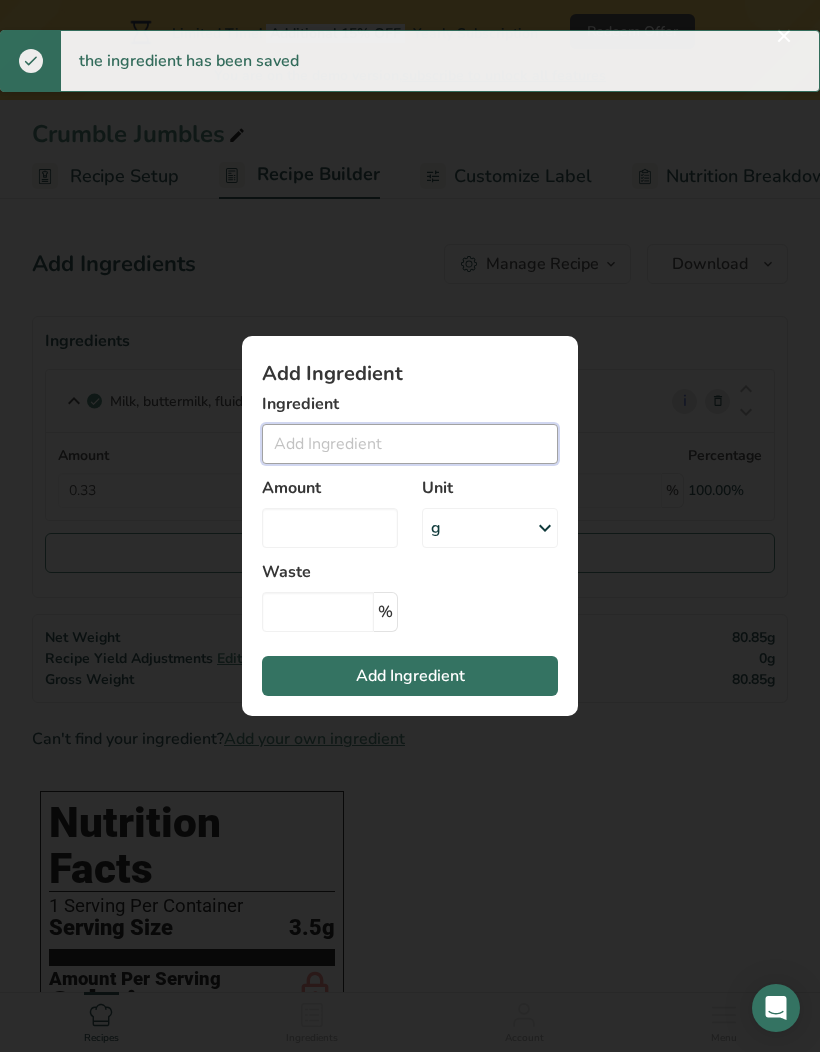 click at bounding box center (410, 444) 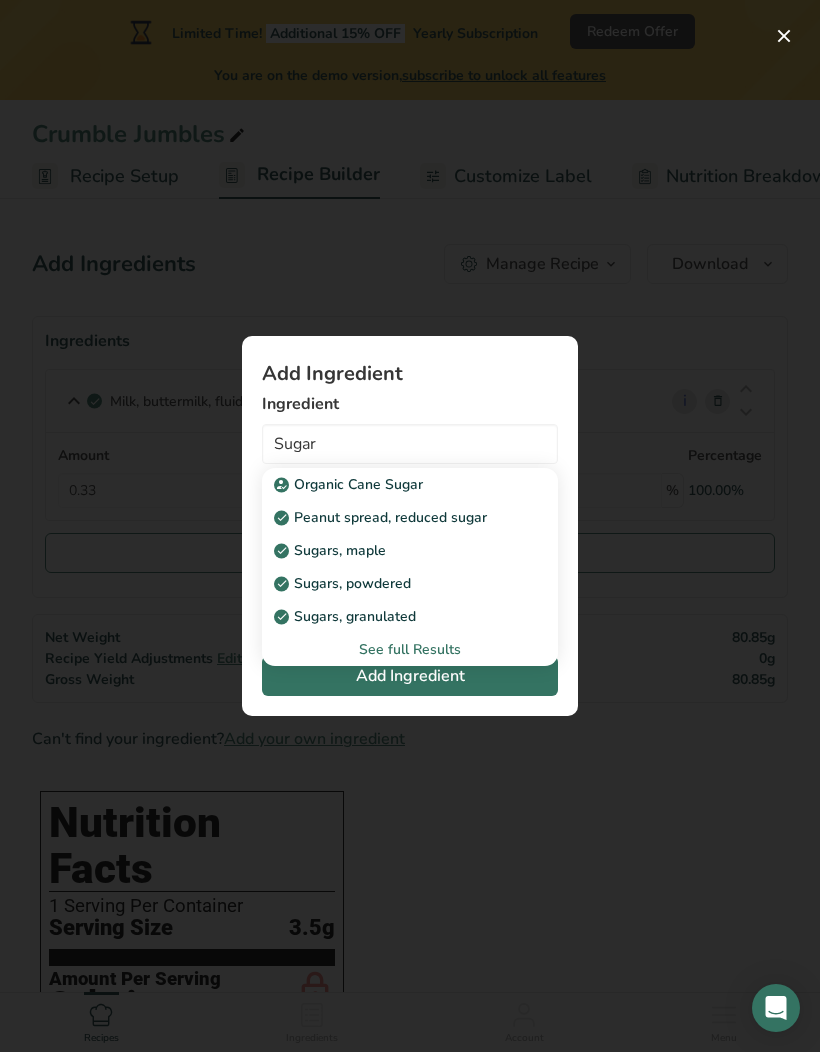 click on "Sugars, granulated" at bounding box center (347, 616) 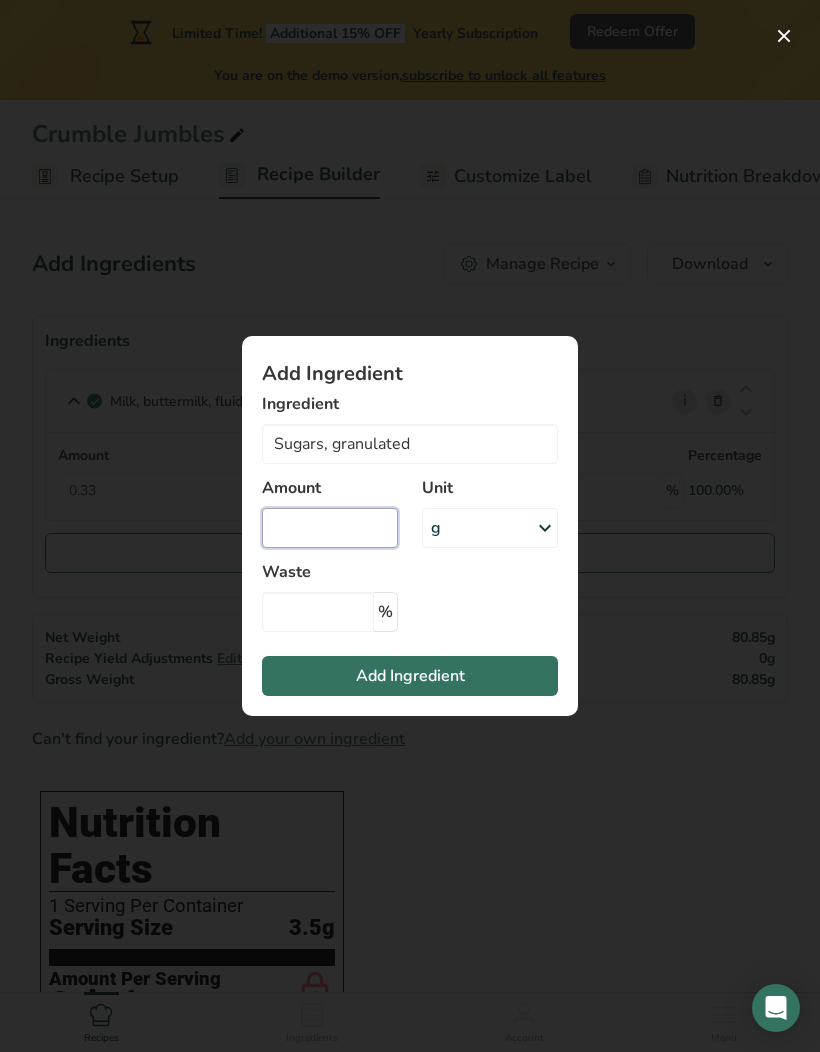 click at bounding box center (330, 528) 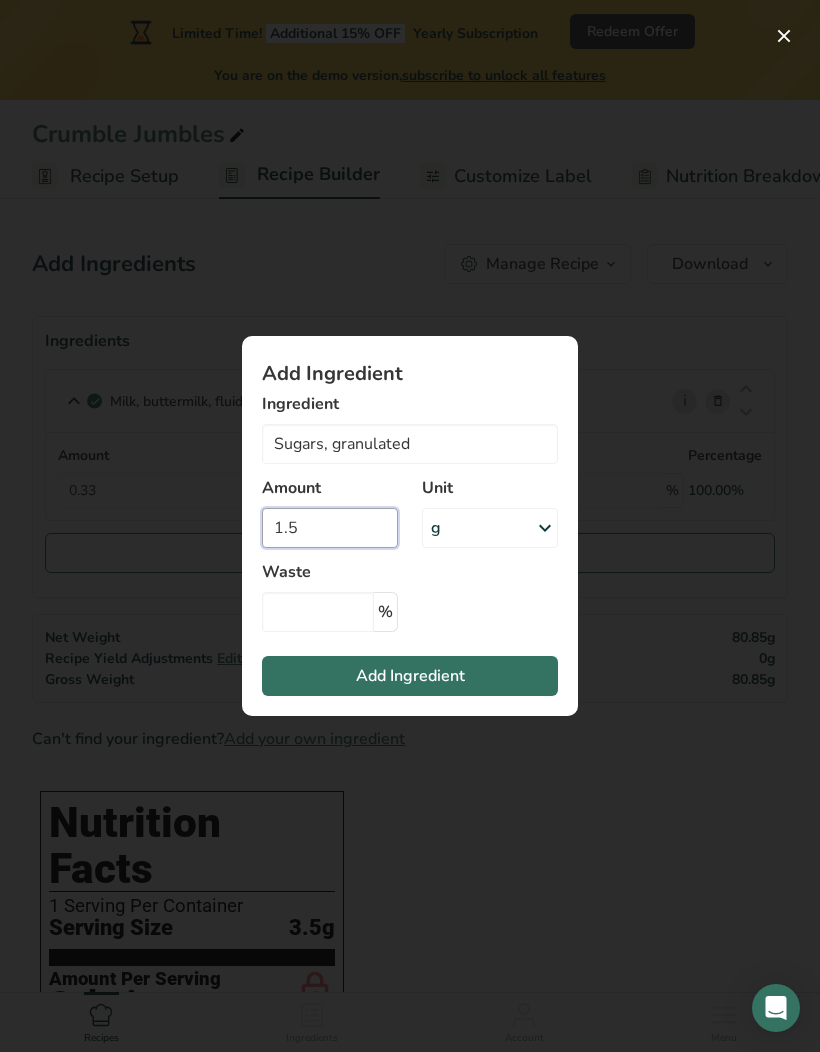 type on "1.5" 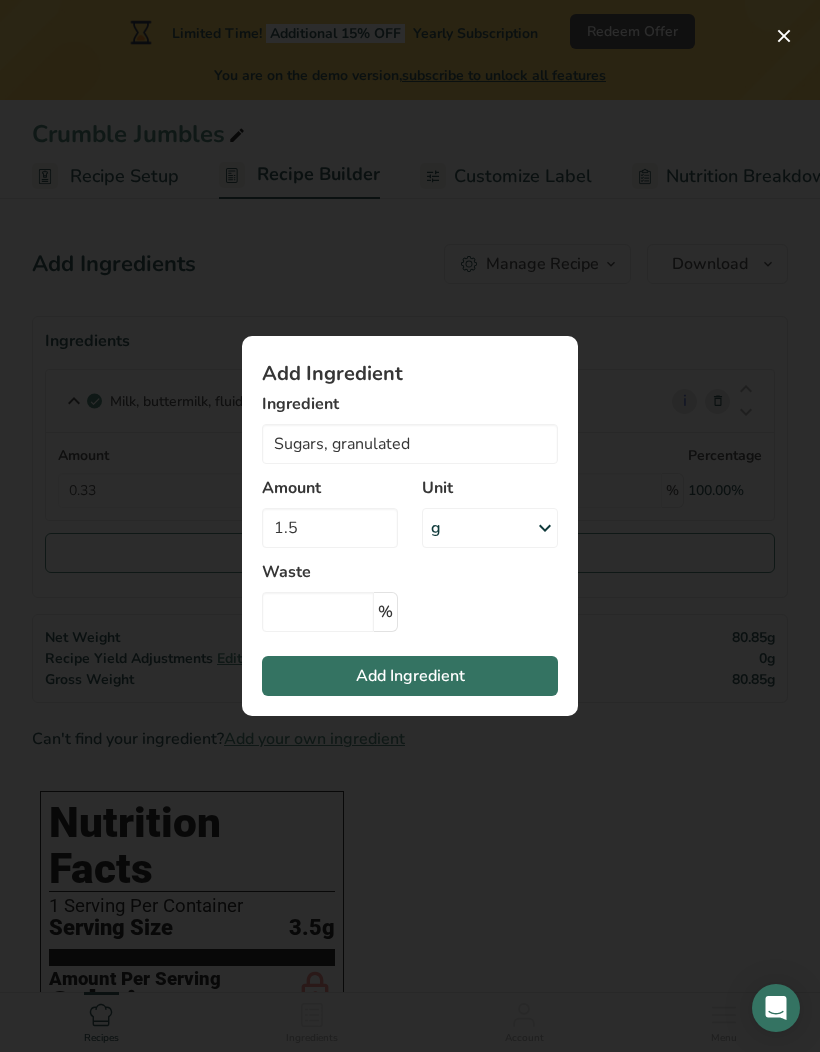 click at bounding box center [545, 528] 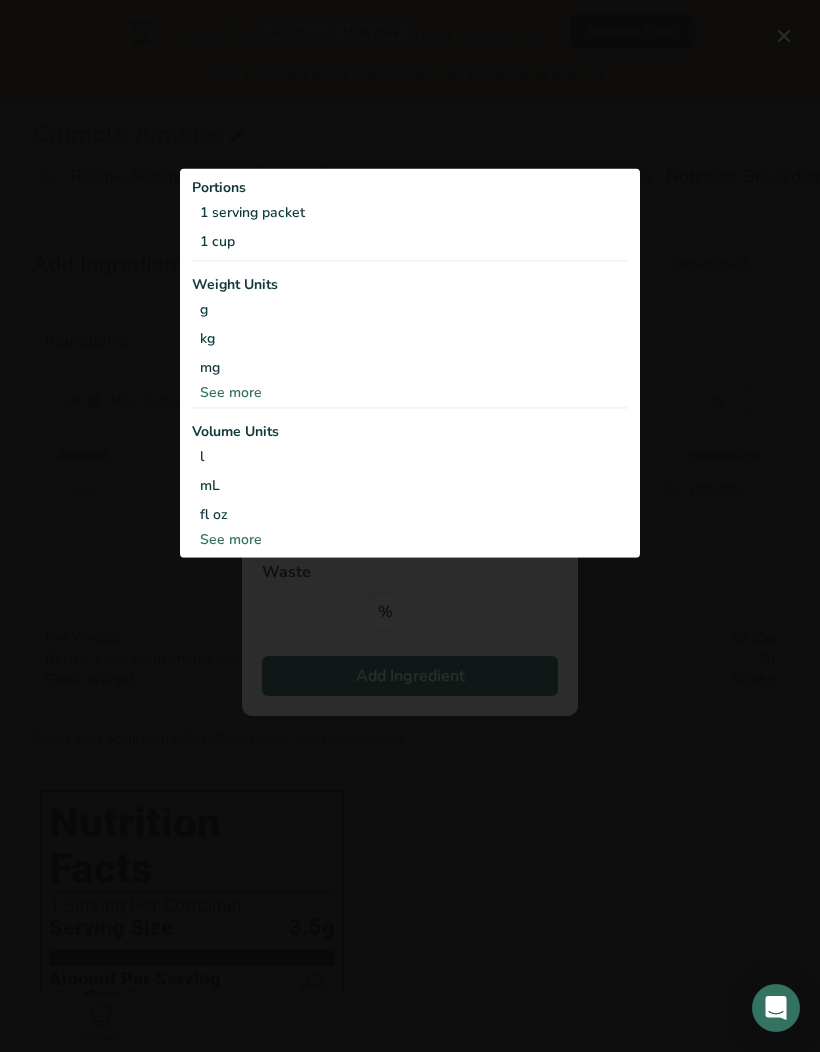 click on "1 cup" at bounding box center (410, 241) 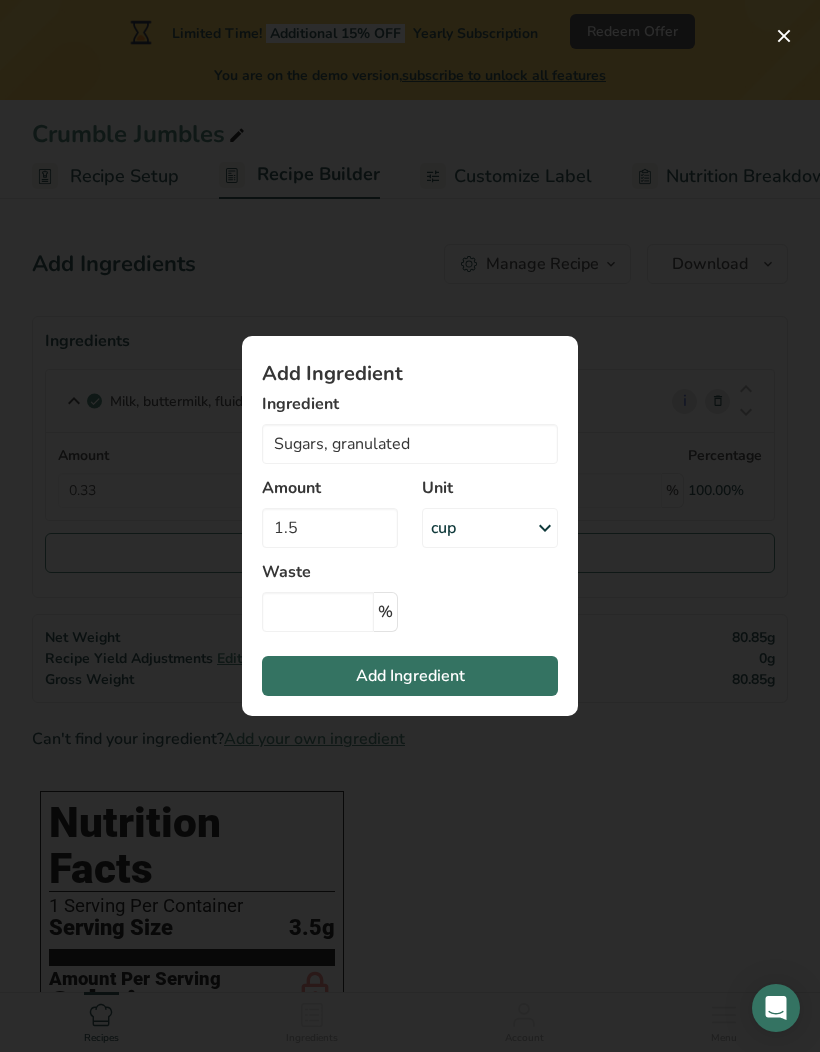 click on "Add Ingredient" at bounding box center (410, 676) 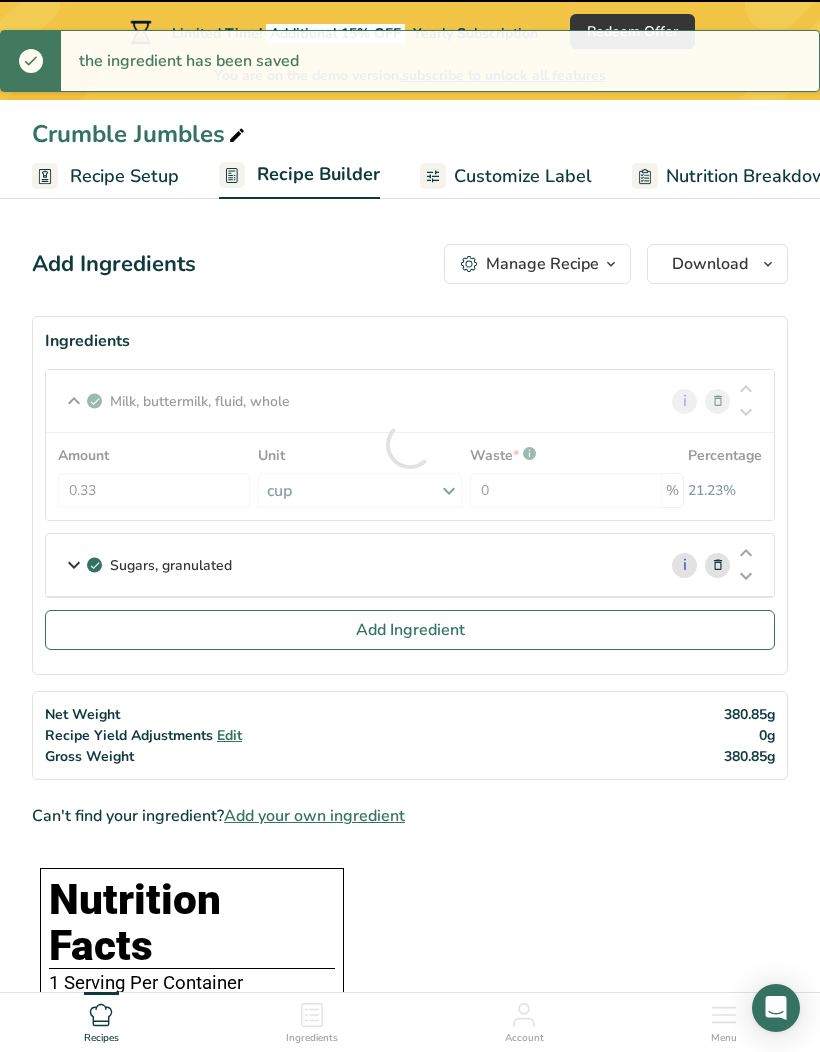 type 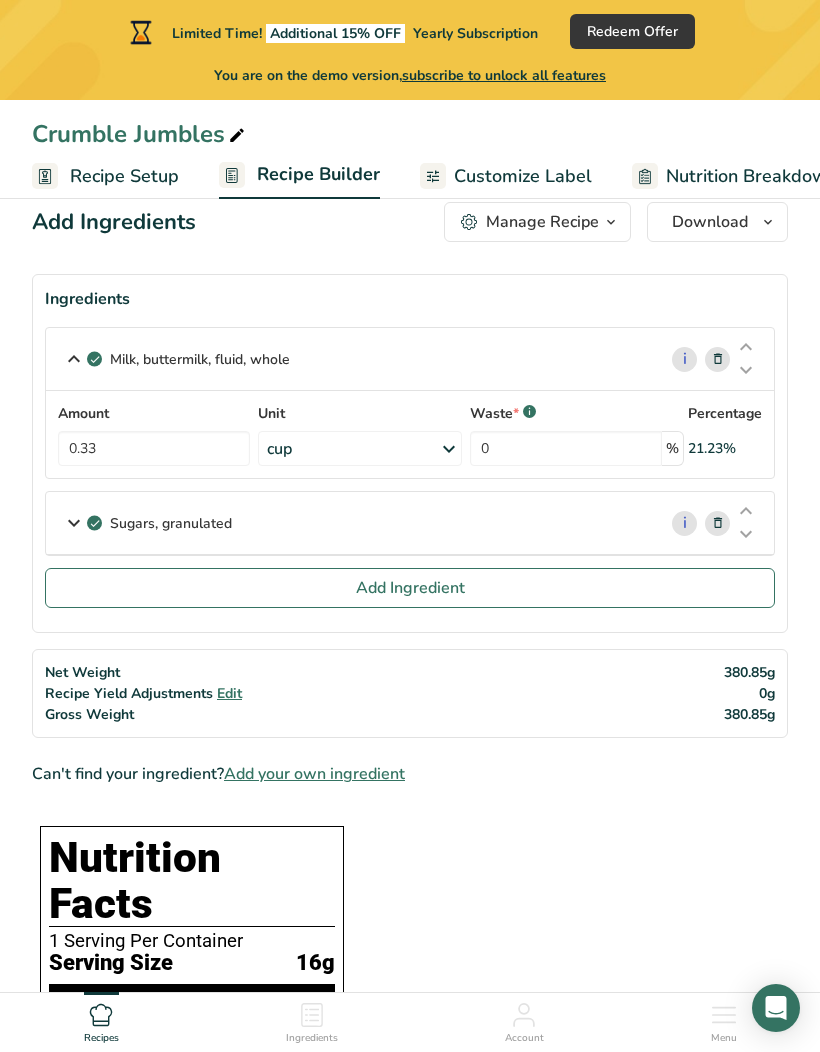 scroll, scrollTop: 0, scrollLeft: 0, axis: both 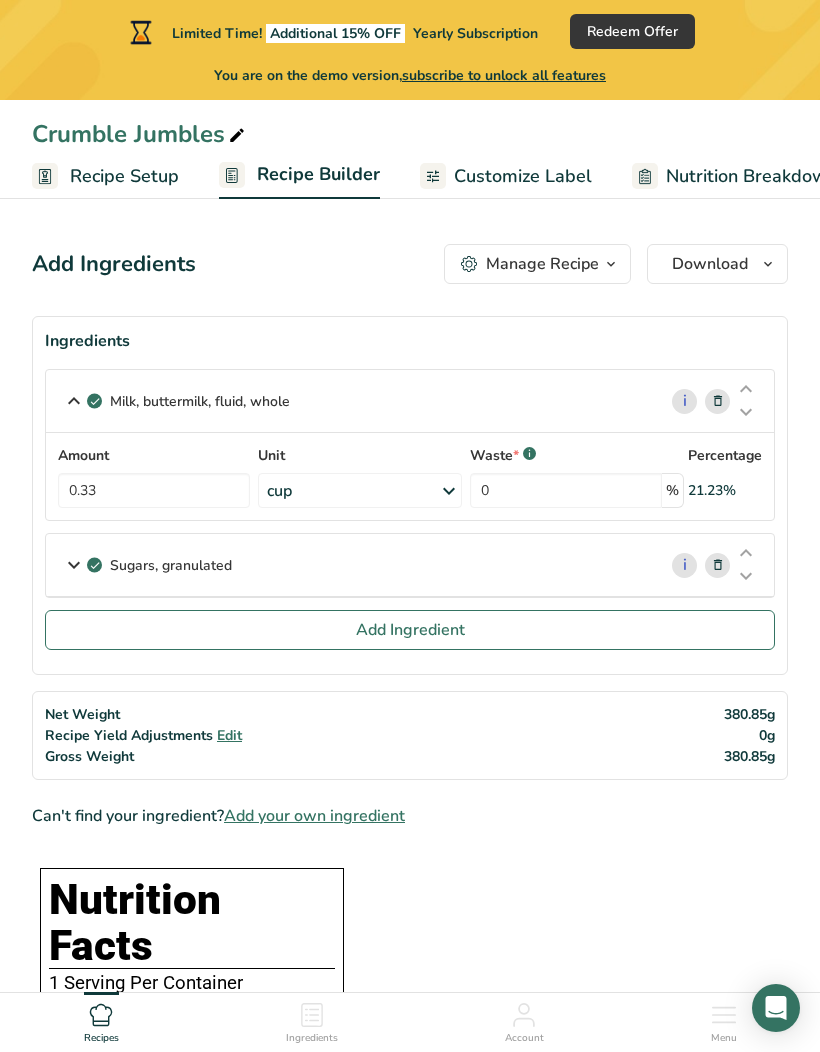 click on "Add Ingredient" at bounding box center [410, 630] 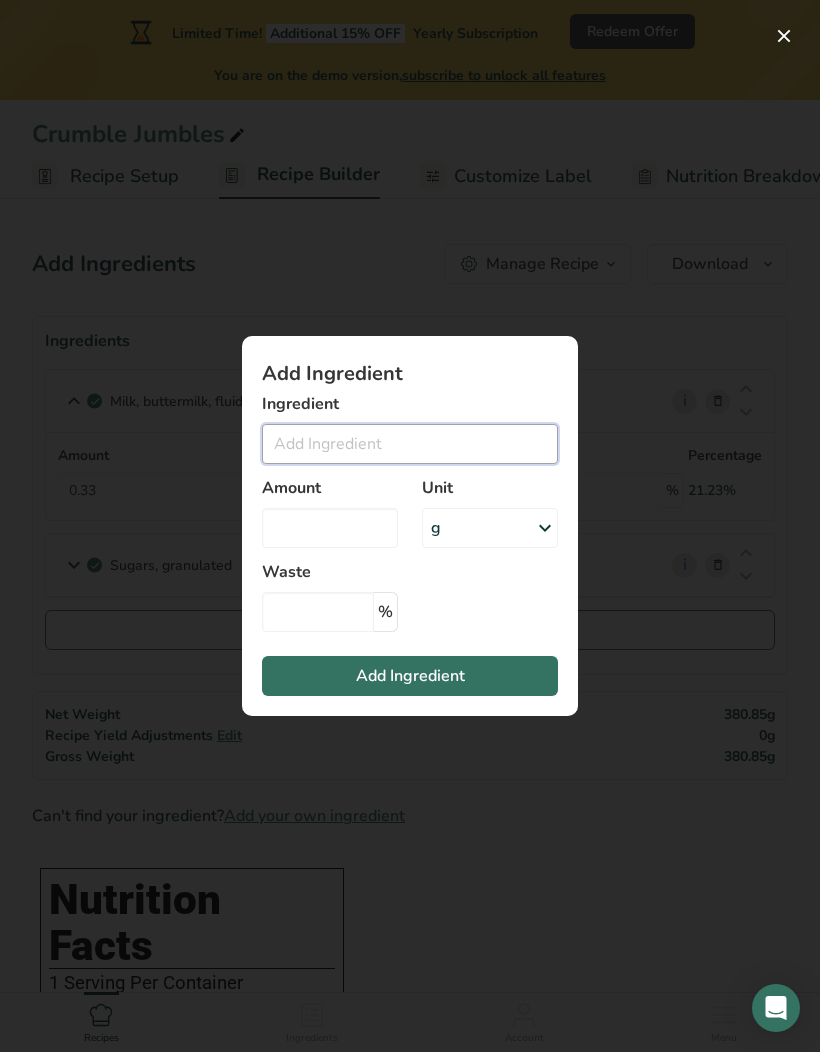 click at bounding box center [410, 444] 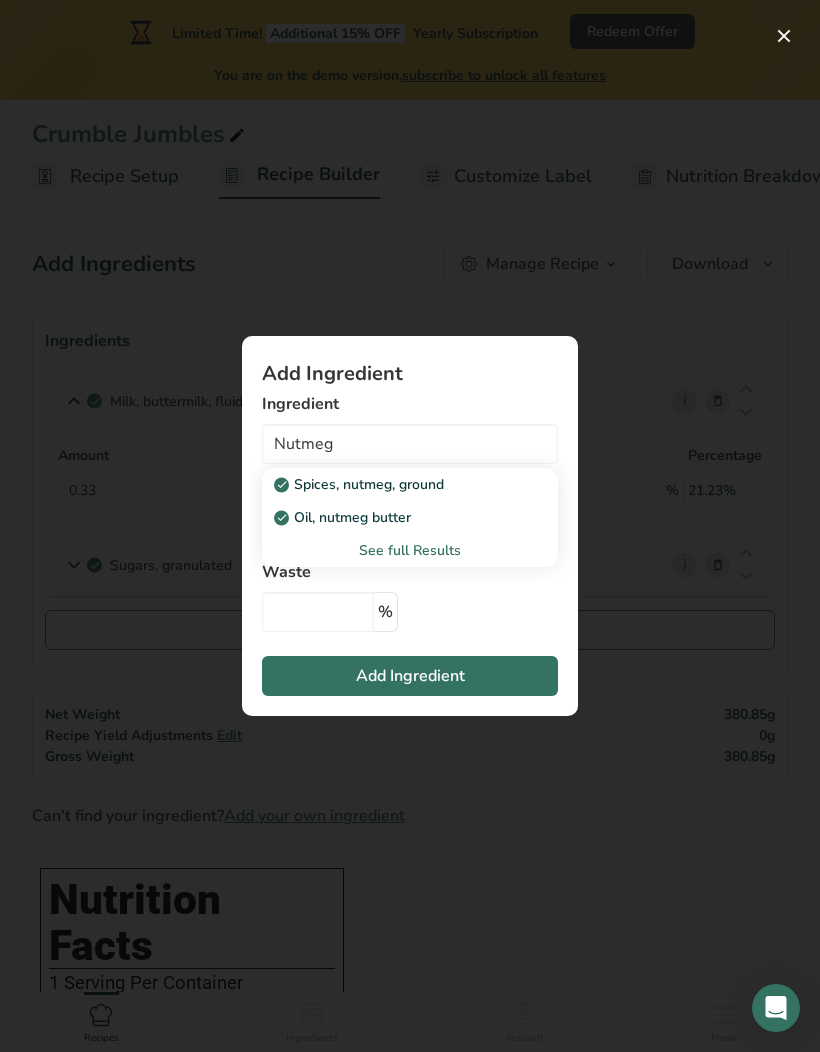click on "Spices, nutmeg, ground" at bounding box center [394, 484] 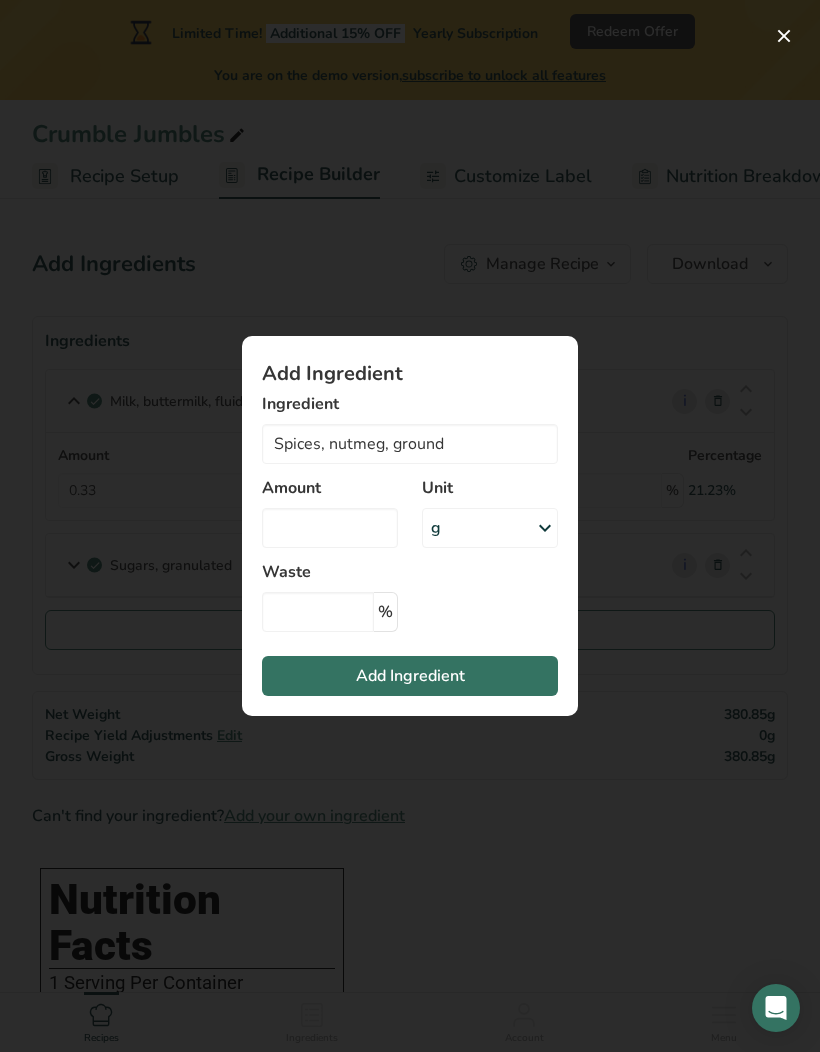 click on "g" at bounding box center [490, 528] 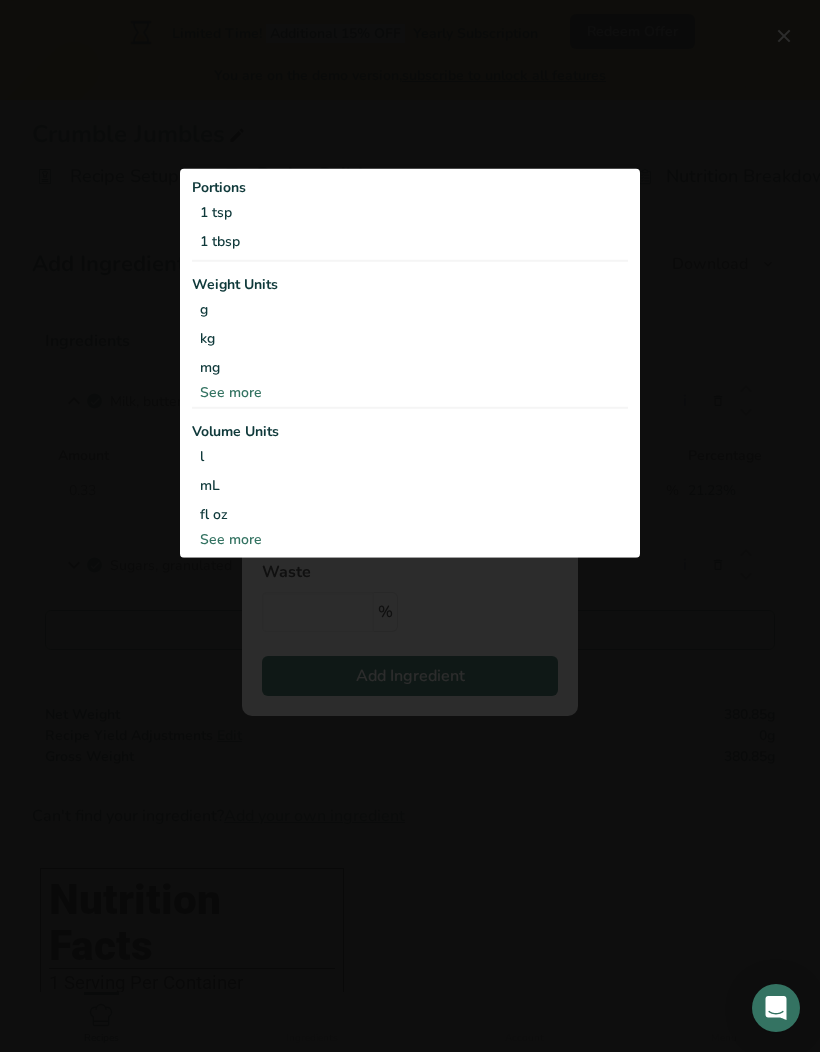 click on "1 tsp" at bounding box center (410, 212) 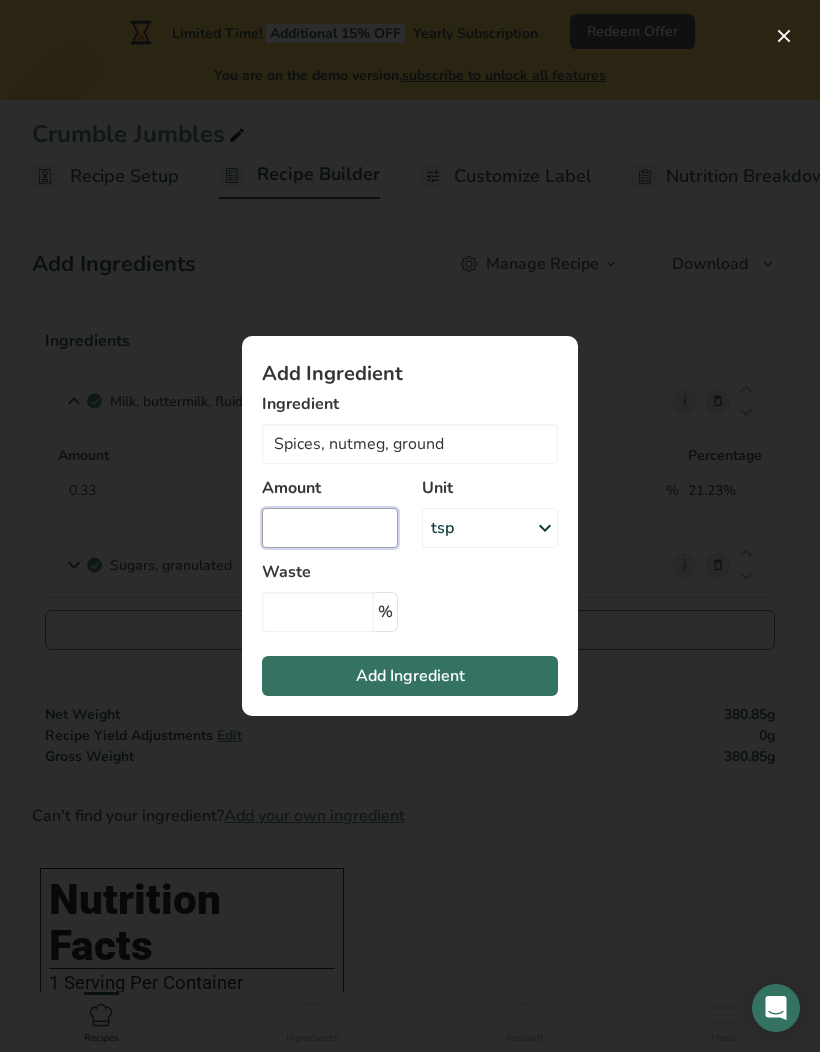 click at bounding box center (330, 528) 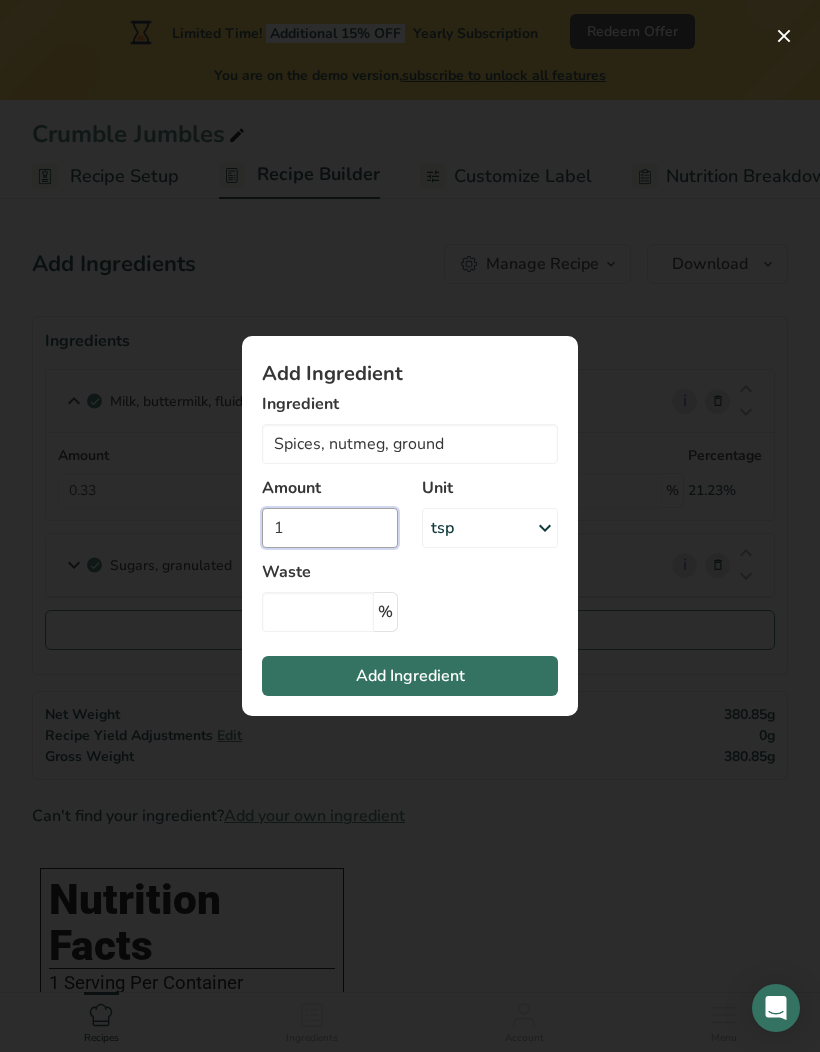 type on "1" 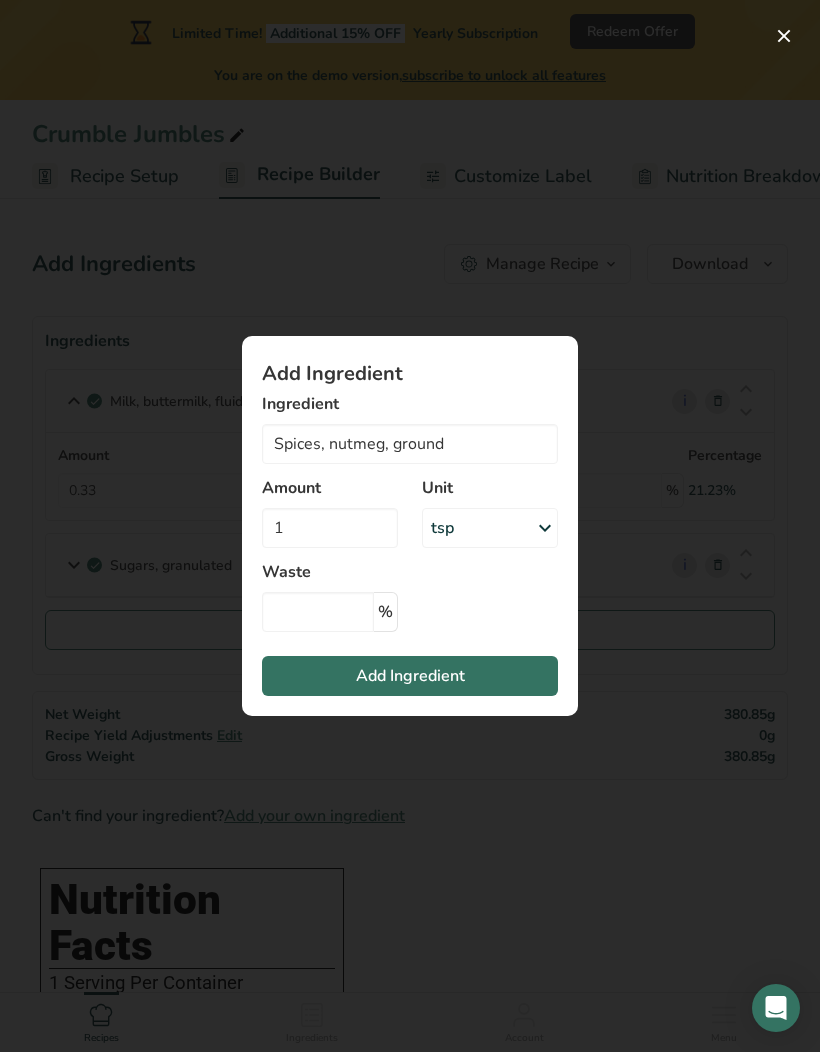 click on "Add Ingredient" at bounding box center (410, 676) 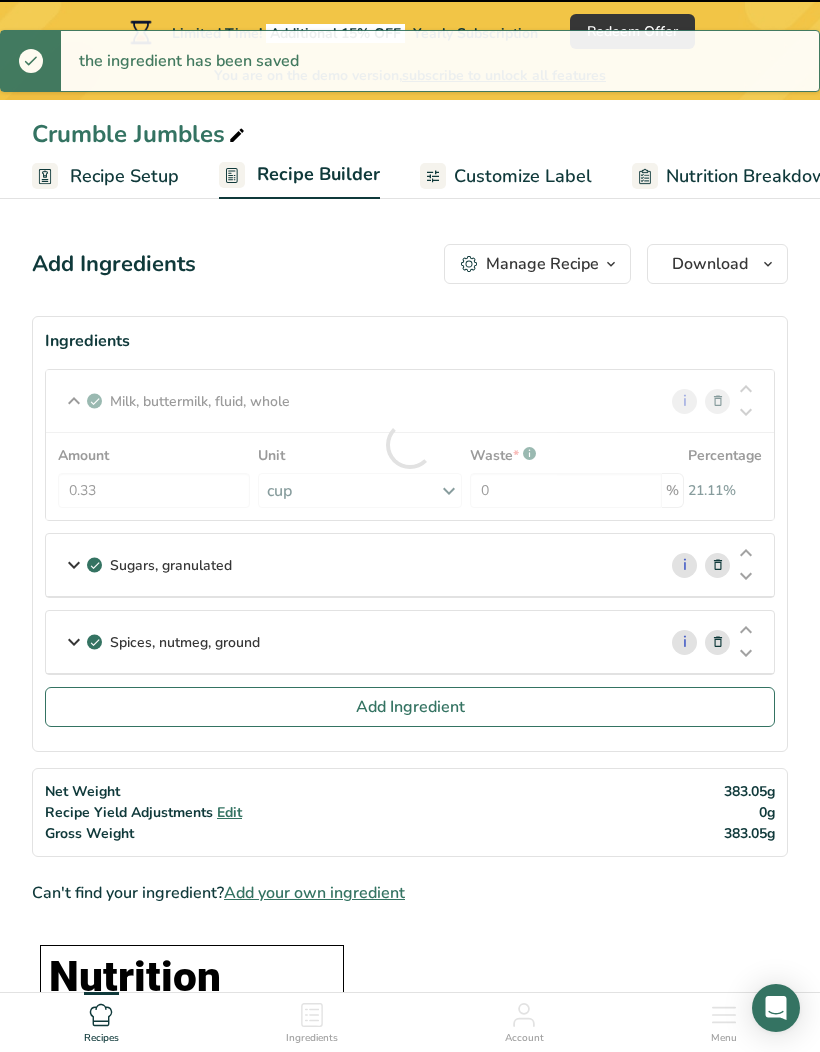 type 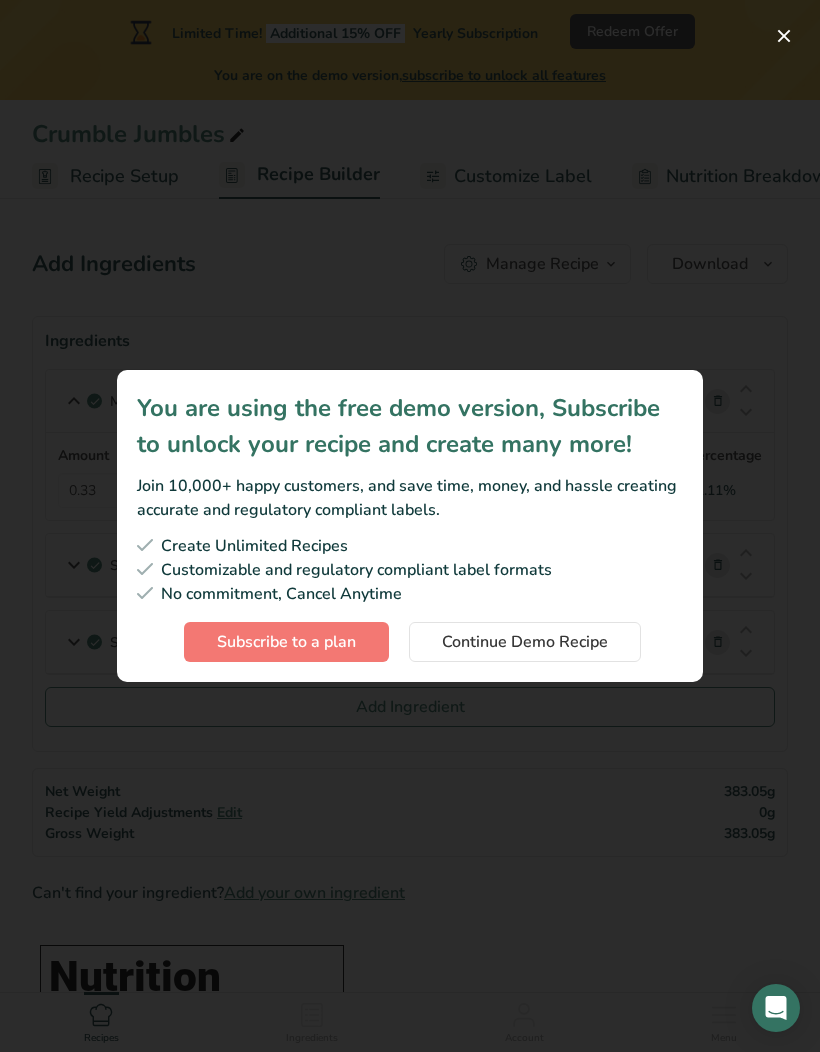 click at bounding box center [784, 36] 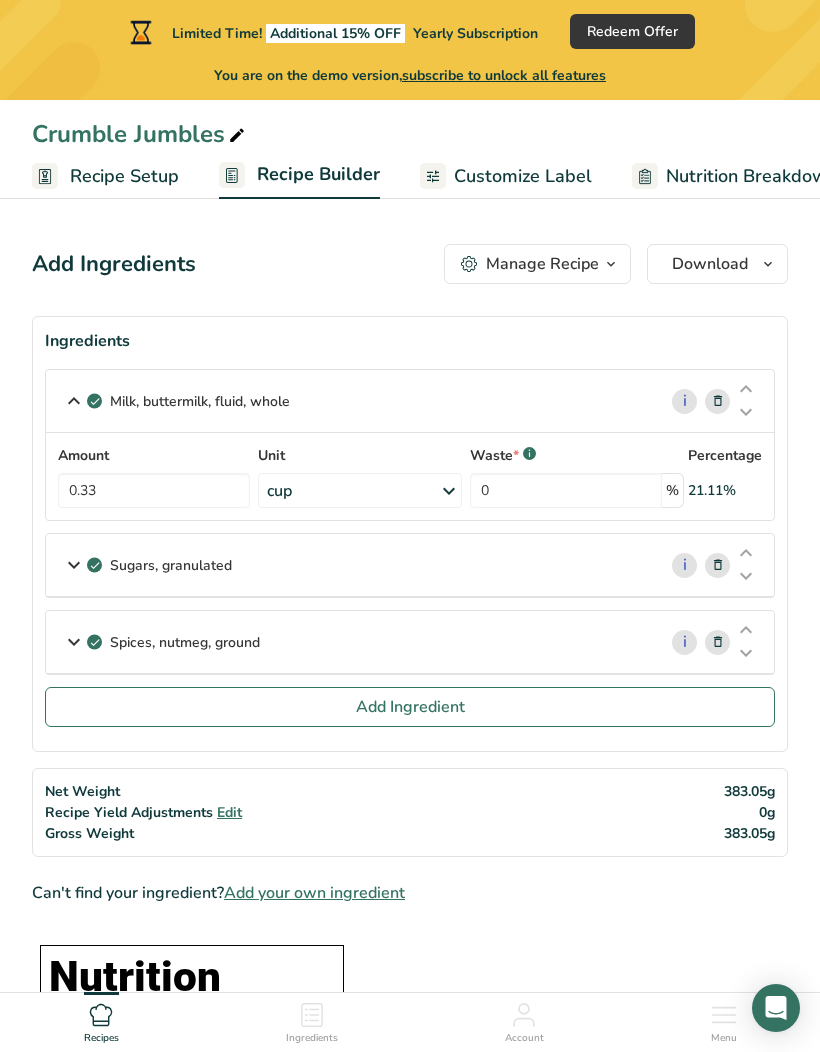 click on "Spices, nutmeg, ground" at bounding box center [351, 642] 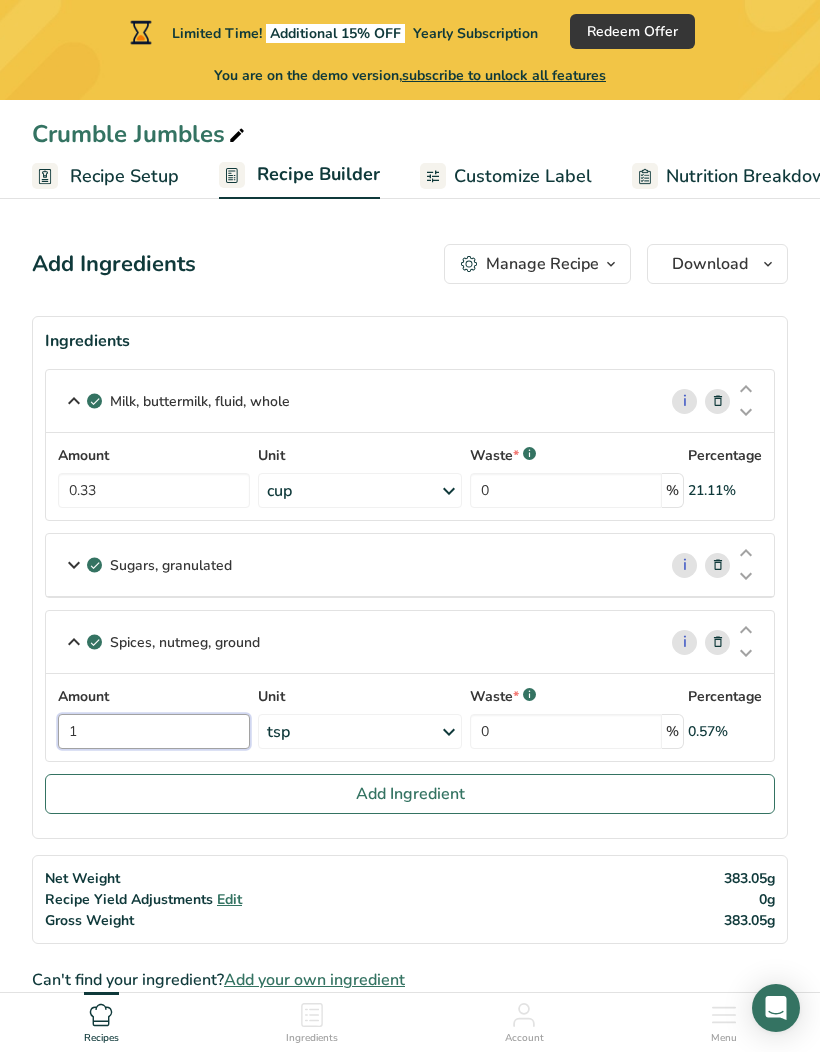 click on "1" at bounding box center [154, 731] 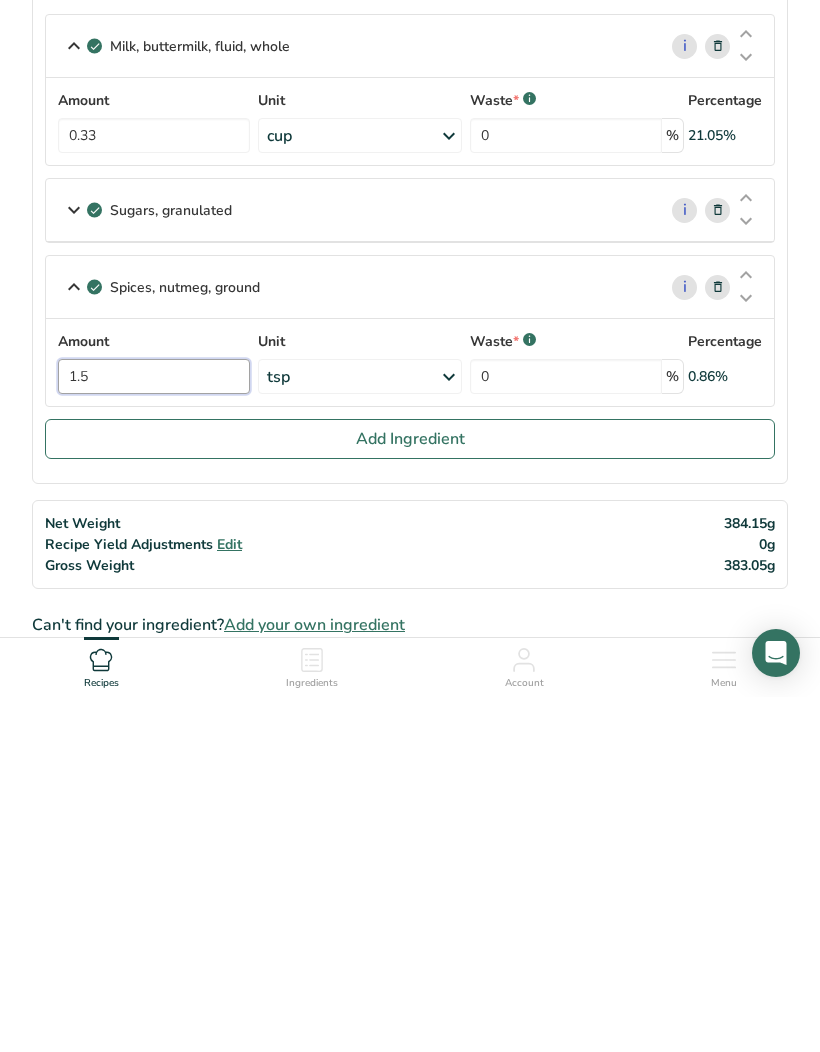type on "1.5" 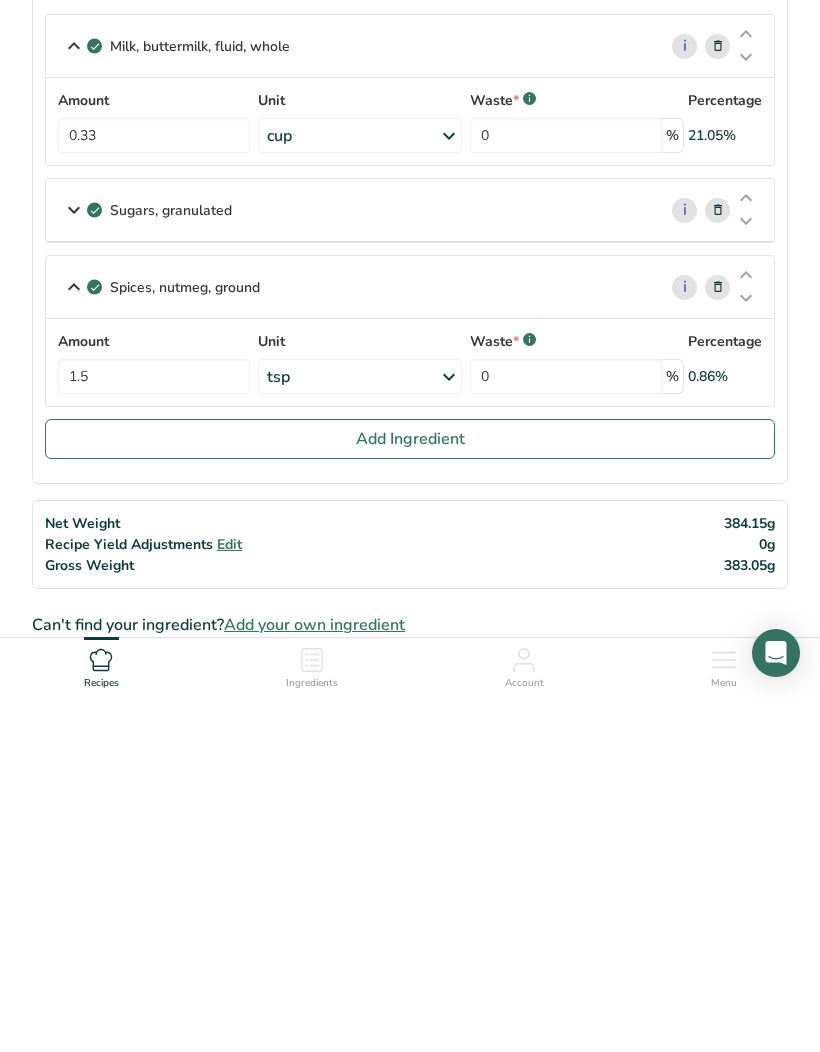 click on "Add Ingredient" at bounding box center [410, 794] 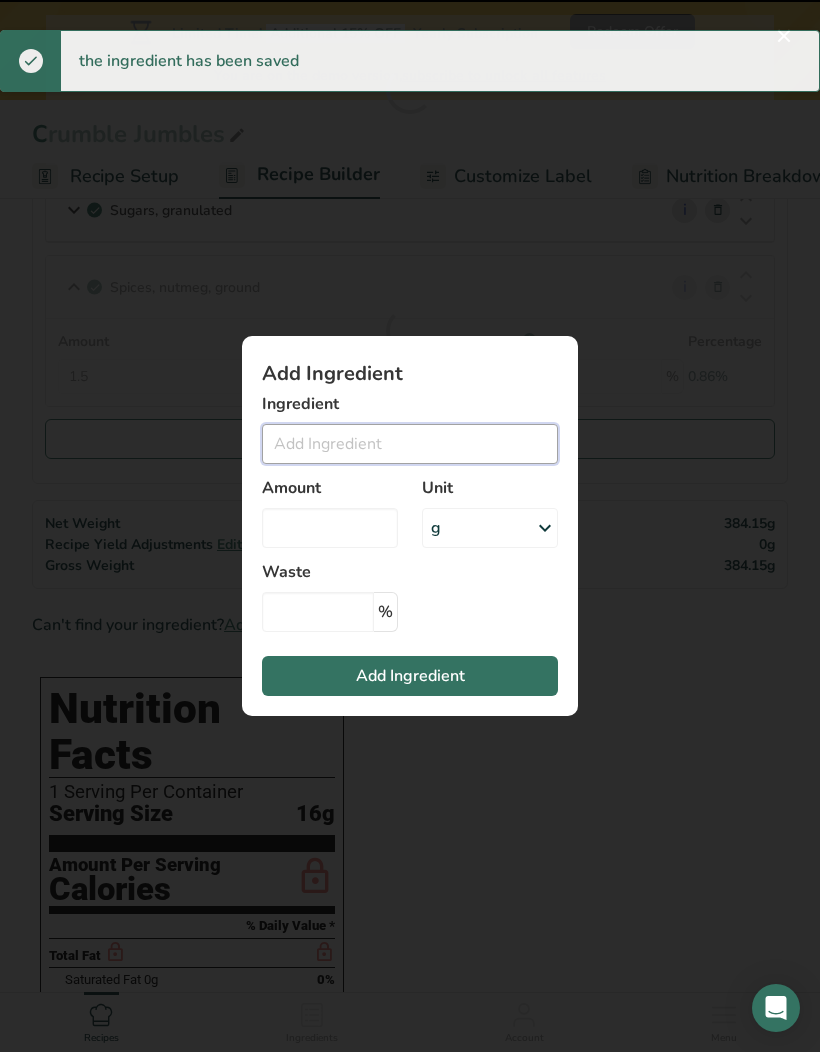 click at bounding box center (410, 444) 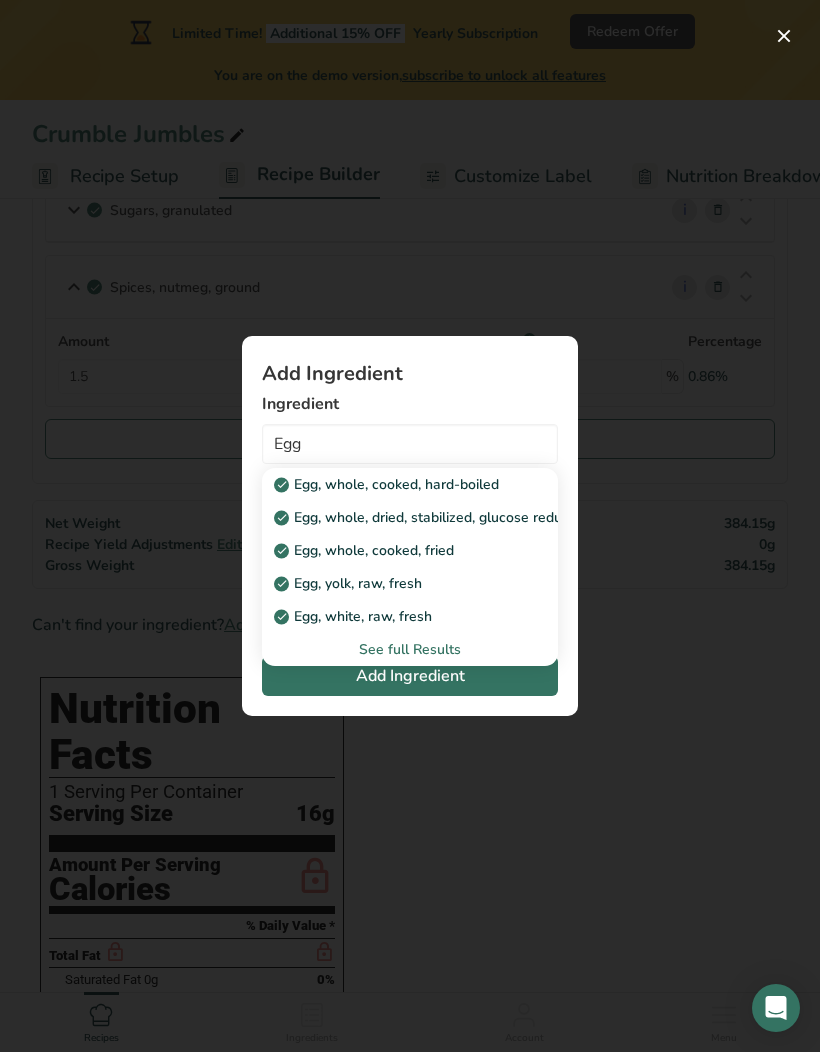 click on "Egg, yolk, raw, fresh" at bounding box center [350, 583] 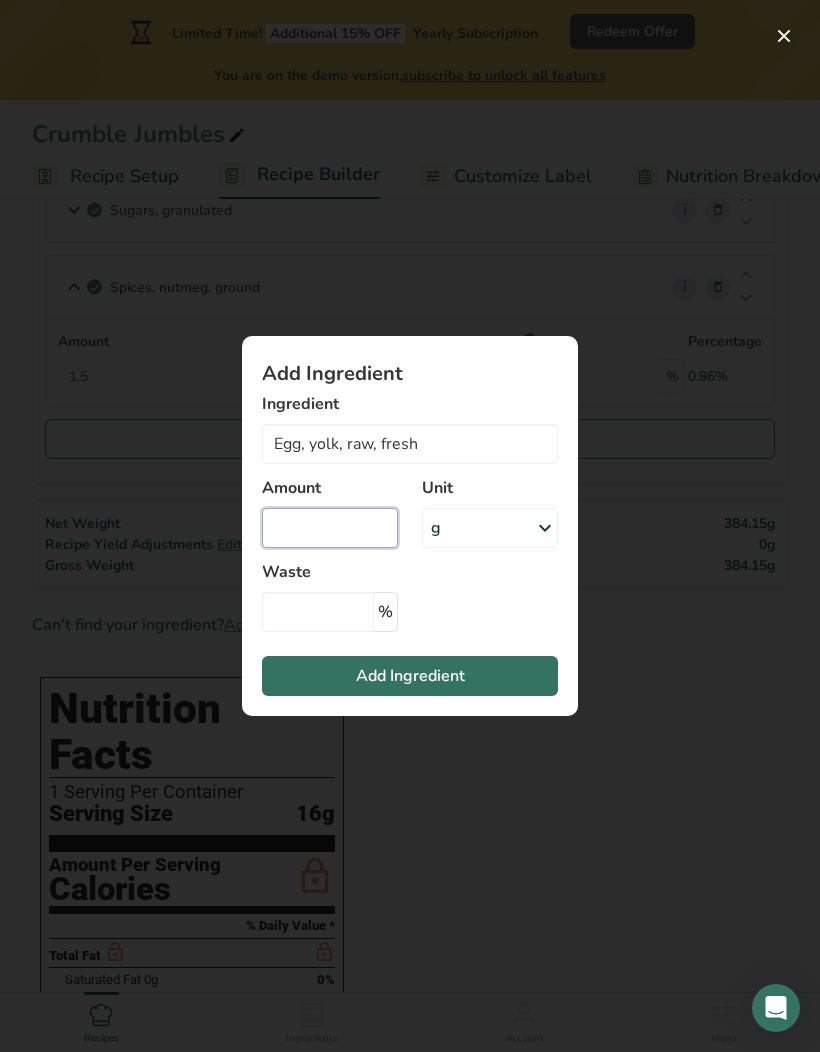 click at bounding box center (330, 528) 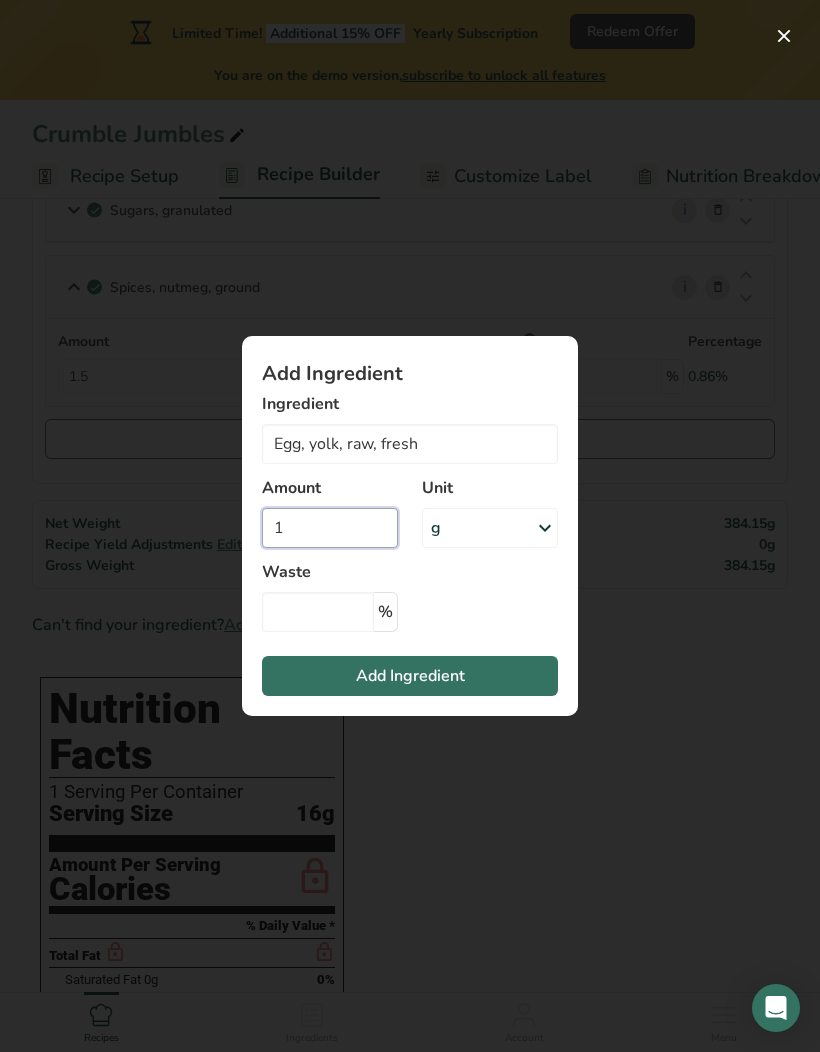 type on "1" 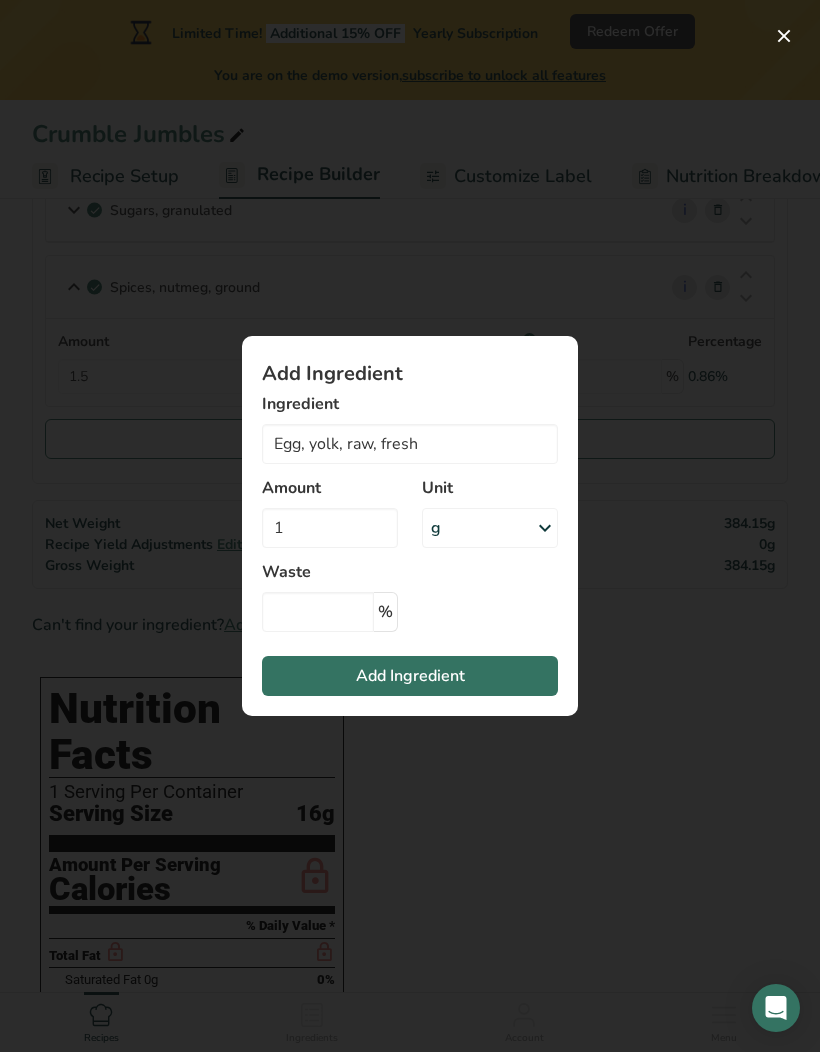 click on "Add Ingredient" at bounding box center [410, 676] 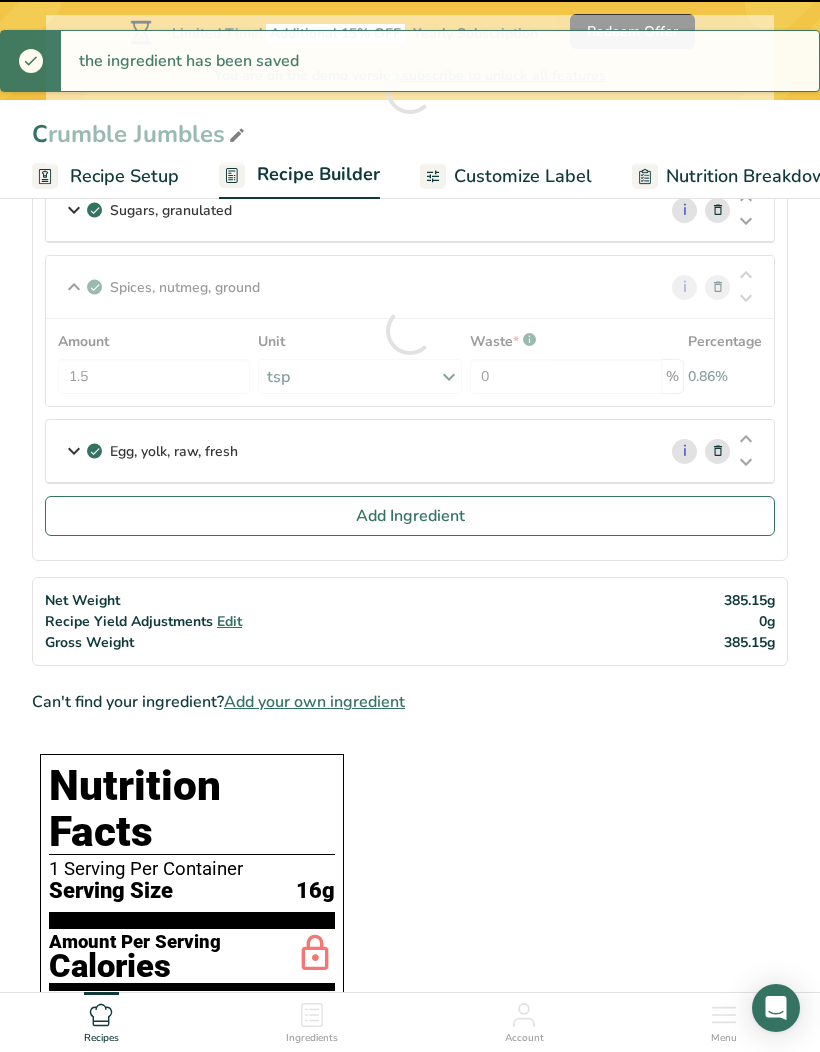 type 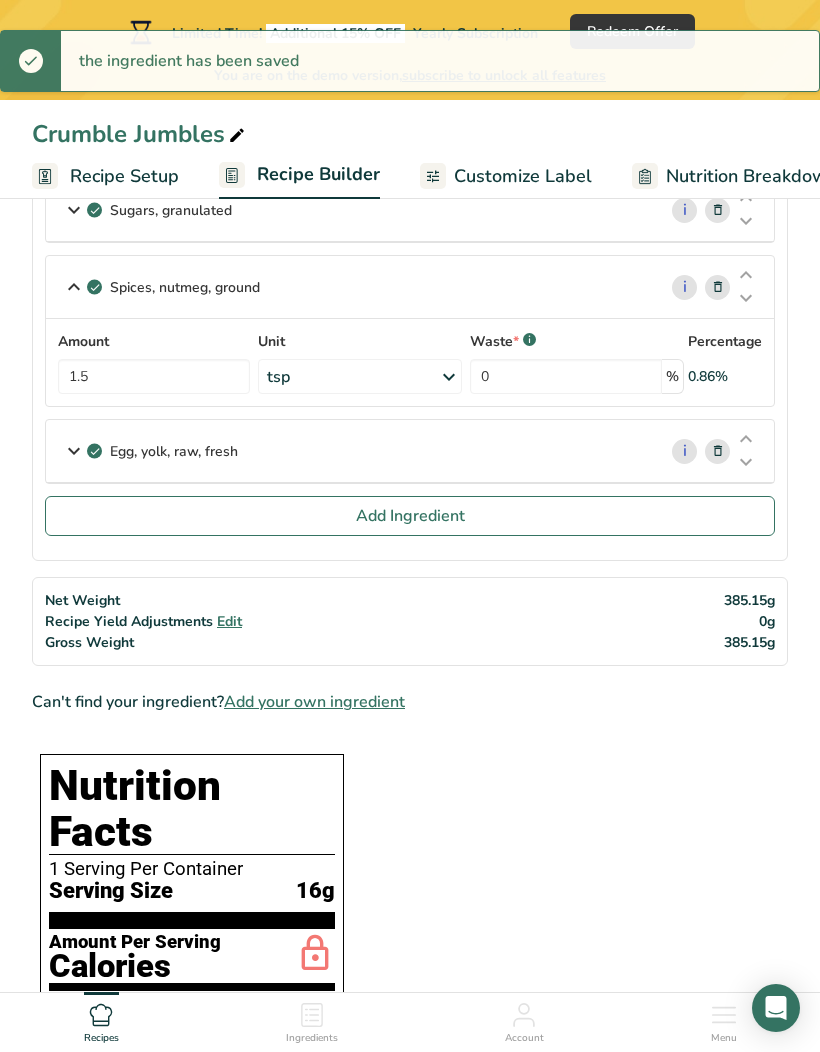 click on "Egg, yolk, raw, fresh" at bounding box center [351, 451] 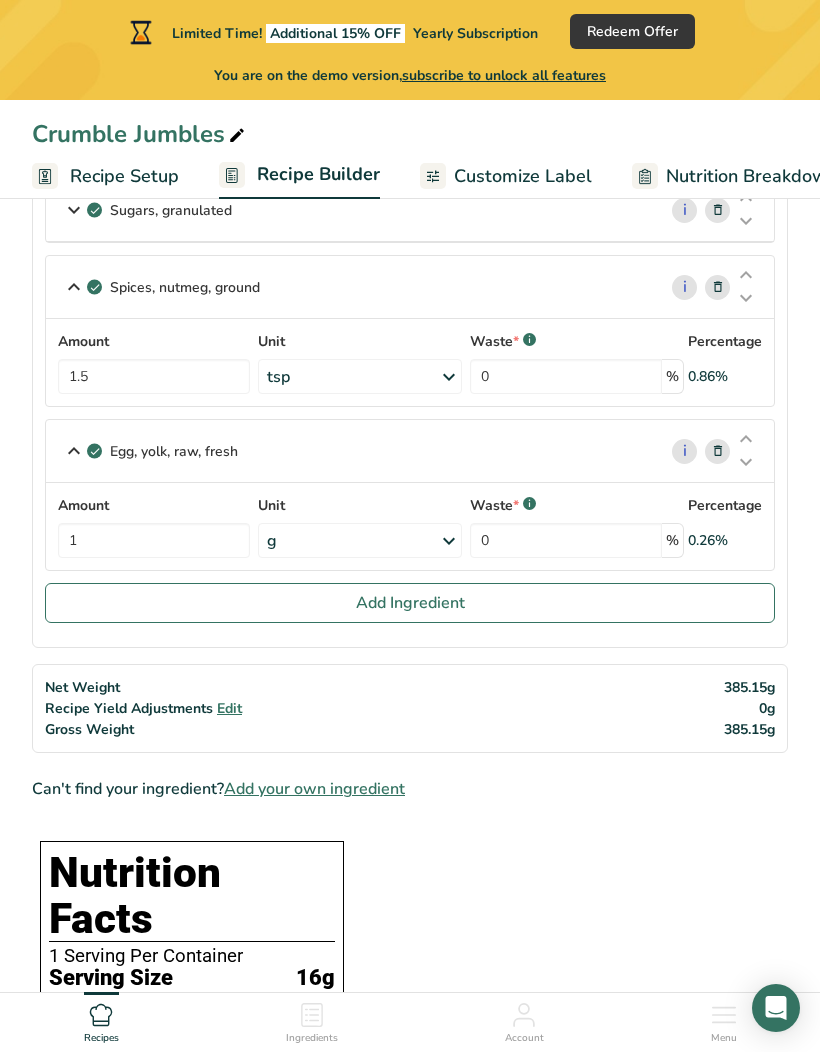 click at bounding box center [449, 541] 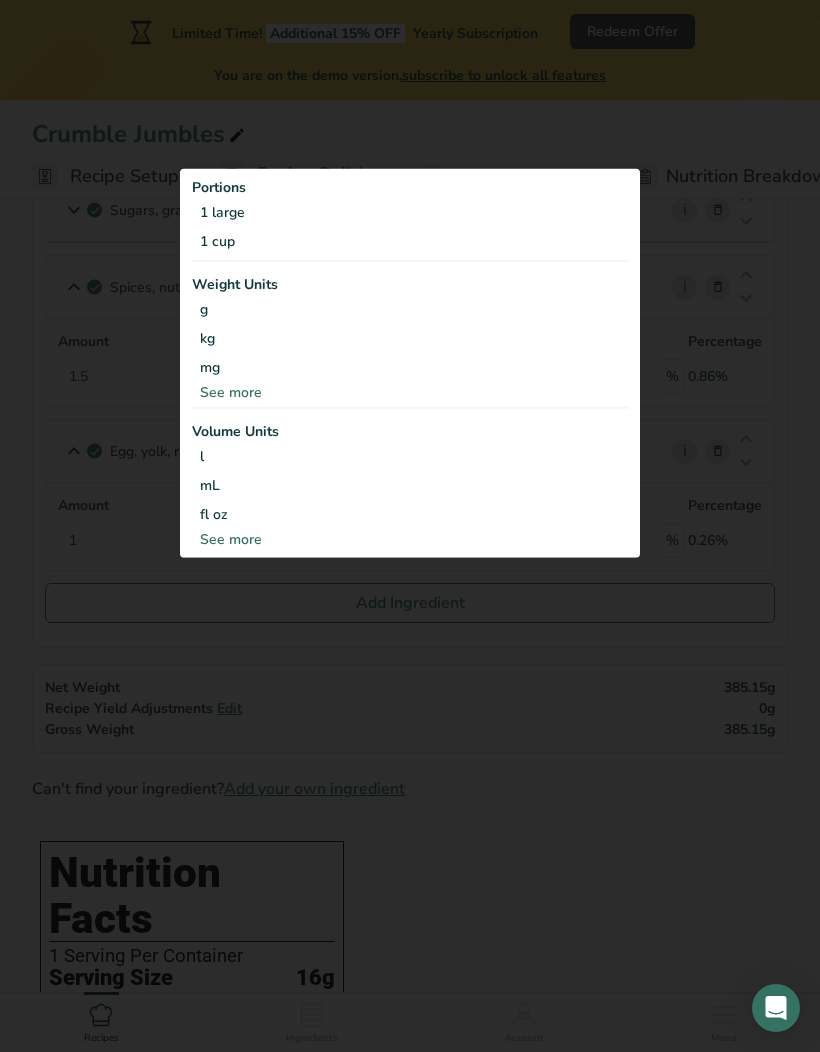 click on "1 large" at bounding box center [410, 212] 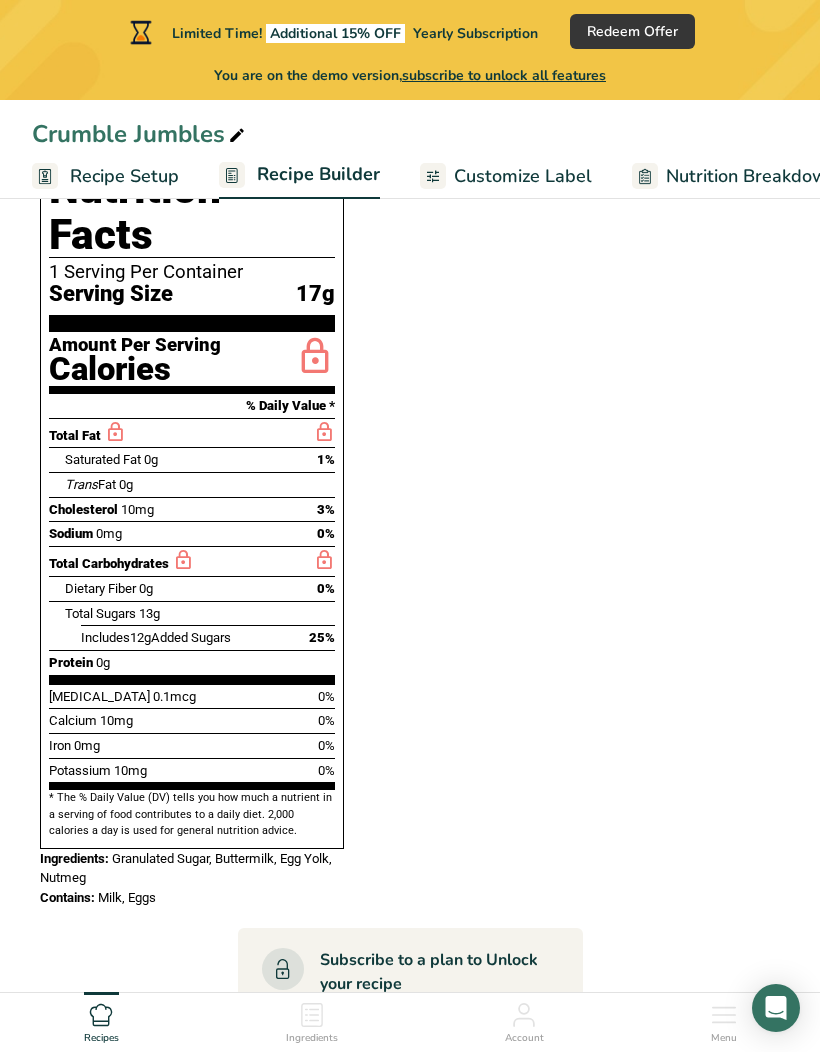 scroll, scrollTop: 1047, scrollLeft: 0, axis: vertical 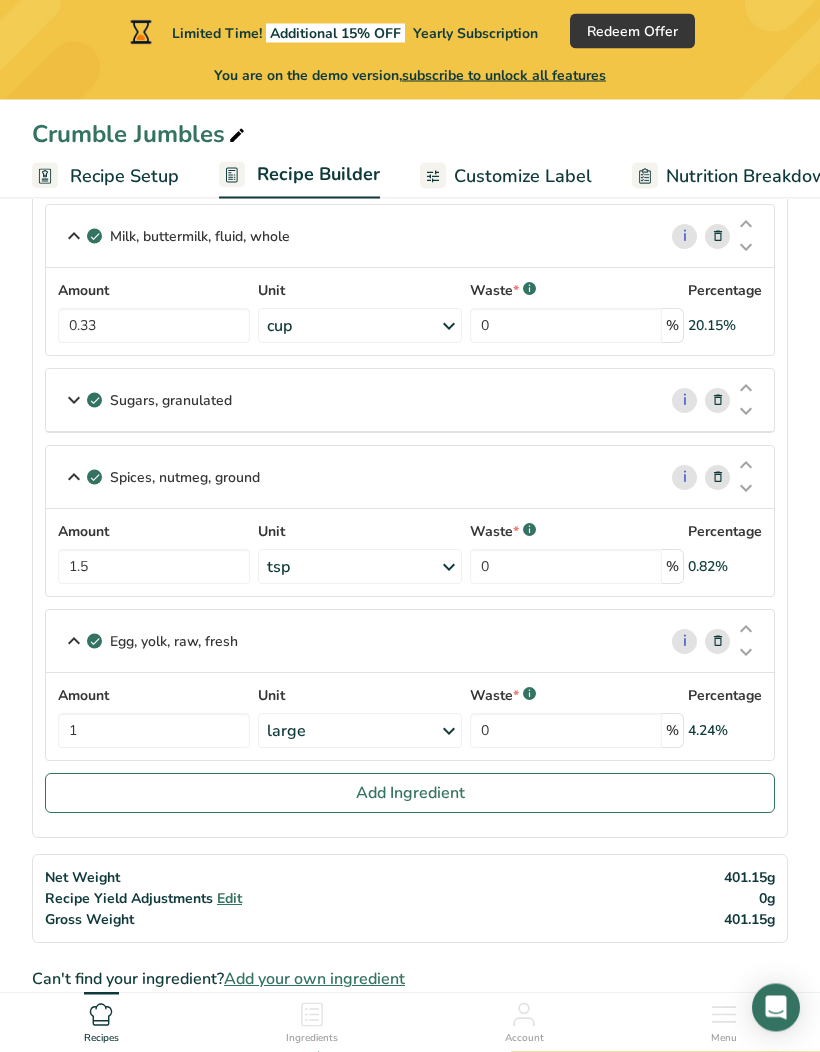 click on "Add Ingredient" at bounding box center (410, 794) 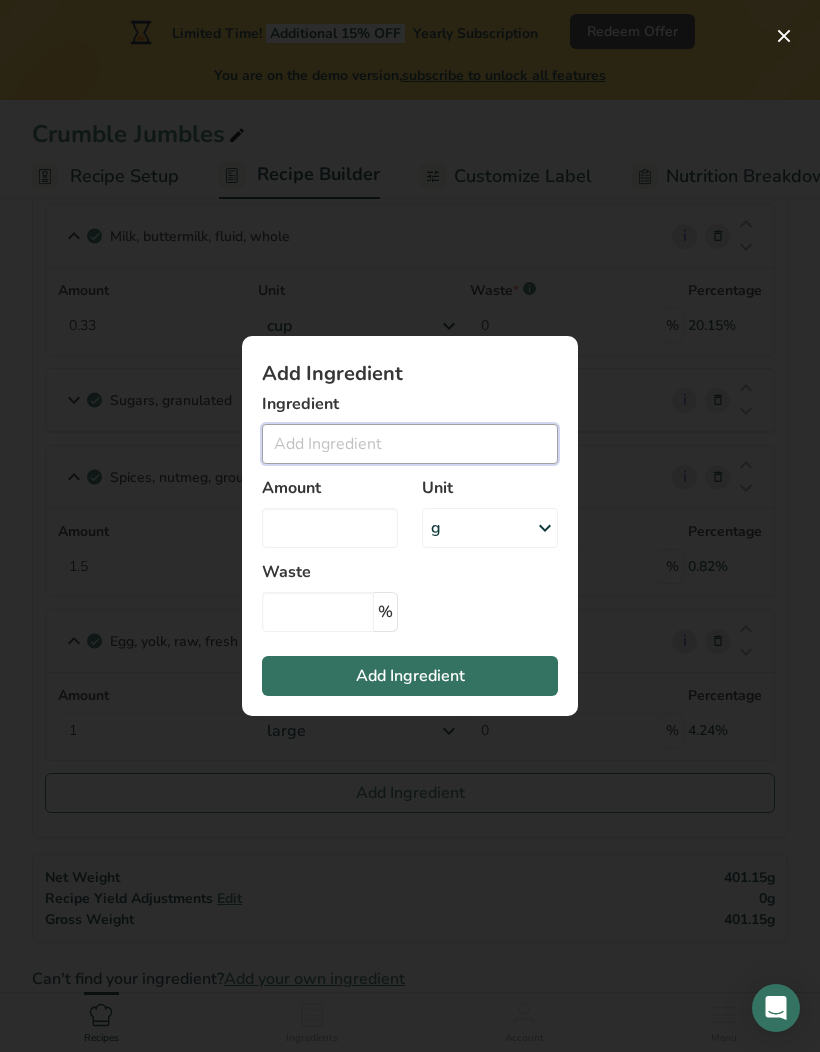 click at bounding box center [410, 444] 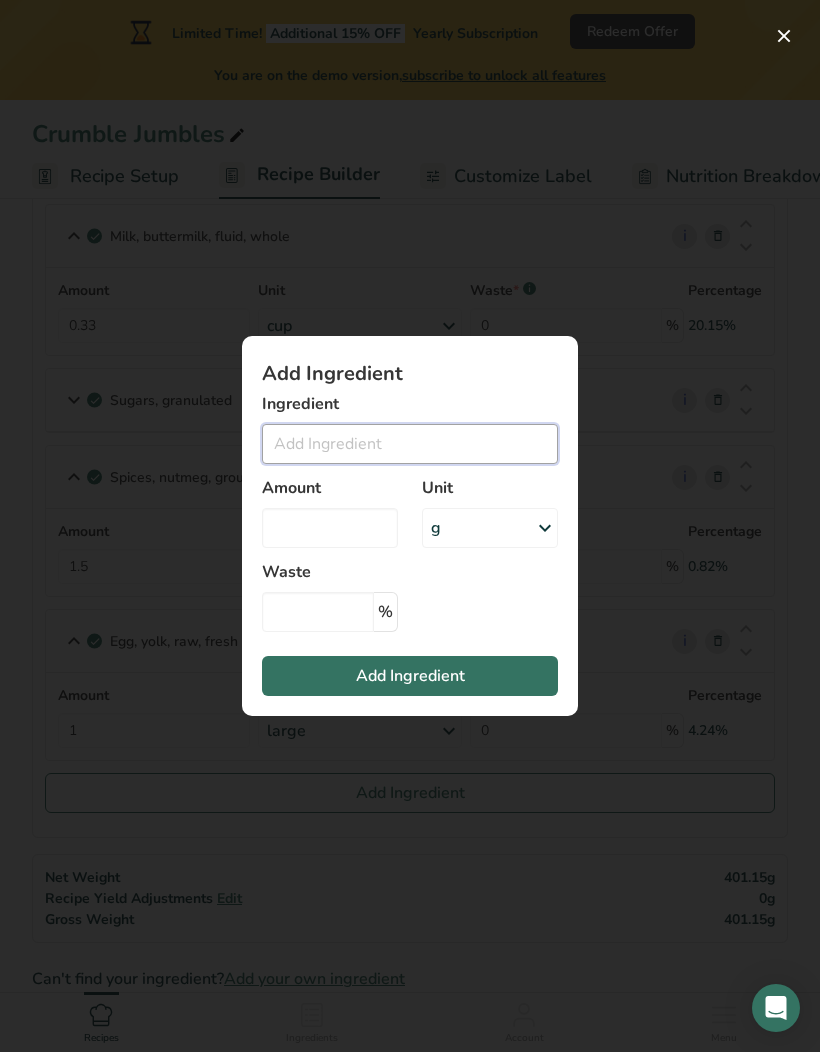 scroll, scrollTop: 164, scrollLeft: 0, axis: vertical 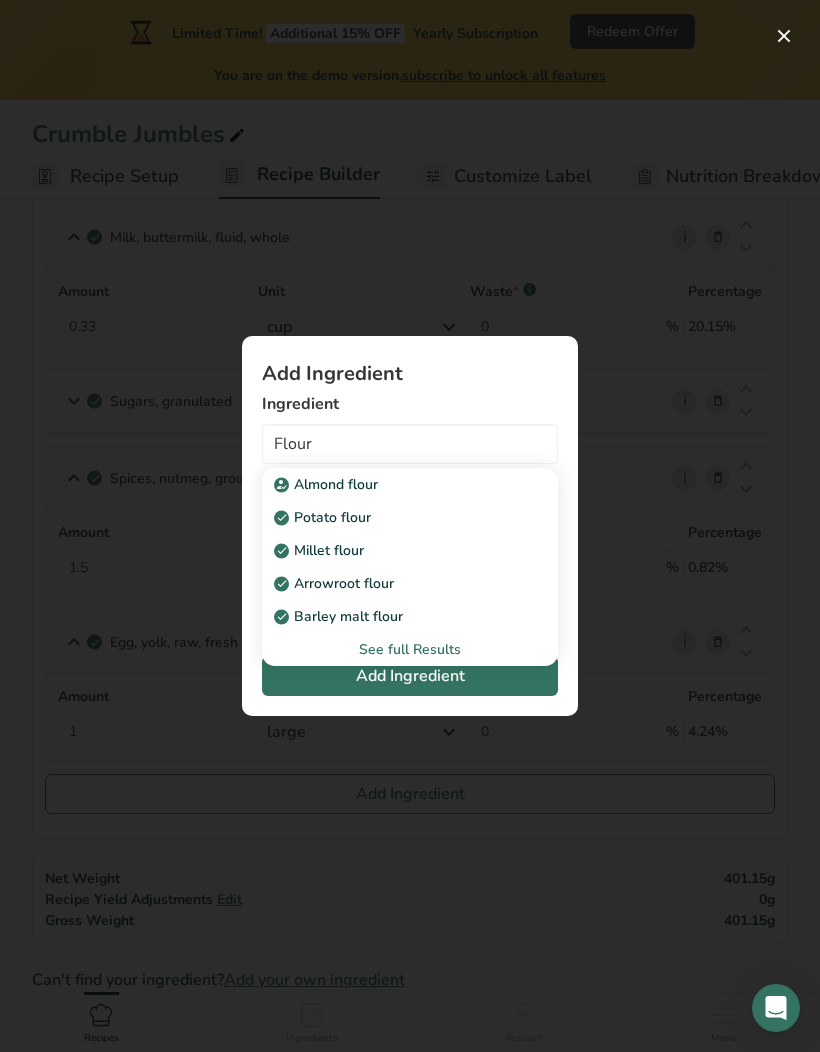 click on "See full Results" at bounding box center [410, 649] 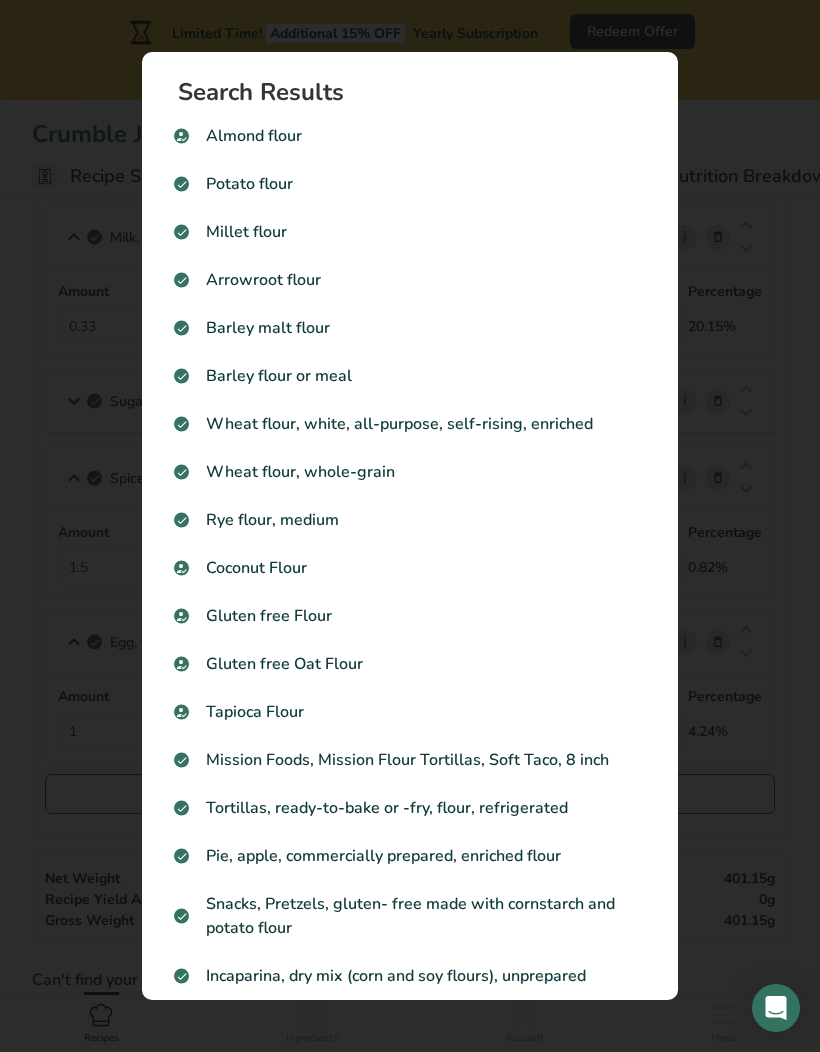 scroll, scrollTop: 165, scrollLeft: 0, axis: vertical 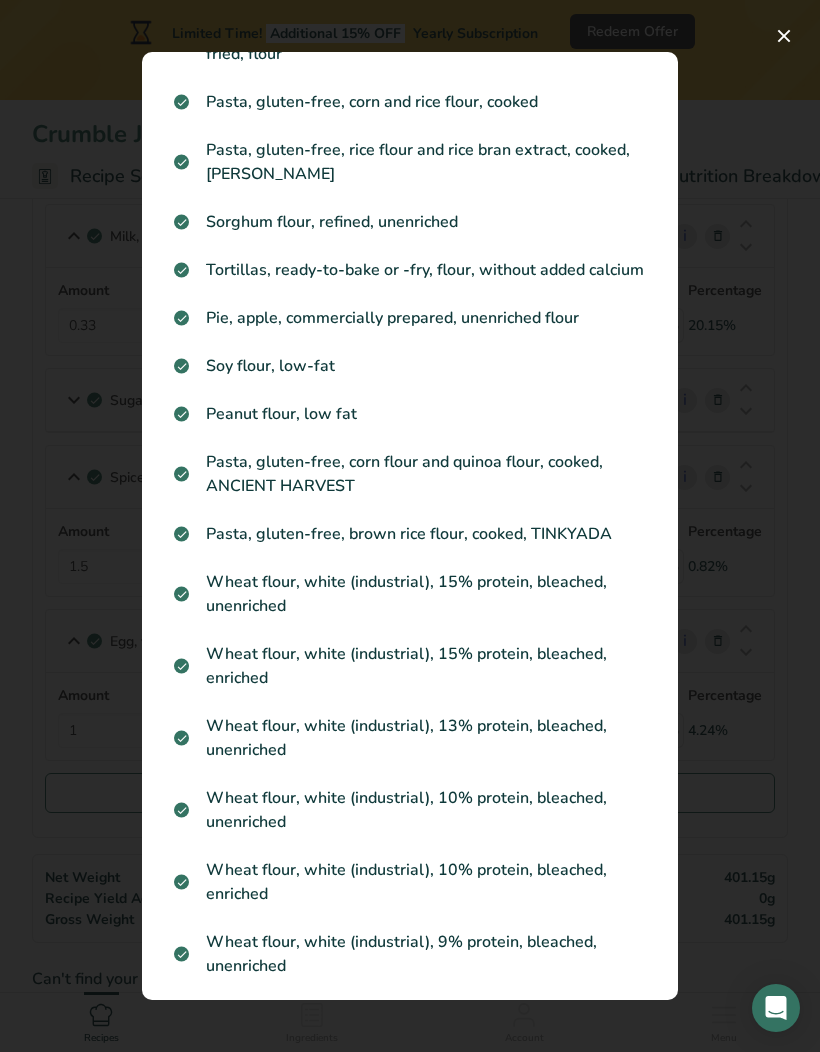 click on "Wheat flour, white (industrial), 15% protein, bleached, enriched" at bounding box center (410, 666) 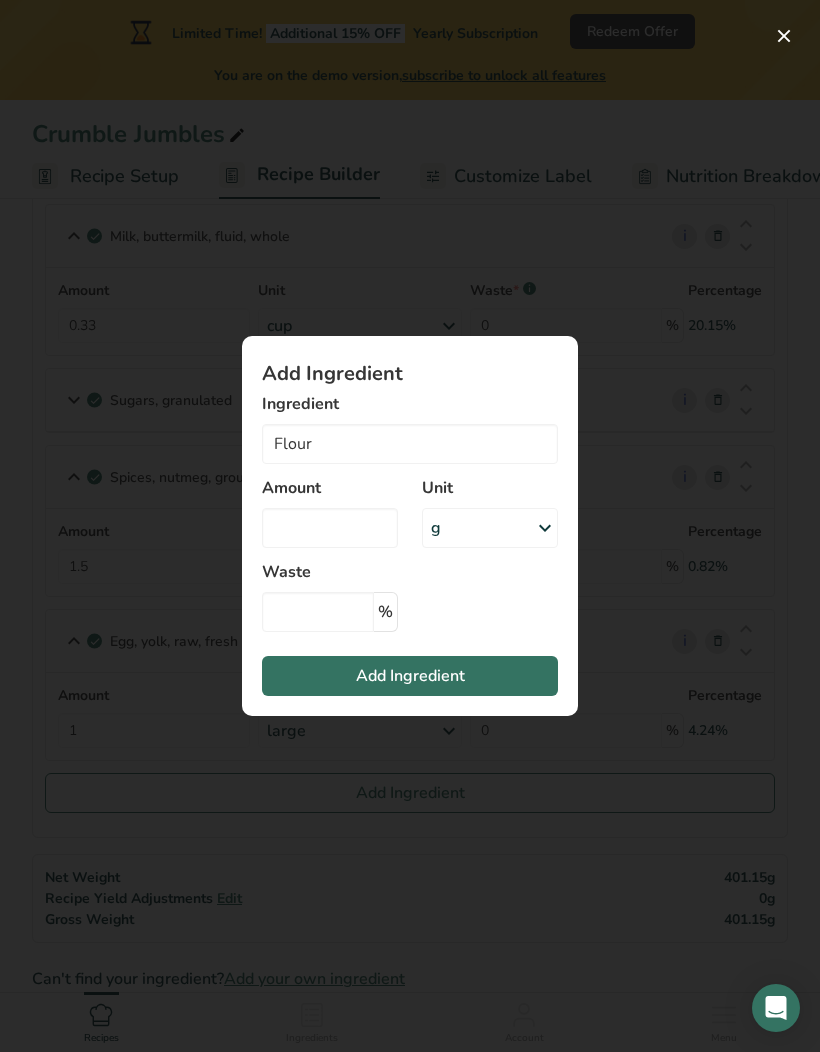 type on "Wheat flour, white (industrial), 15% protein, bleached, enriched" 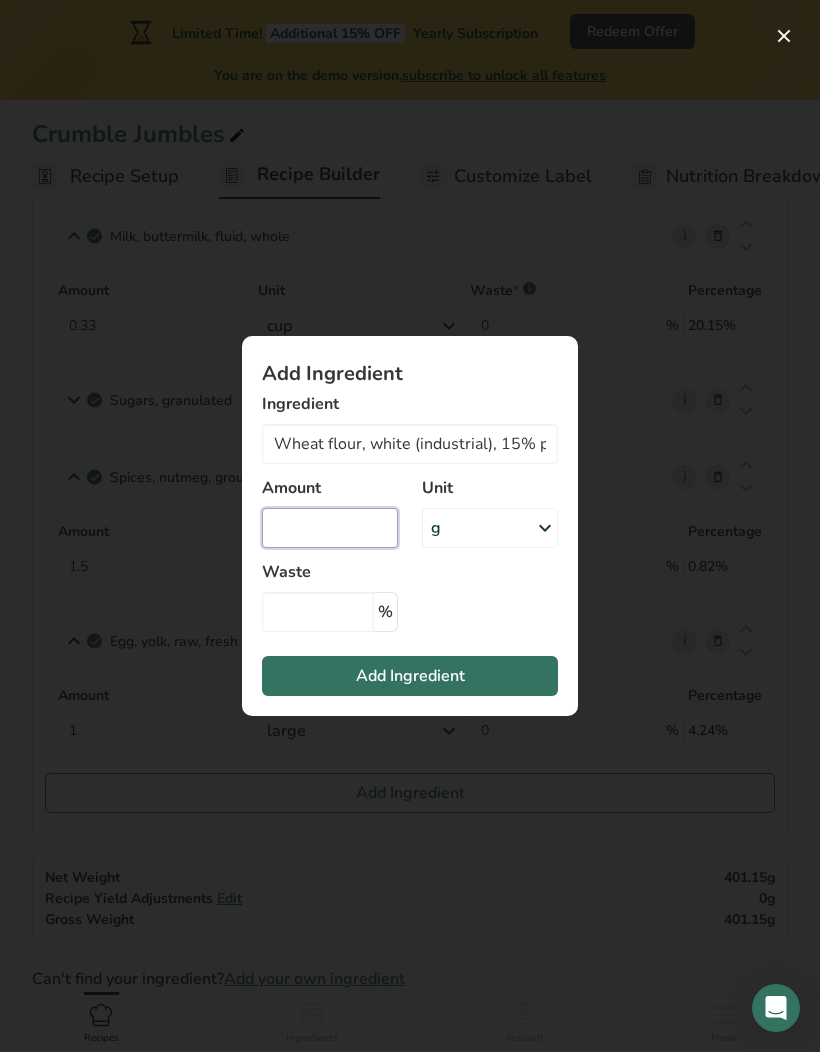 click at bounding box center [330, 528] 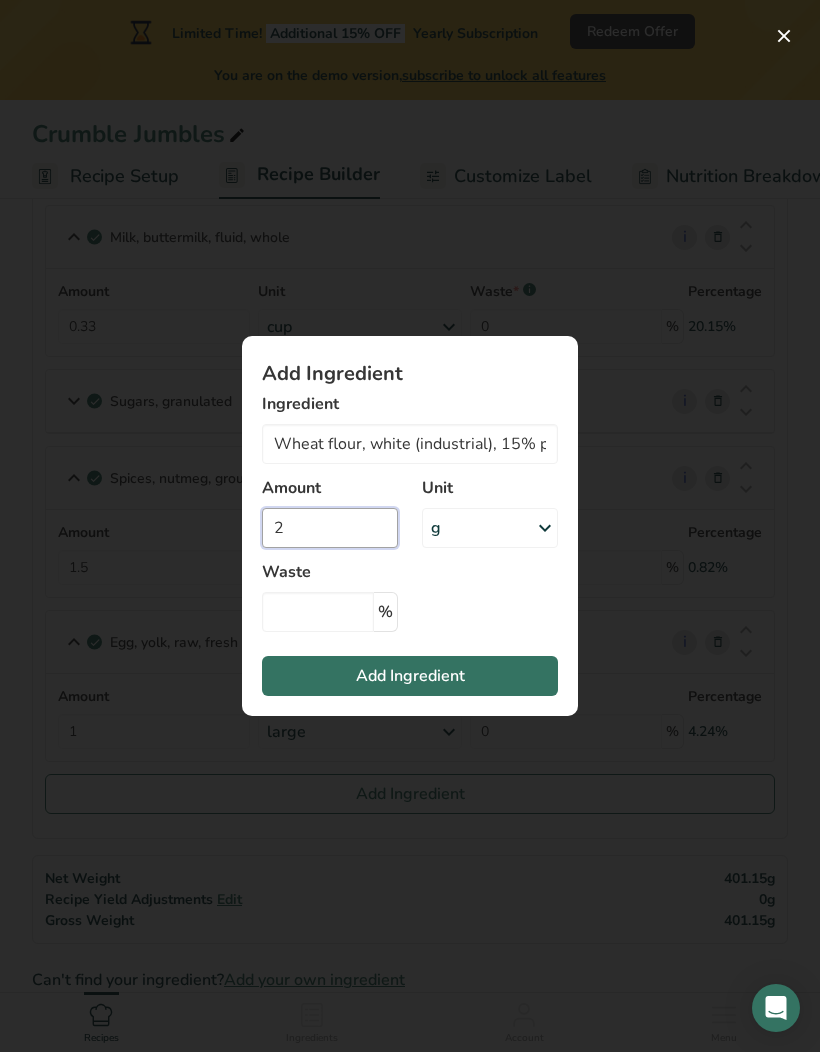 type on "2" 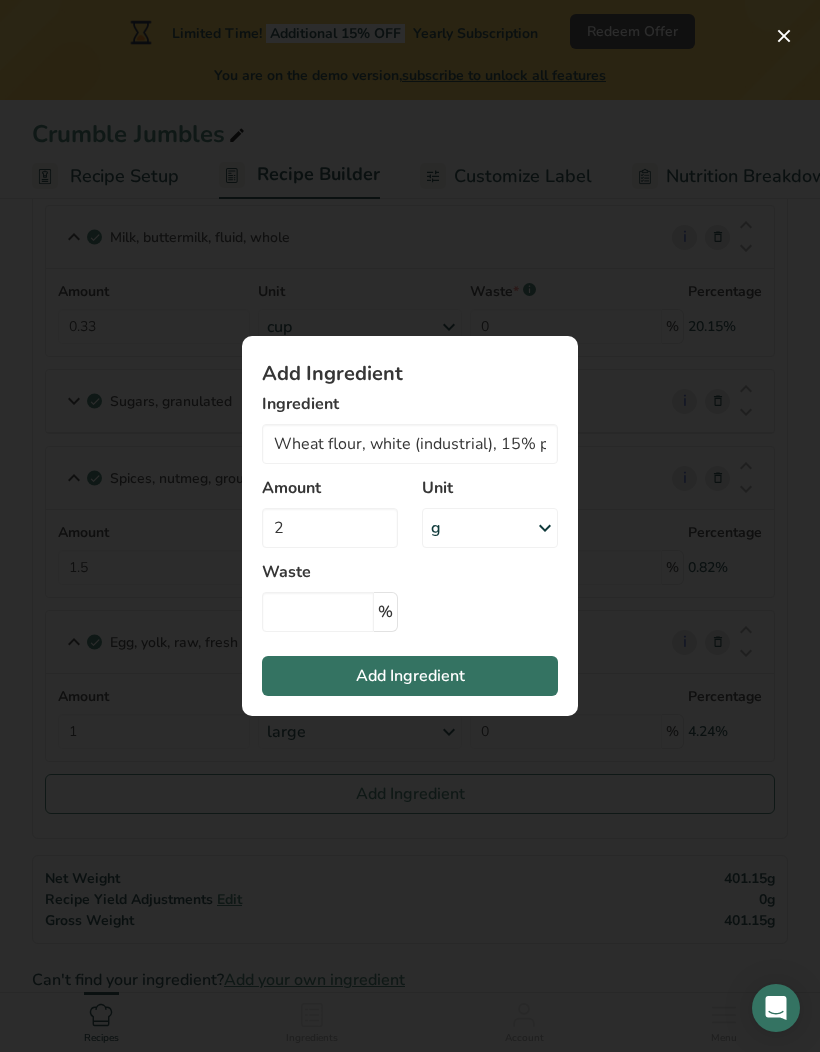 click at bounding box center [545, 528] 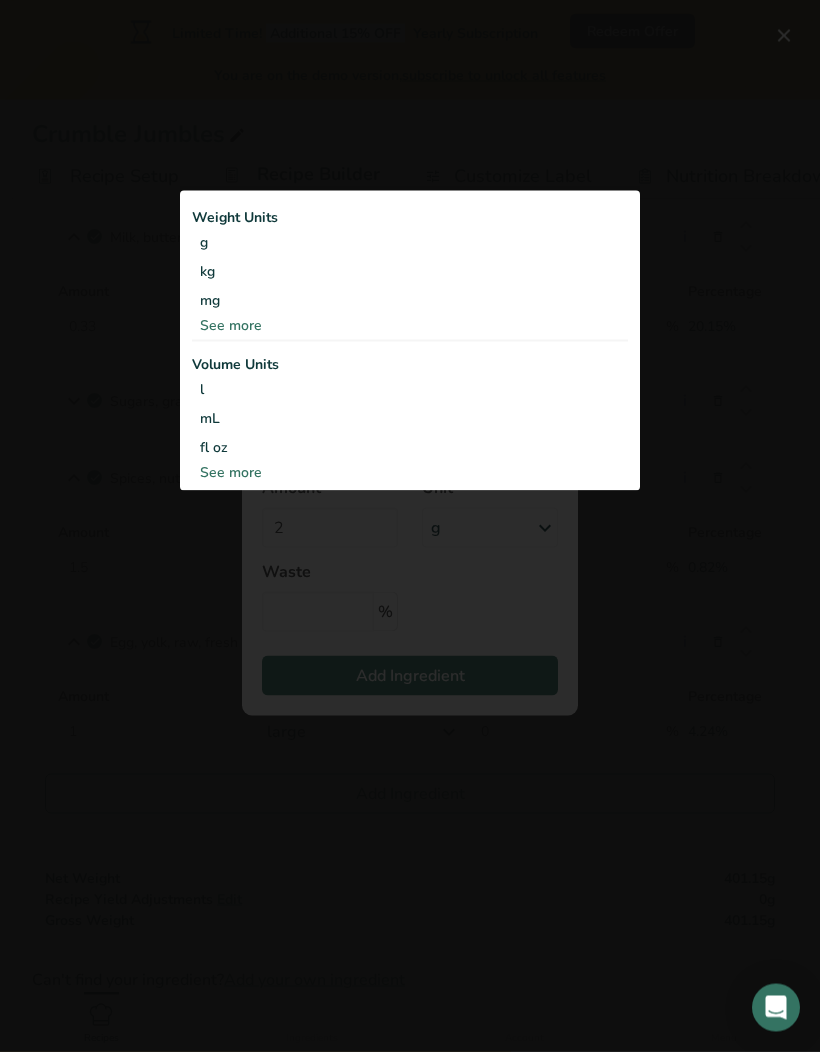scroll, scrollTop: 165, scrollLeft: 0, axis: vertical 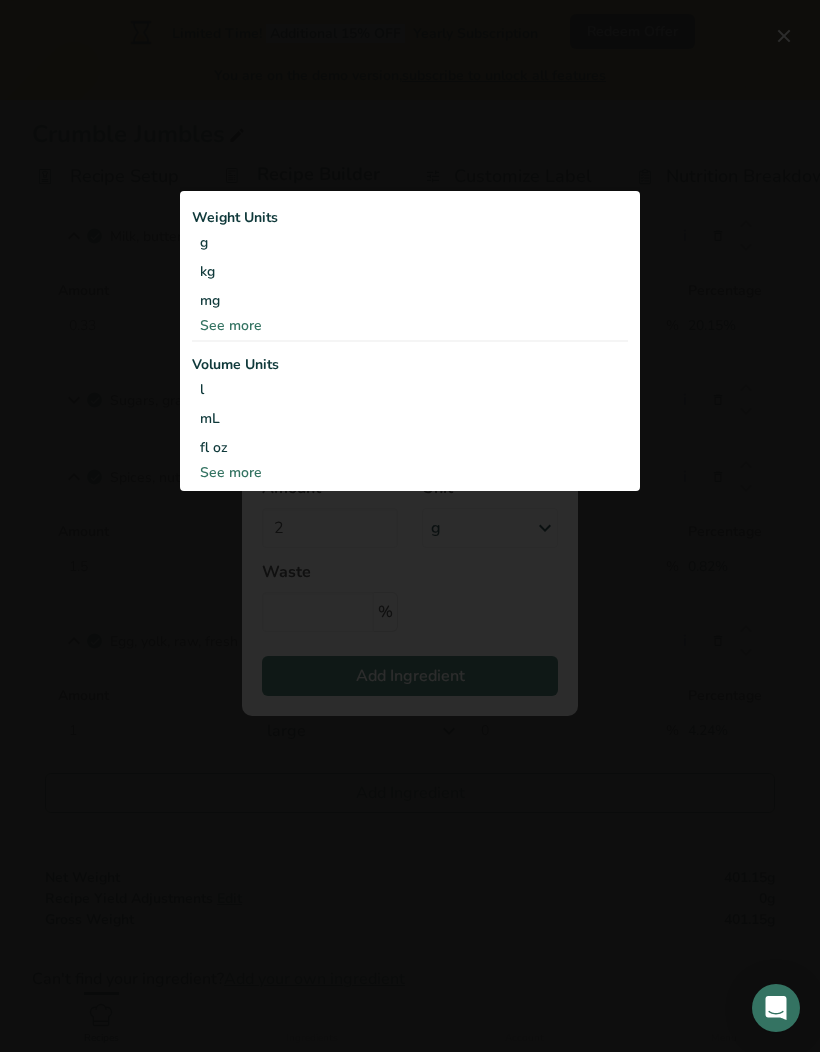 click on "See more" at bounding box center [410, 472] 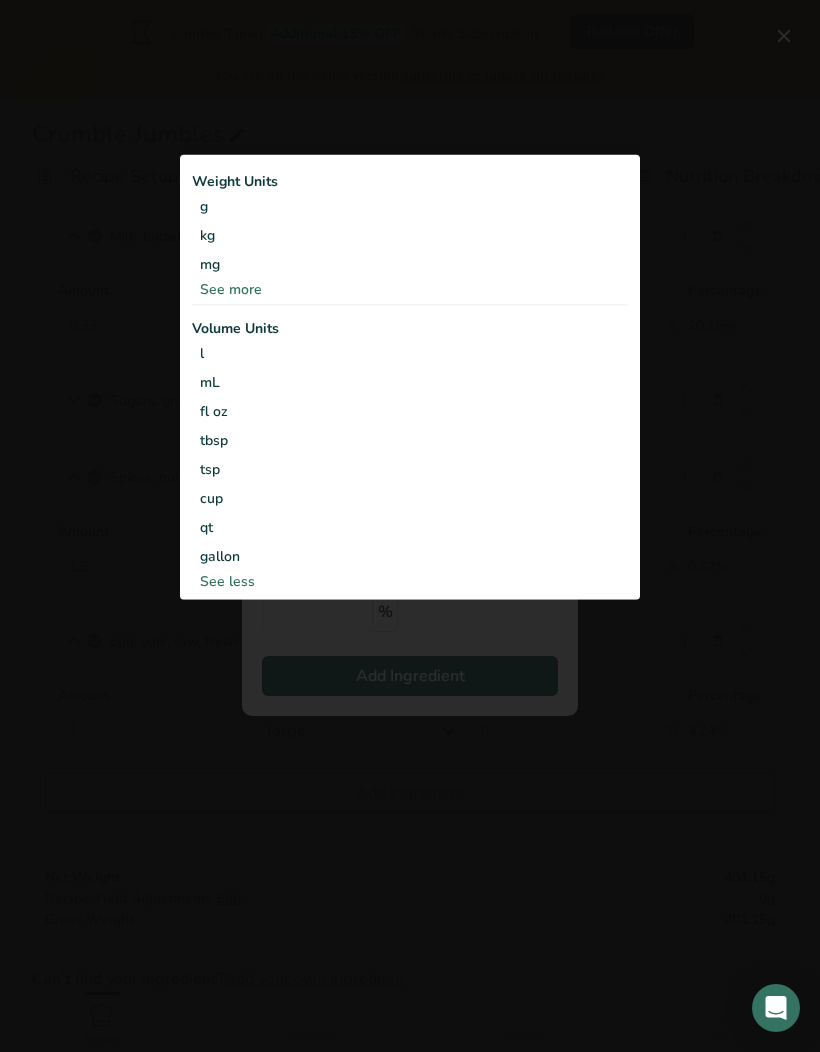 click on "cup" at bounding box center [410, 498] 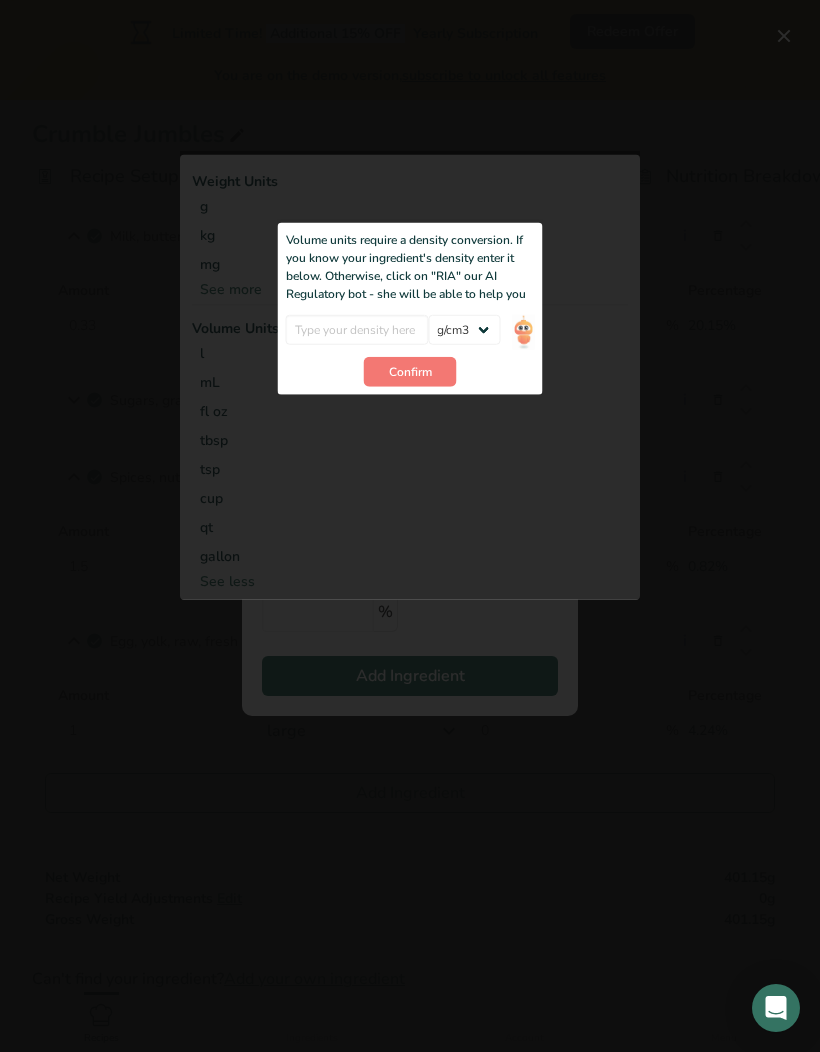 click at bounding box center (410, 526) 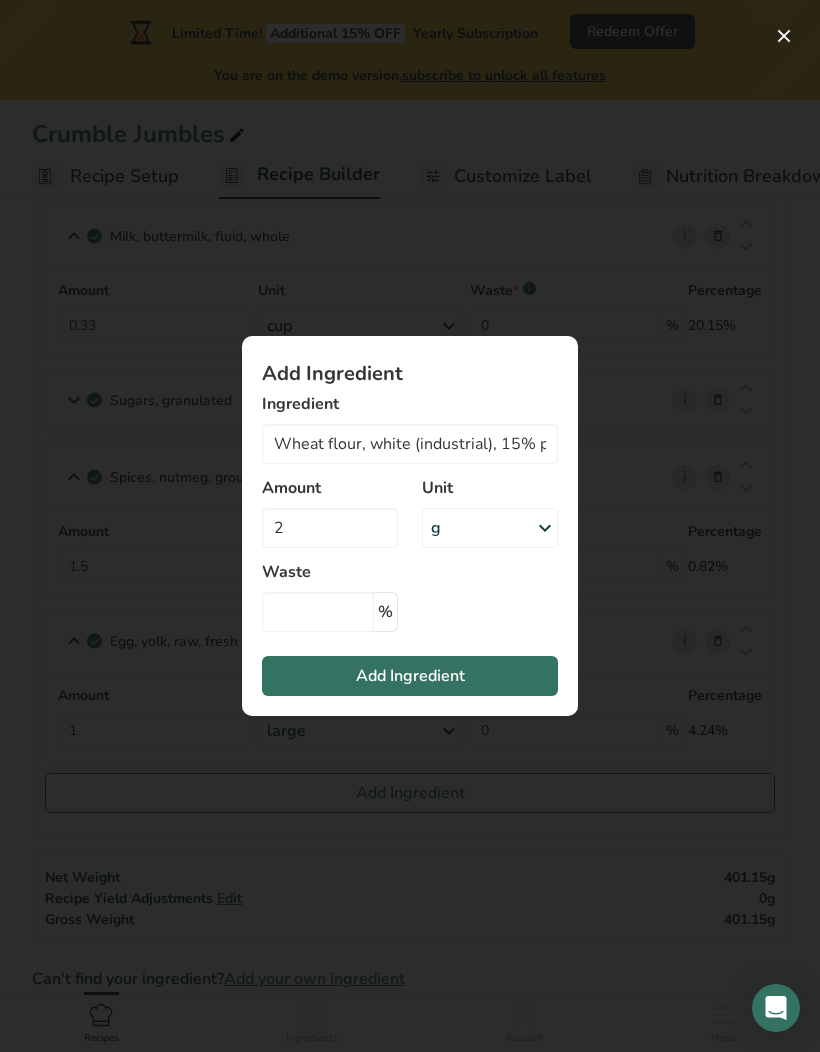 click at bounding box center (545, 528) 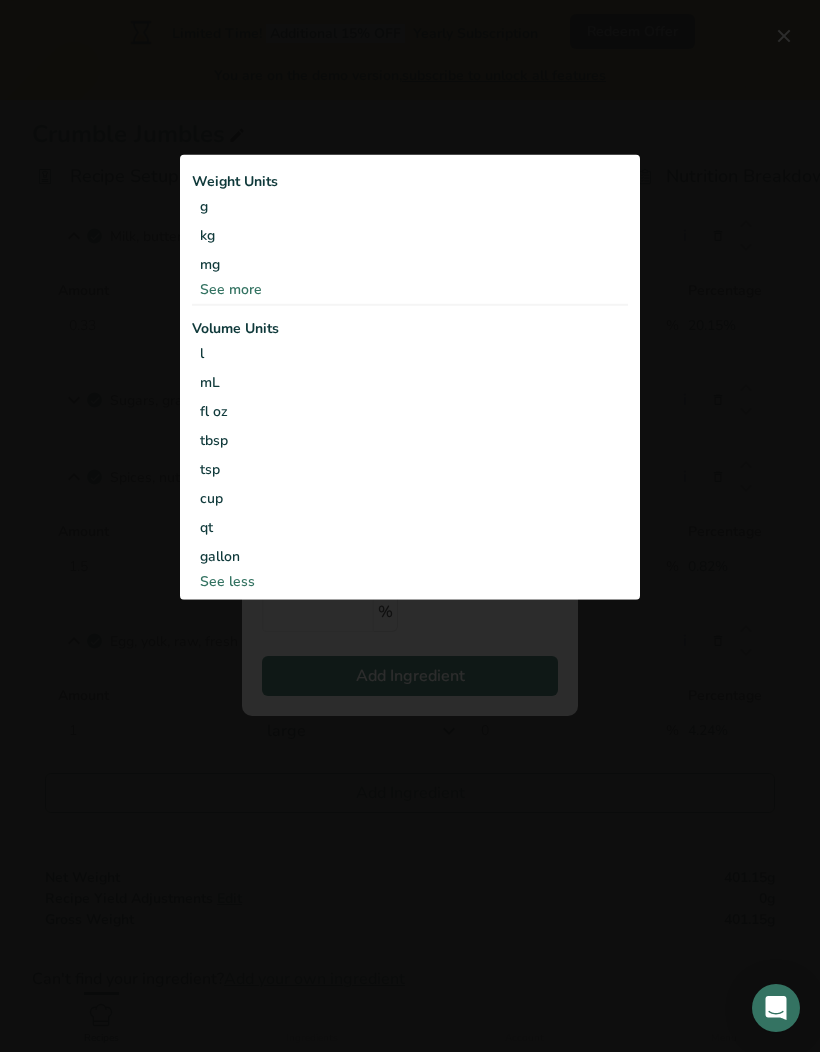 click on "cup" at bounding box center (410, 498) 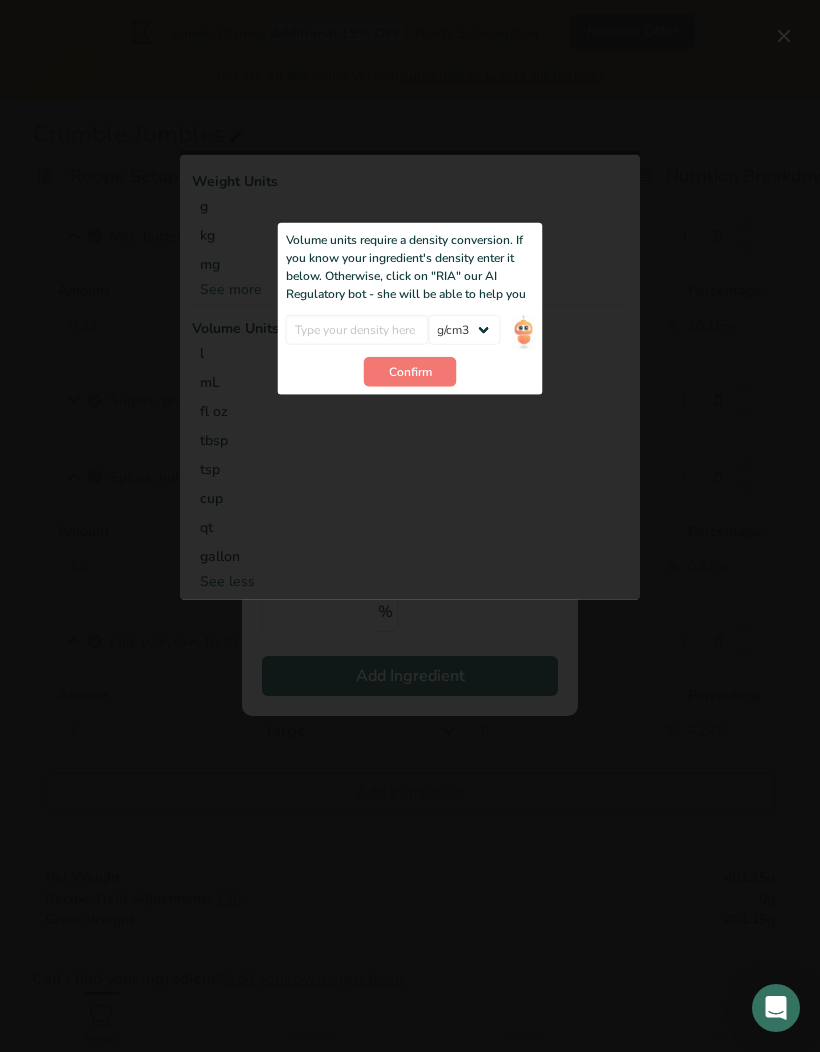 click on "Confirm" at bounding box center [410, 372] 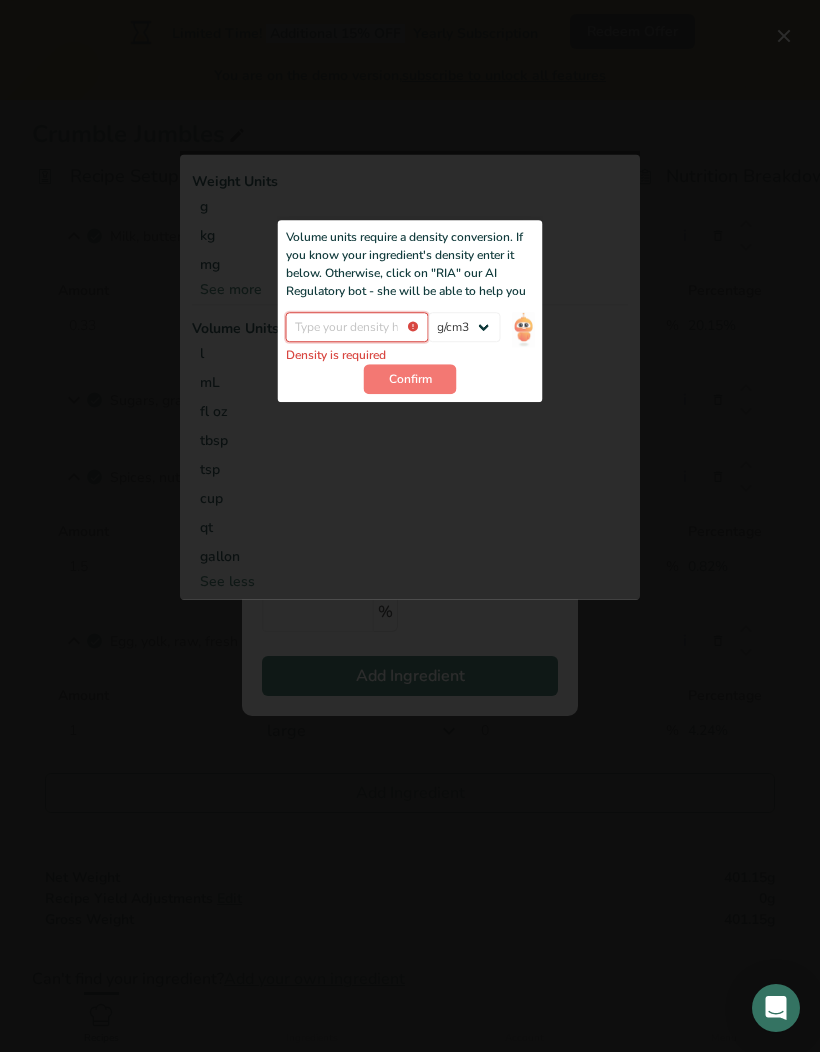 click at bounding box center (357, 328) 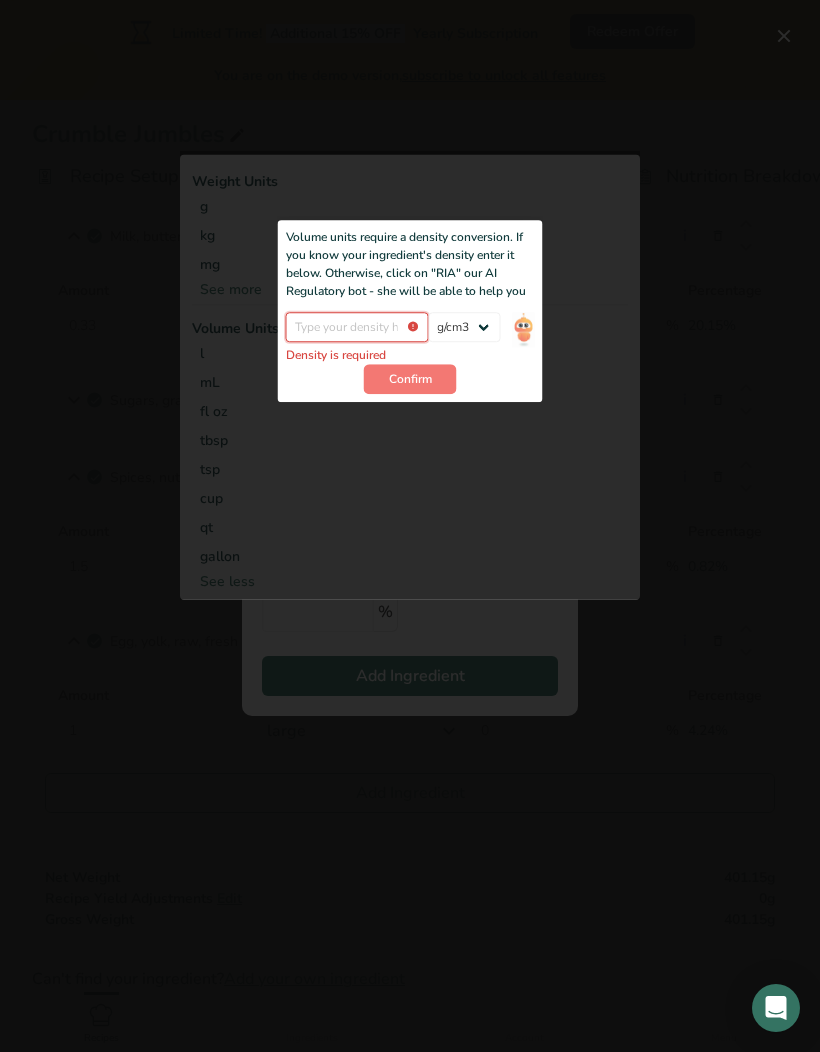 scroll, scrollTop: 164, scrollLeft: 0, axis: vertical 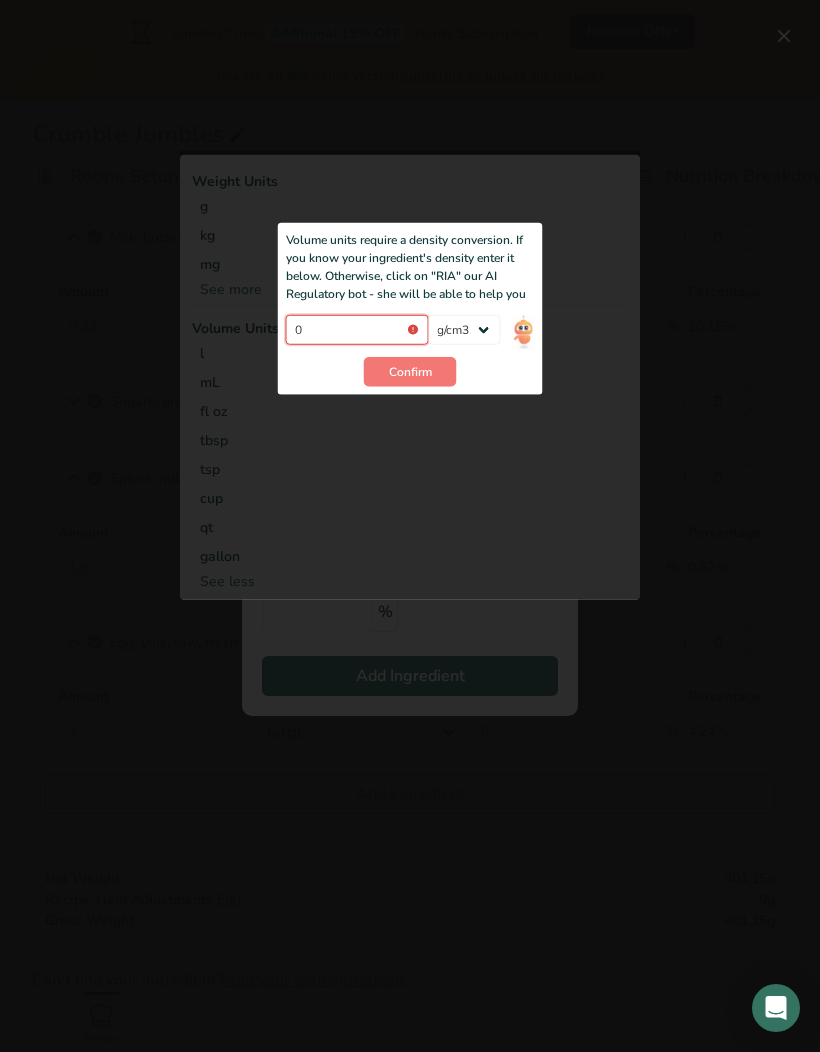 type on "0" 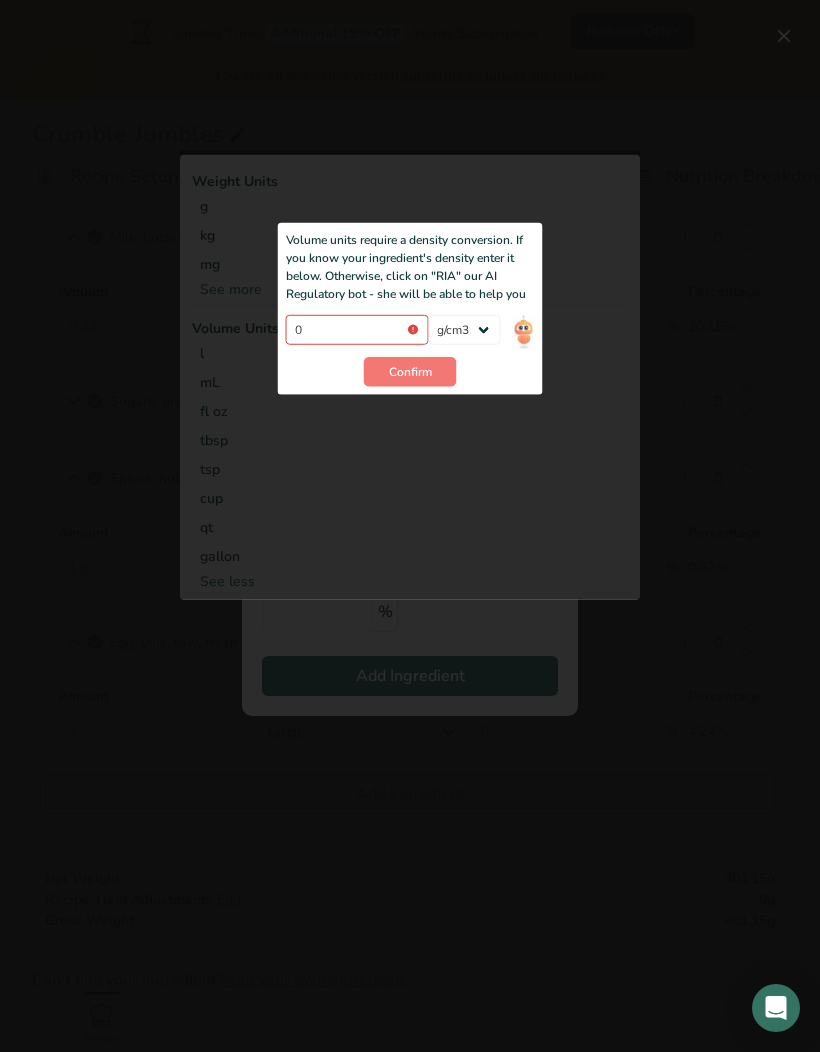 click on "Confirm" at bounding box center [410, 372] 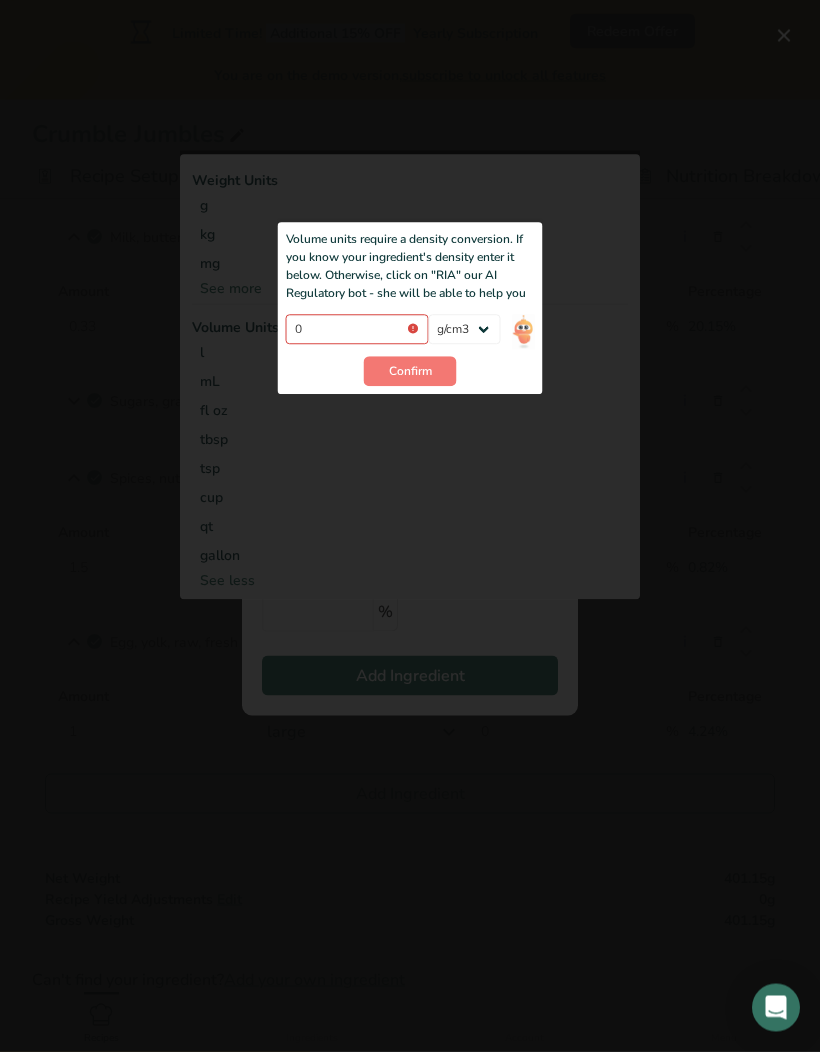 click on "Confirm" at bounding box center (410, 372) 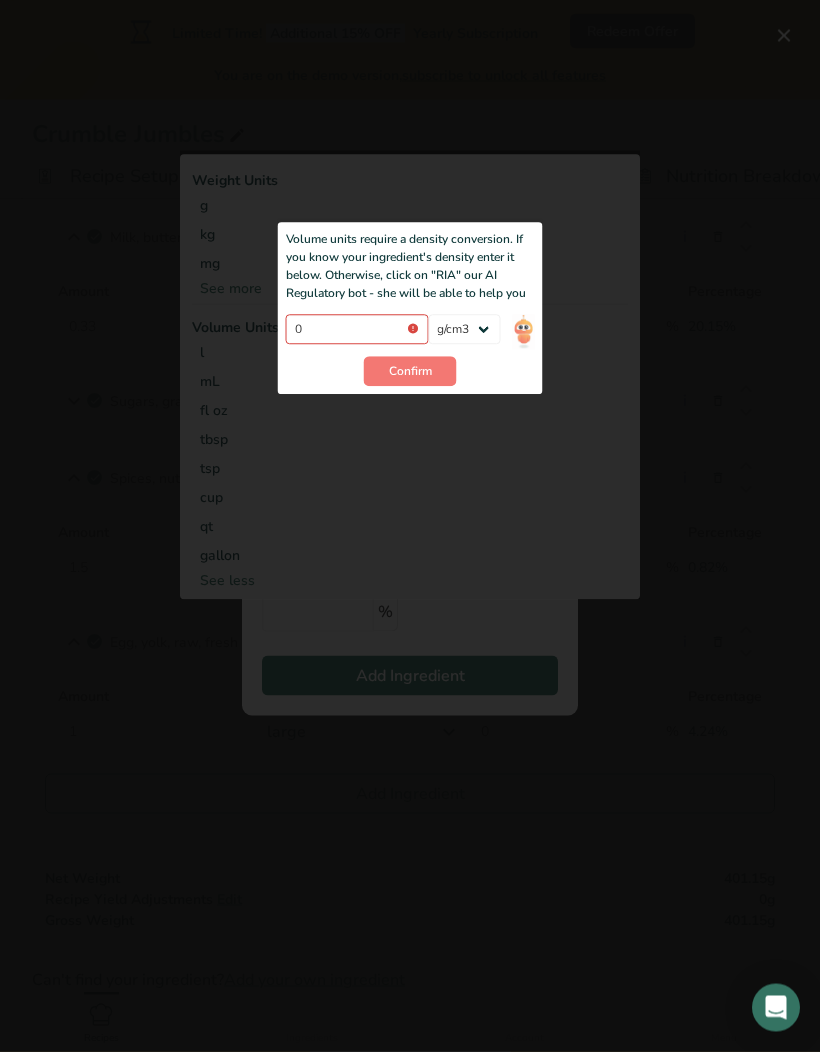 scroll, scrollTop: 165, scrollLeft: 0, axis: vertical 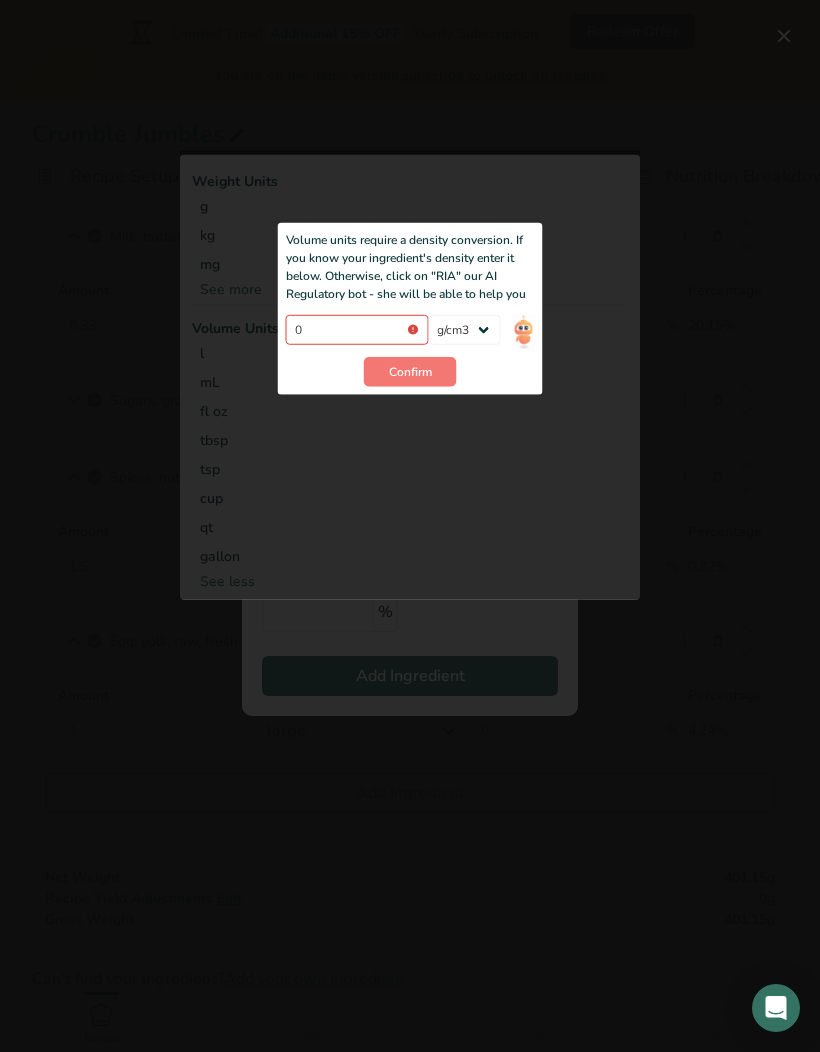 click at bounding box center [784, 36] 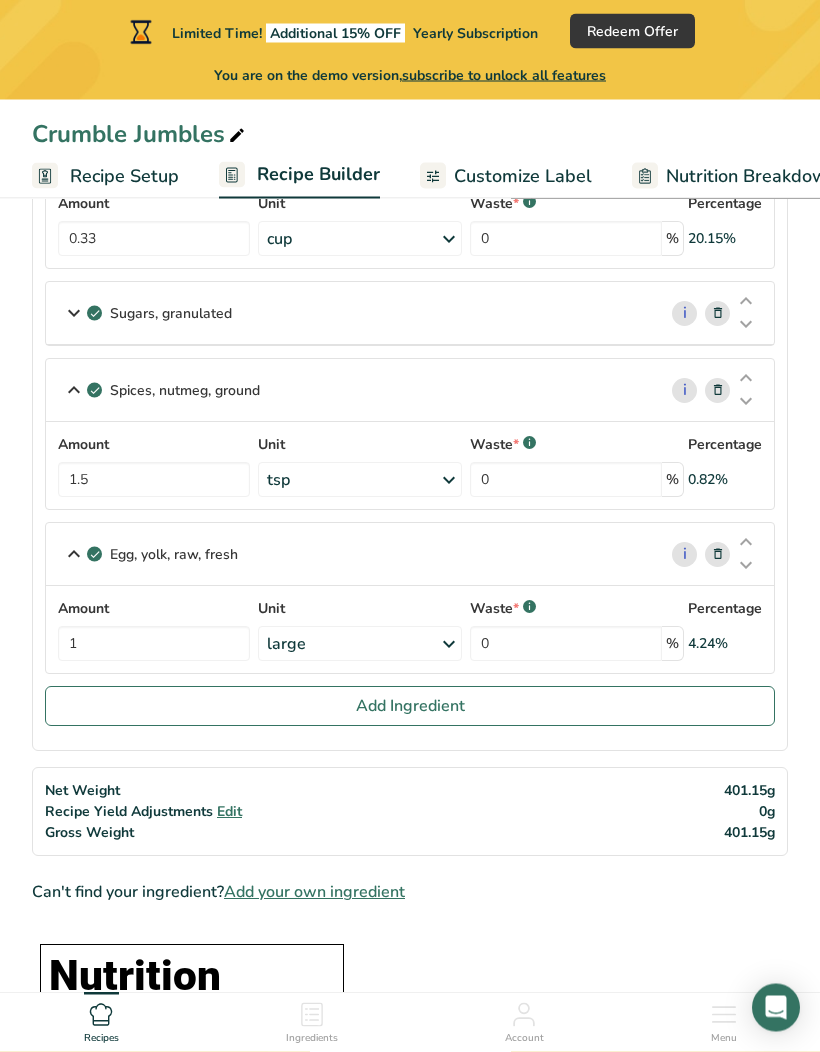 scroll, scrollTop: 266, scrollLeft: 0, axis: vertical 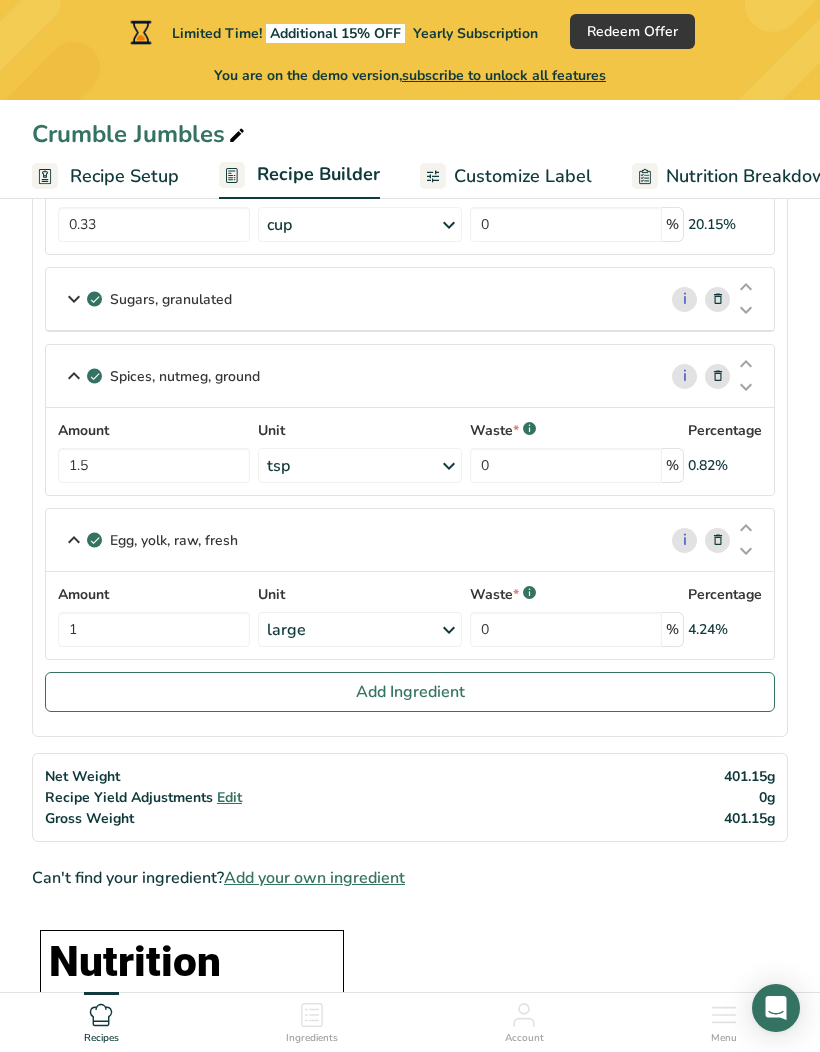 click on "Add Ingredient" at bounding box center [410, 692] 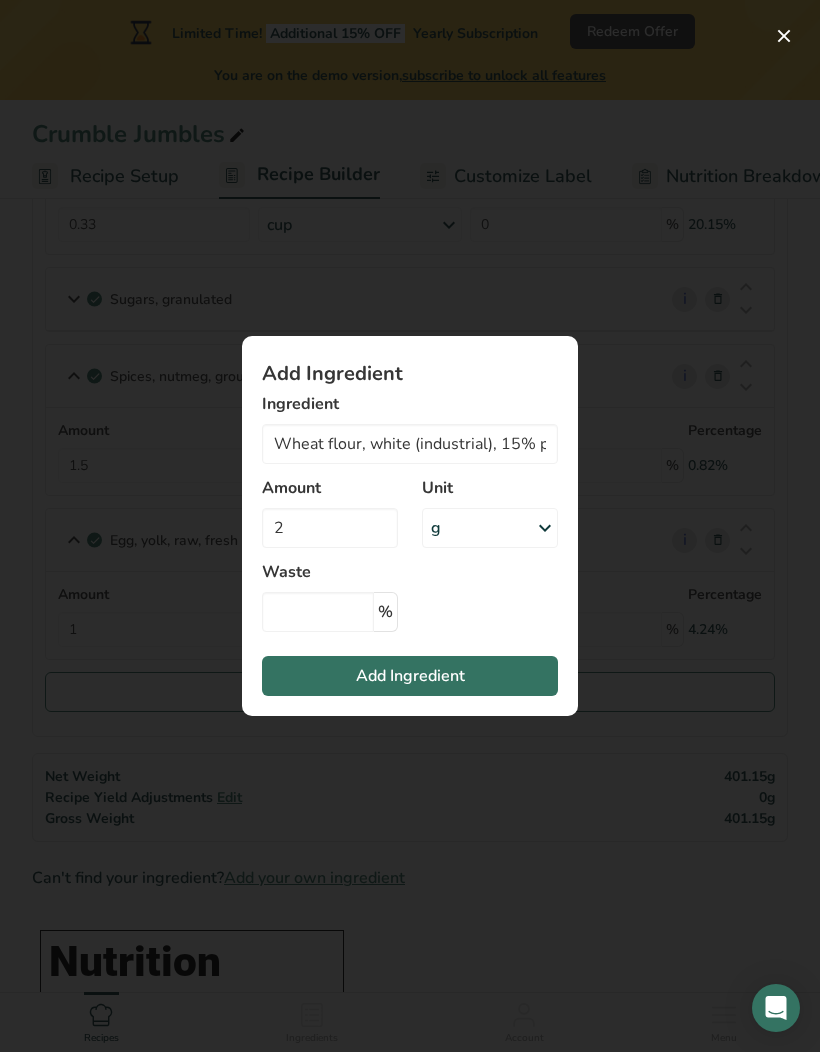 click at bounding box center [545, 528] 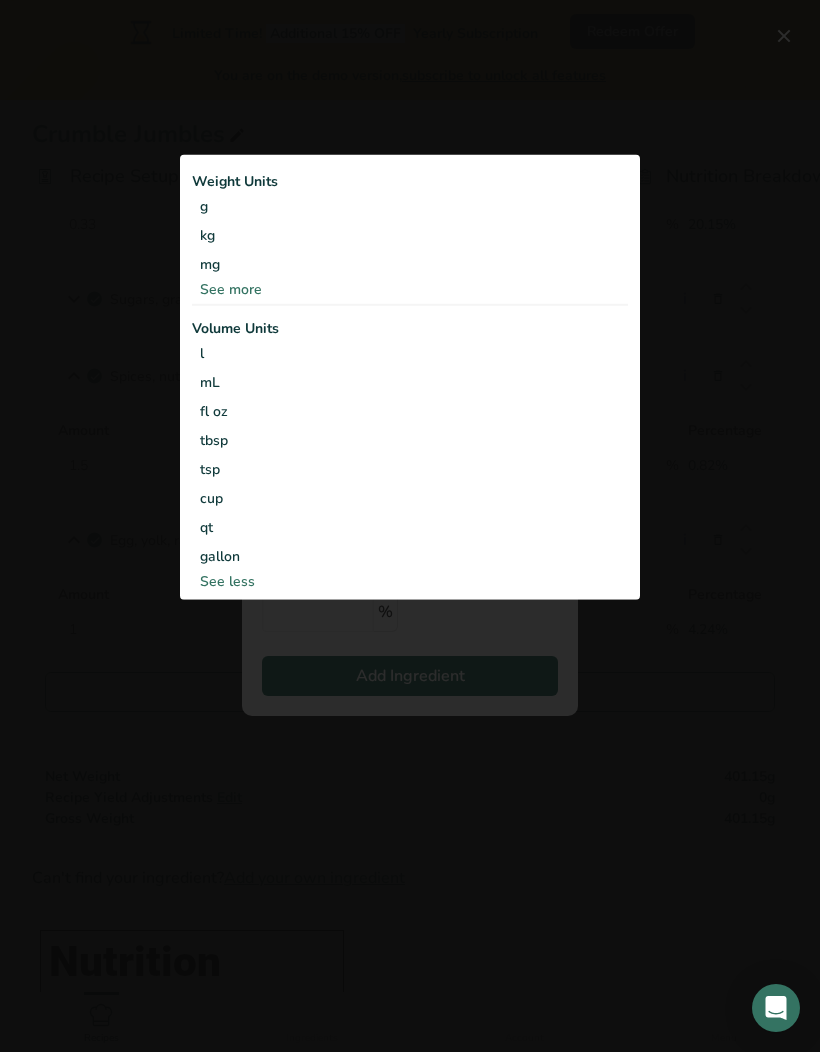 click on "cup" at bounding box center (410, 498) 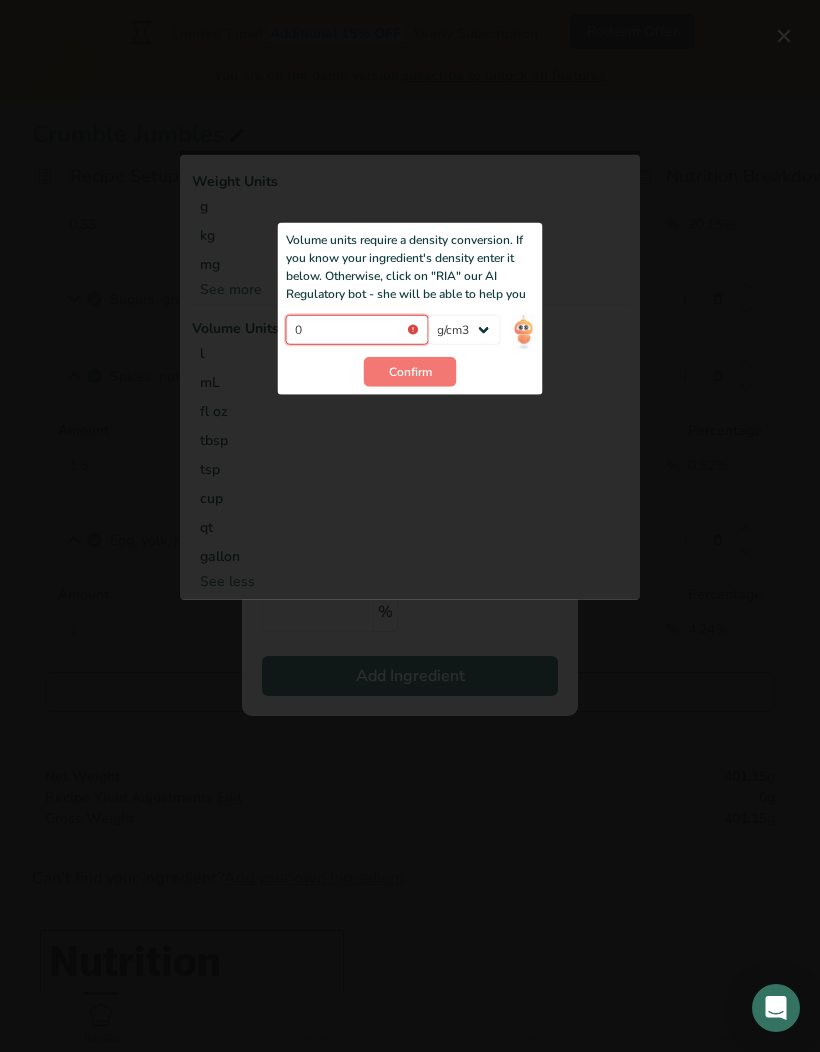 click on "0" at bounding box center (357, 330) 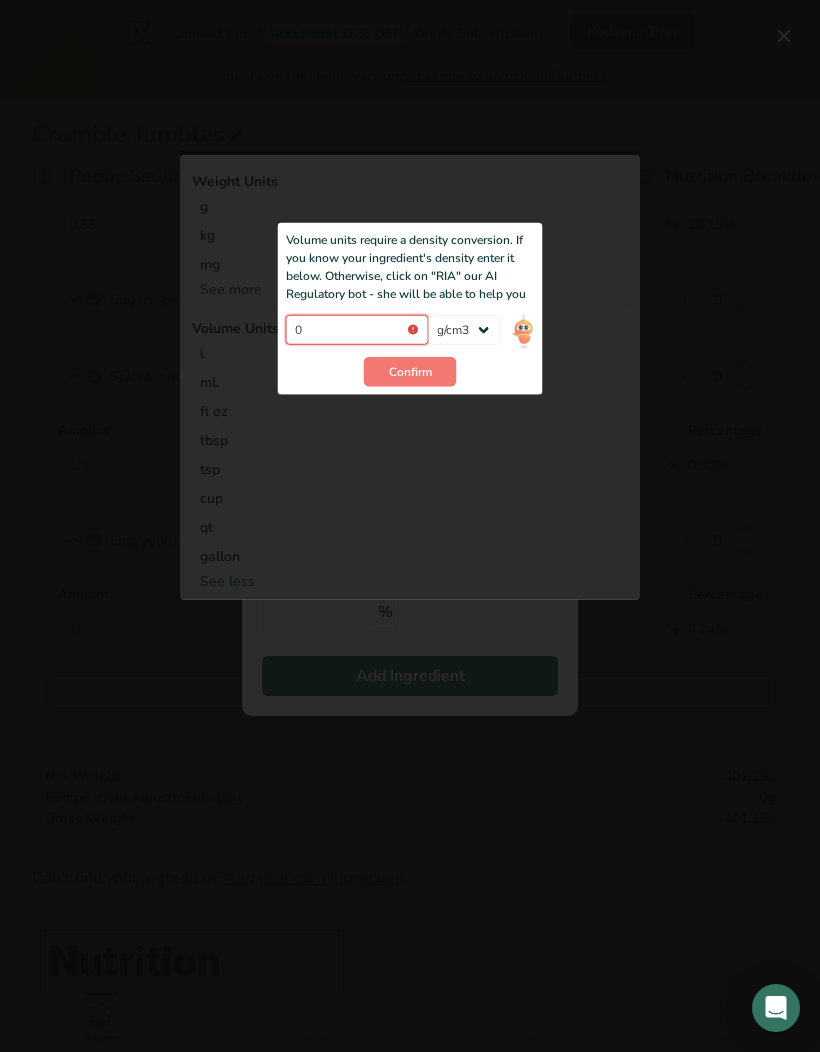 scroll, scrollTop: 265, scrollLeft: 0, axis: vertical 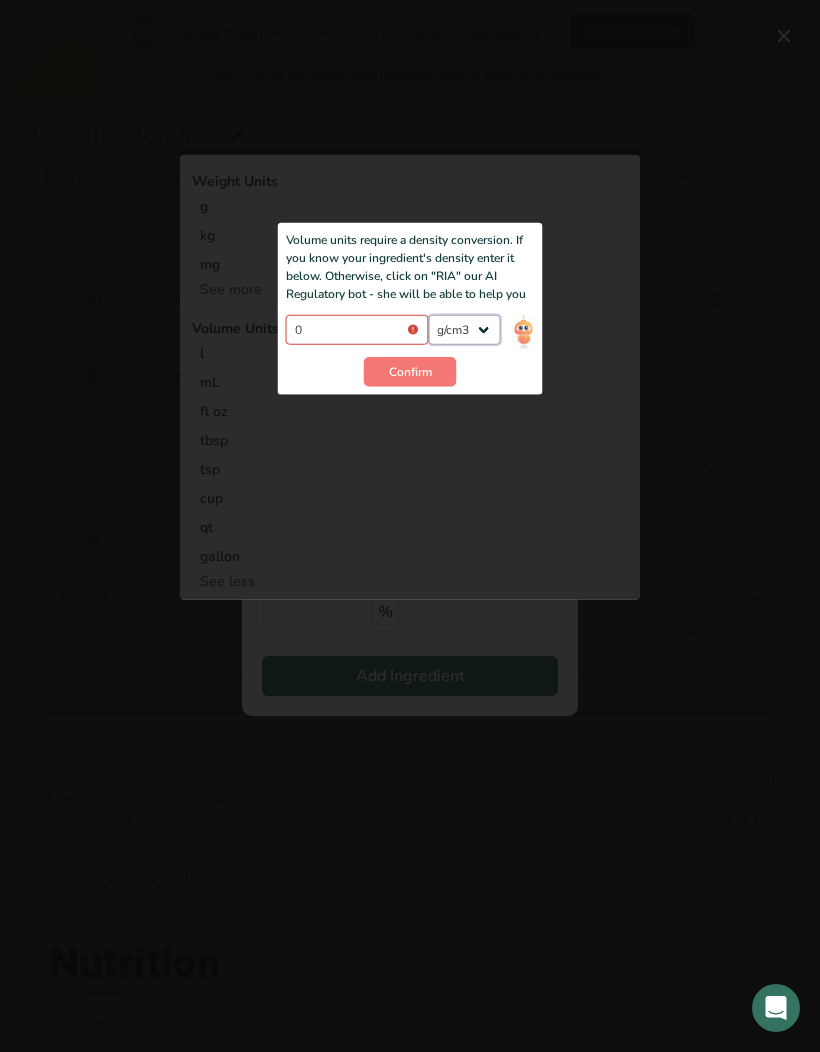 click on "lb/ft3
g/cm3" at bounding box center (464, 330) 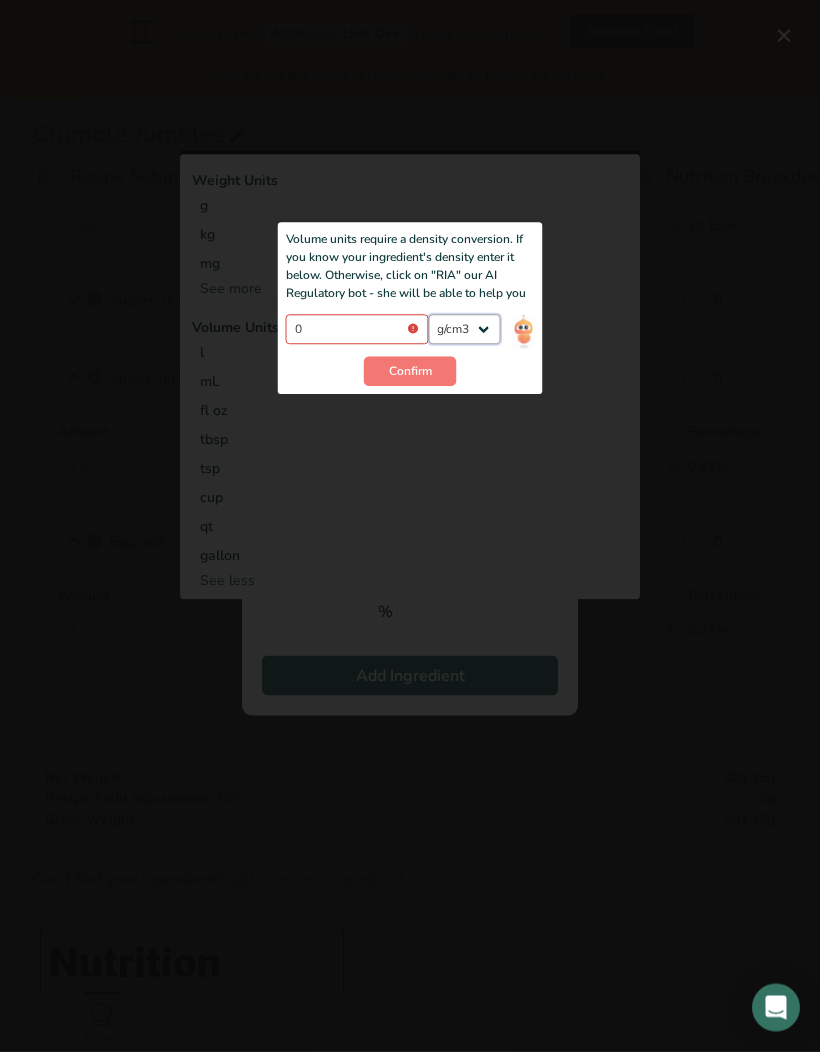 select on "23" 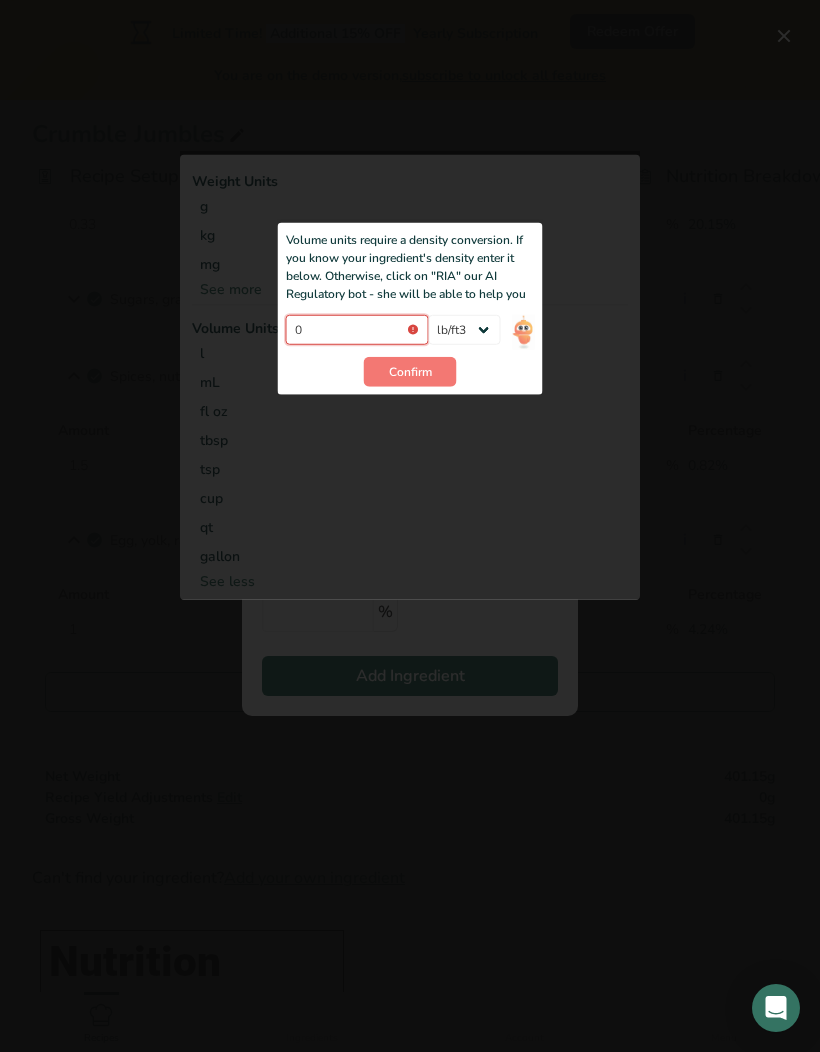 click on "0" at bounding box center (357, 330) 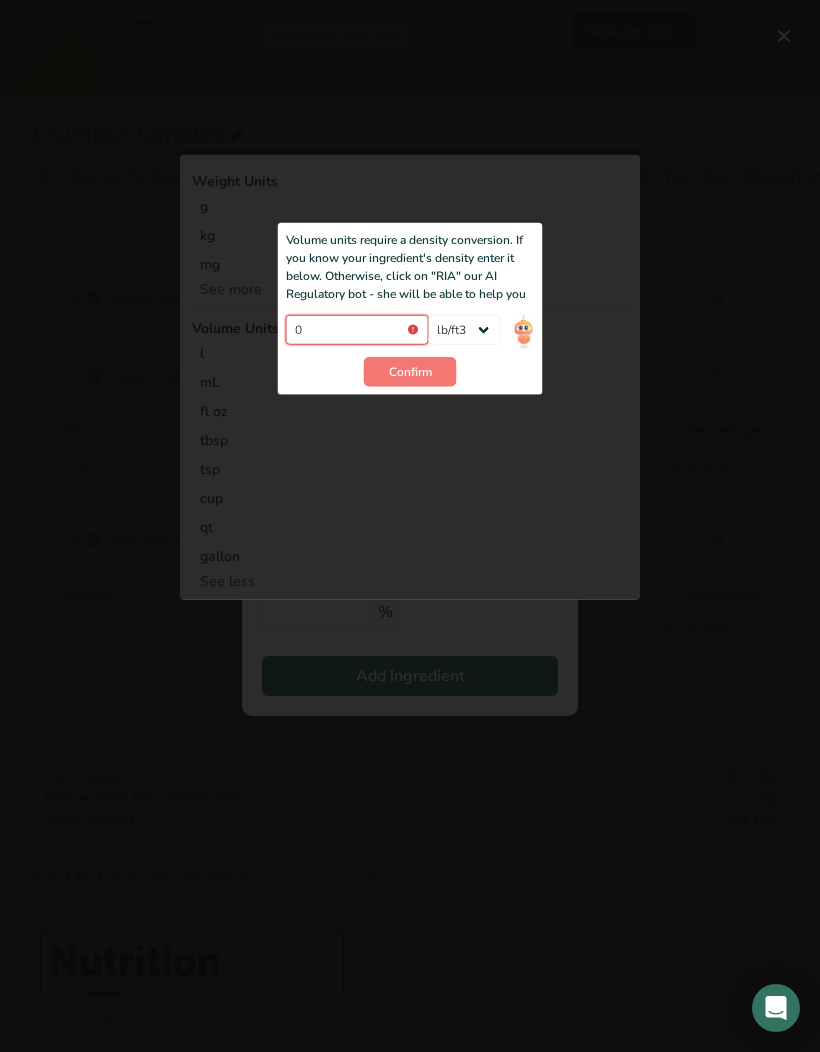 scroll, scrollTop: 265, scrollLeft: 0, axis: vertical 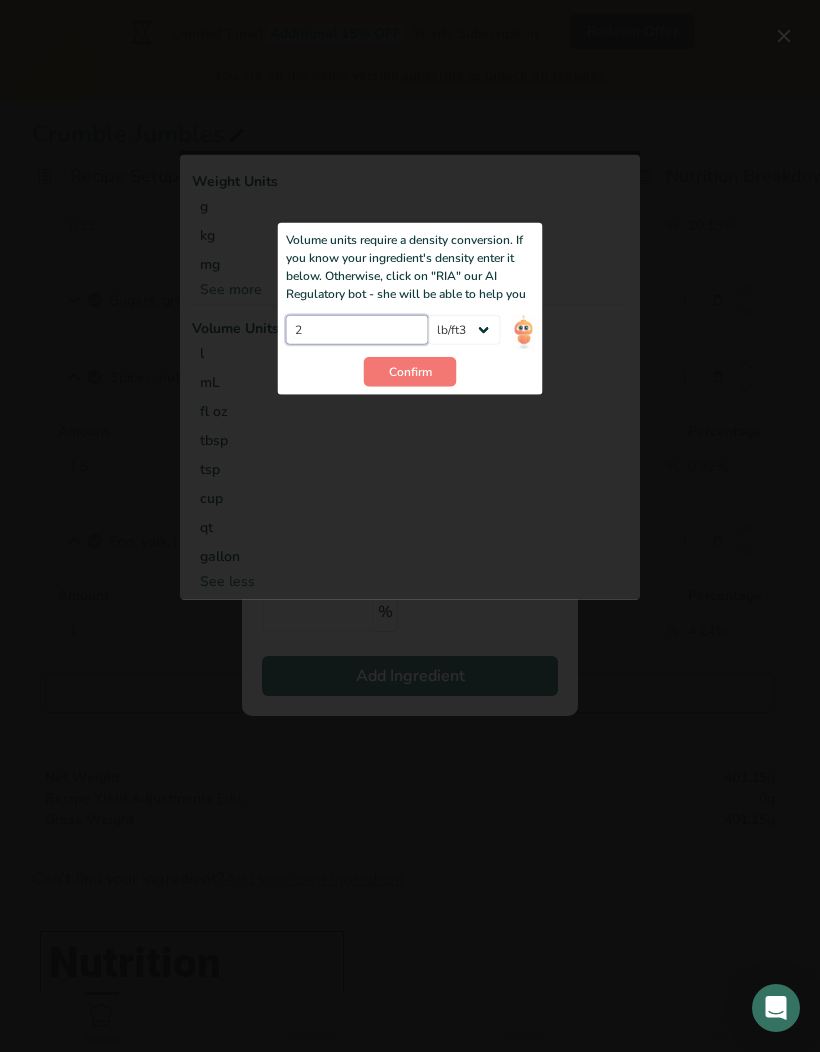 type on "2" 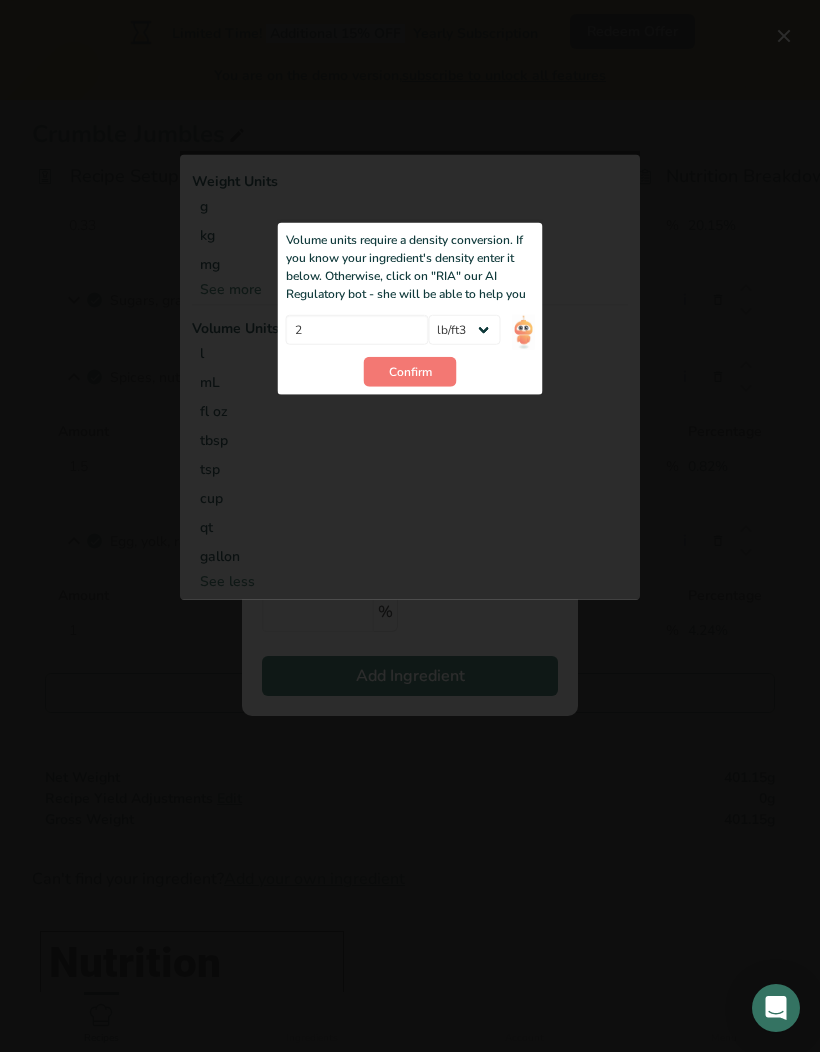 click on "Confirm" at bounding box center [410, 372] 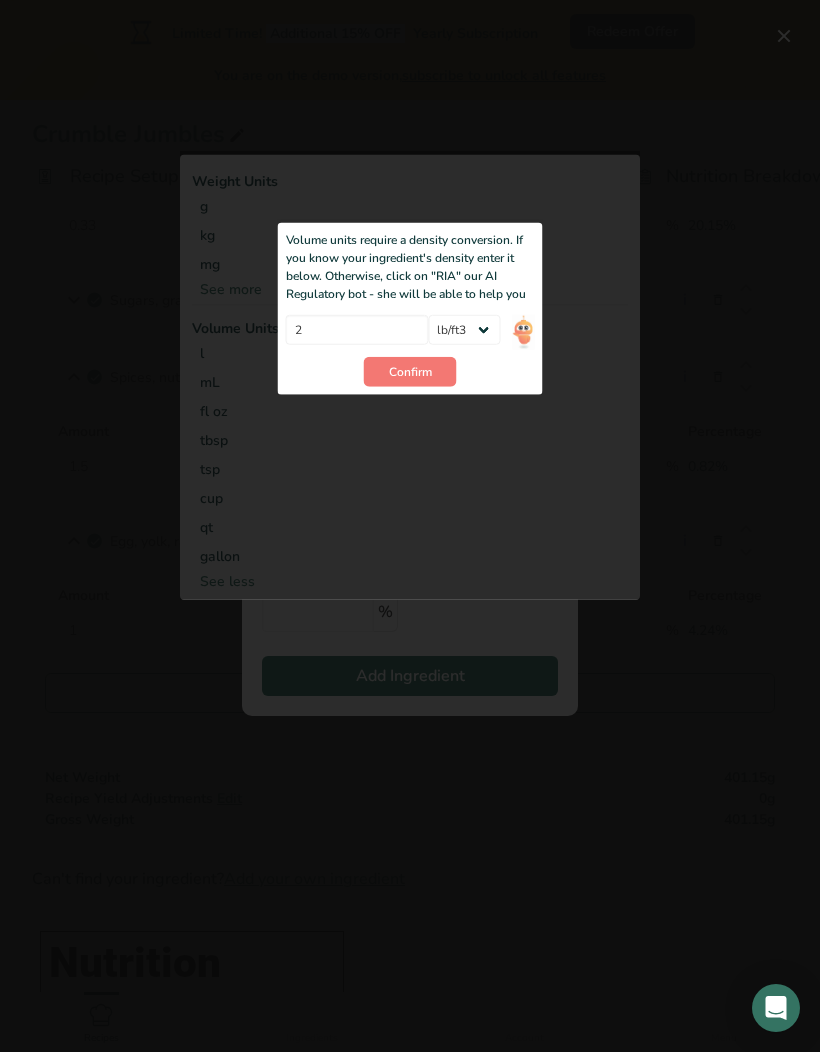 type 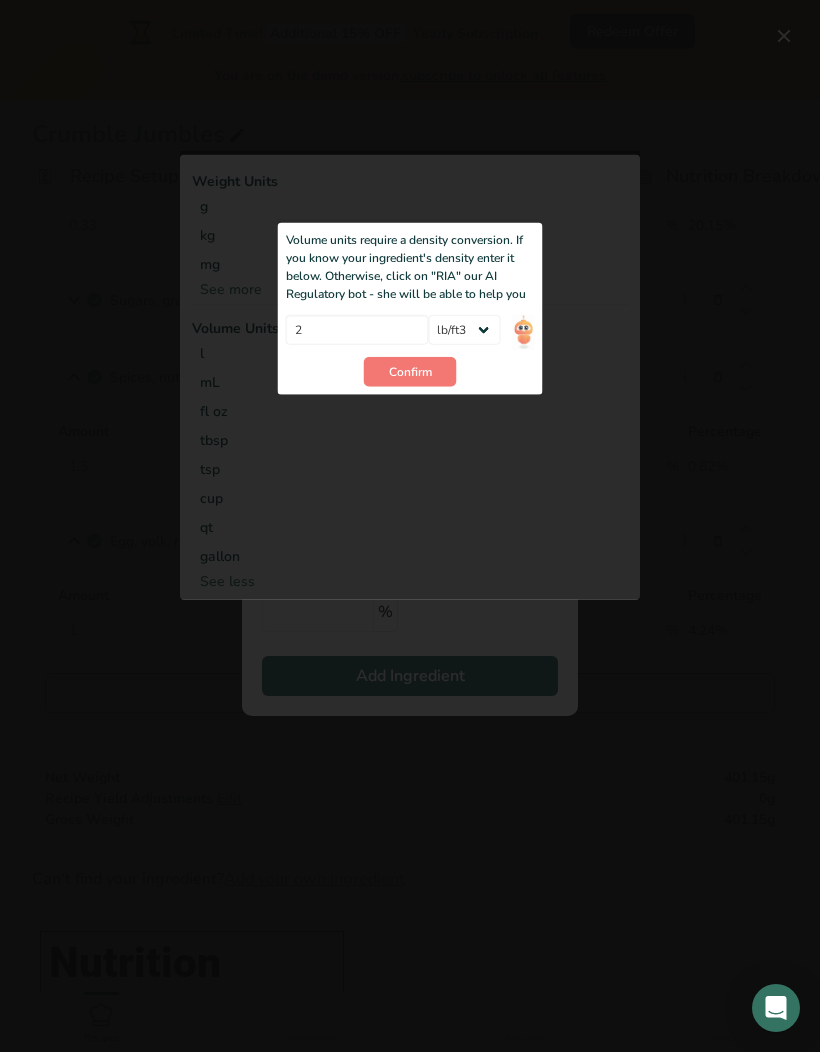 select on "22" 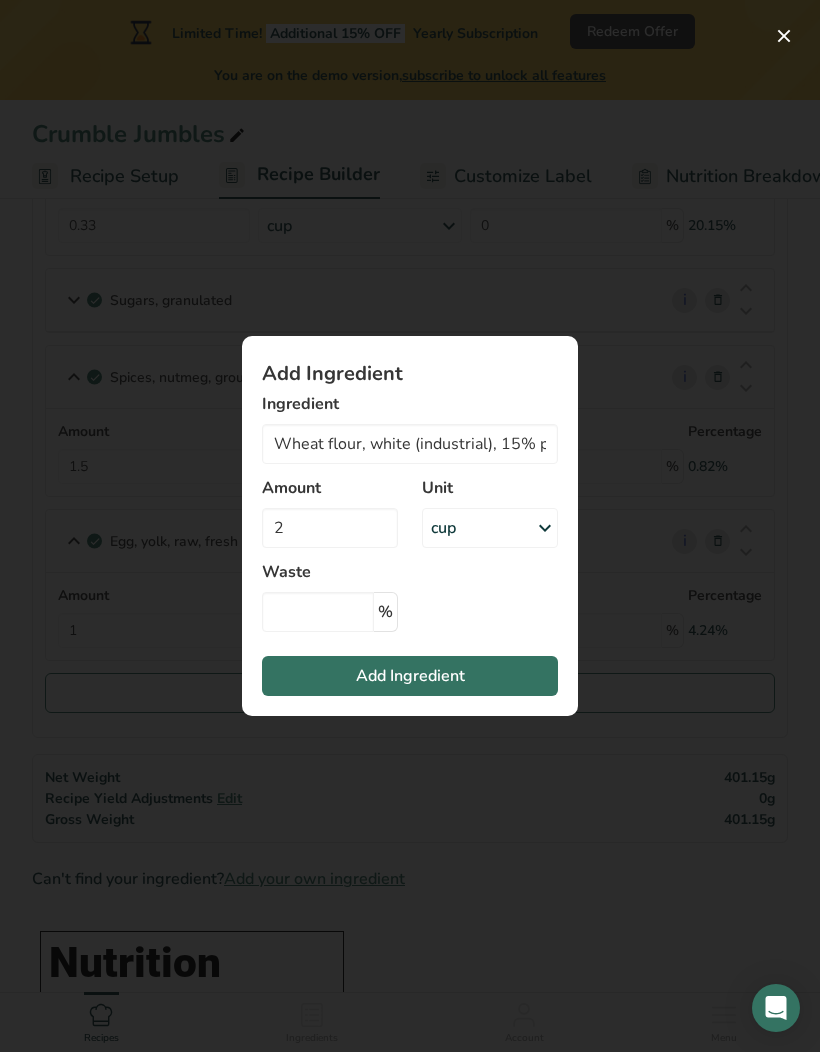 scroll, scrollTop: 266, scrollLeft: 0, axis: vertical 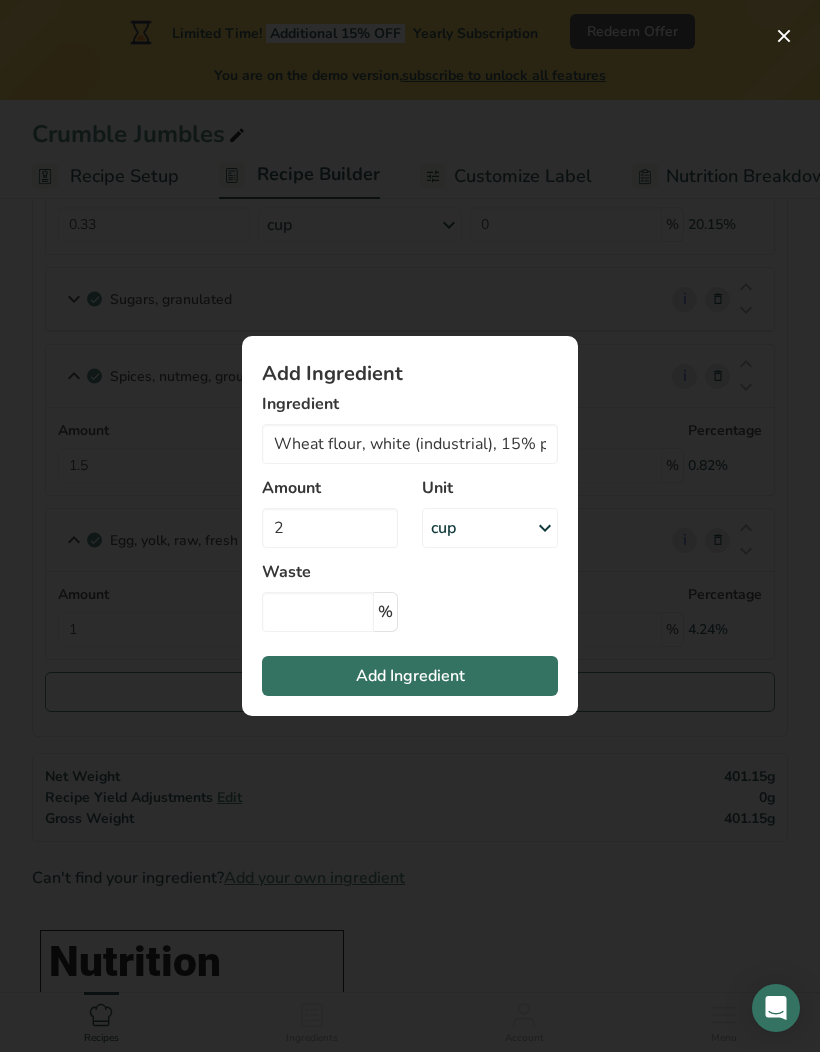 click on "Add Ingredient" at bounding box center (410, 676) 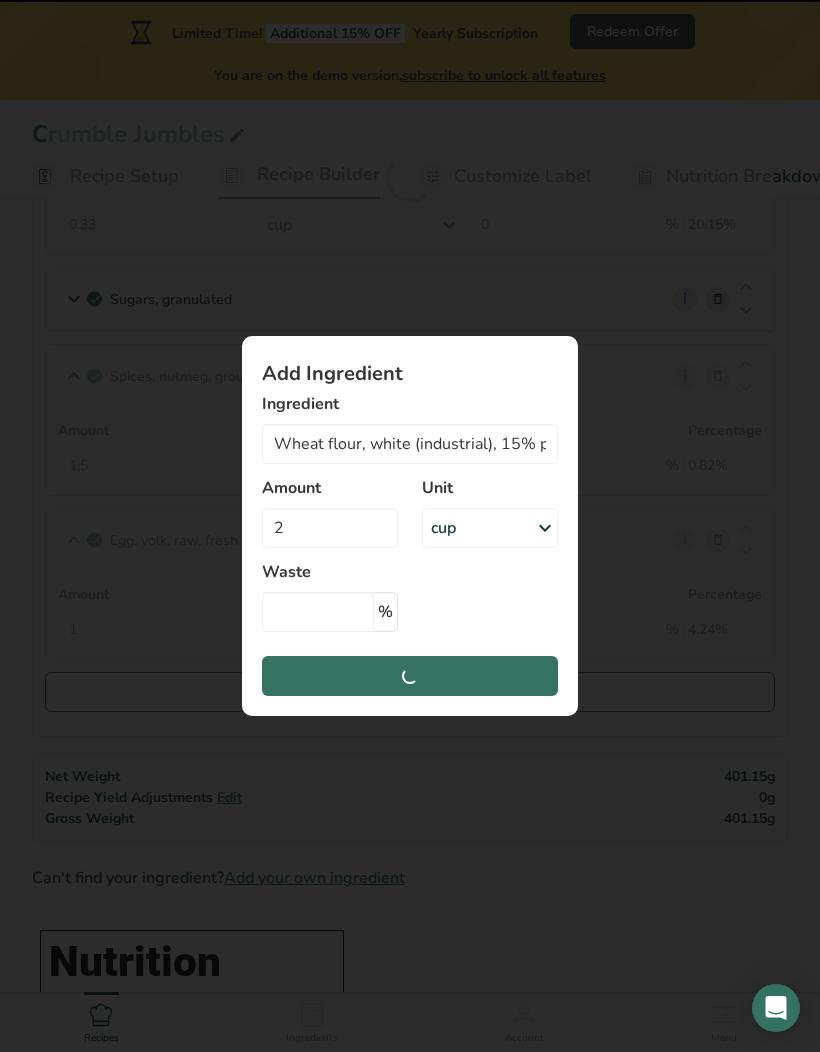 type 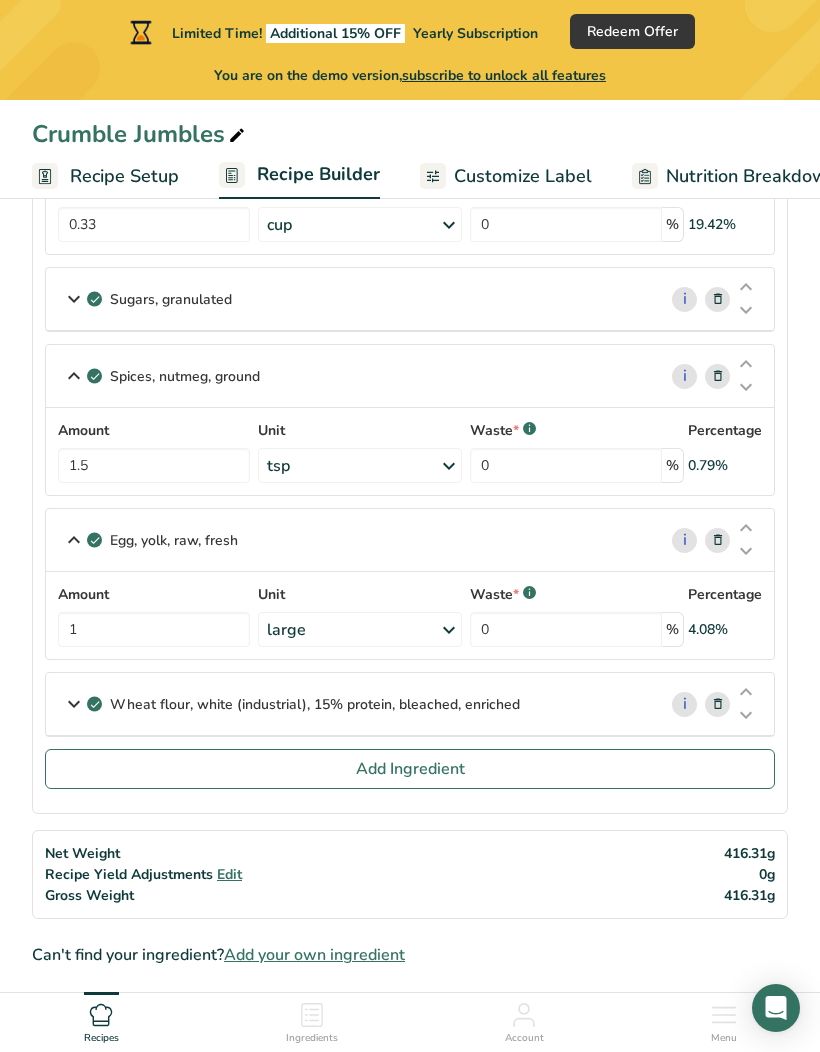 click at bounding box center (74, 540) 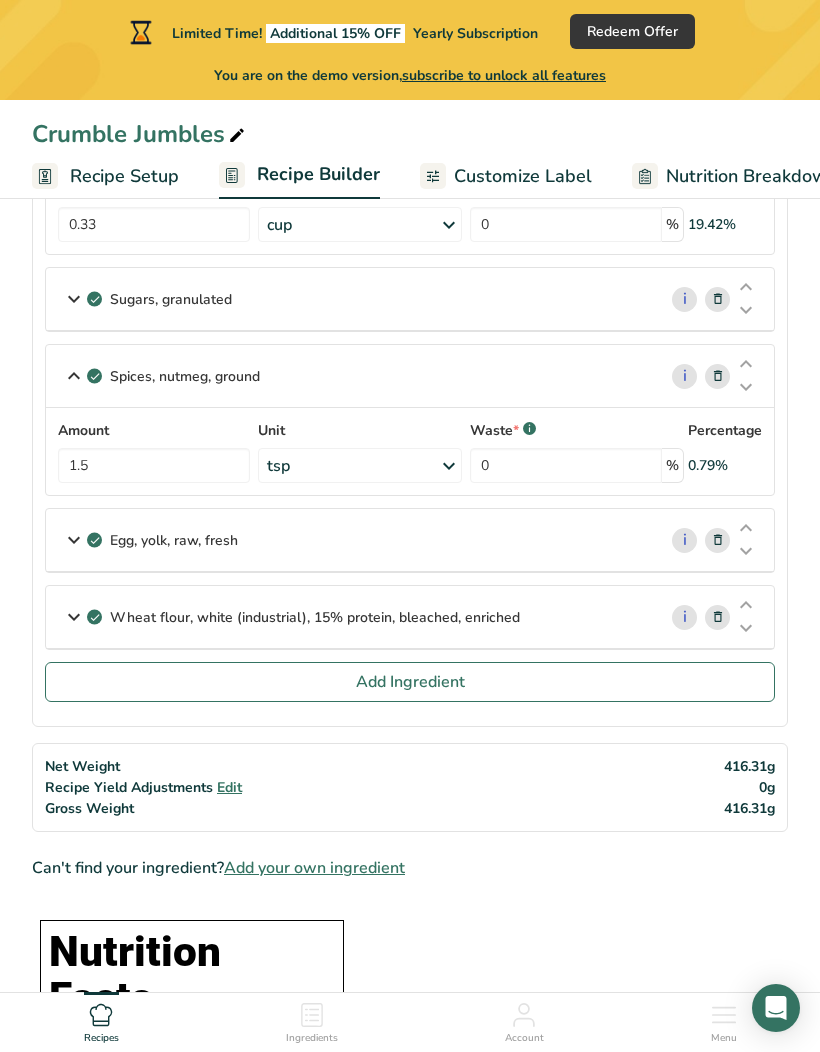 click at bounding box center [74, 376] 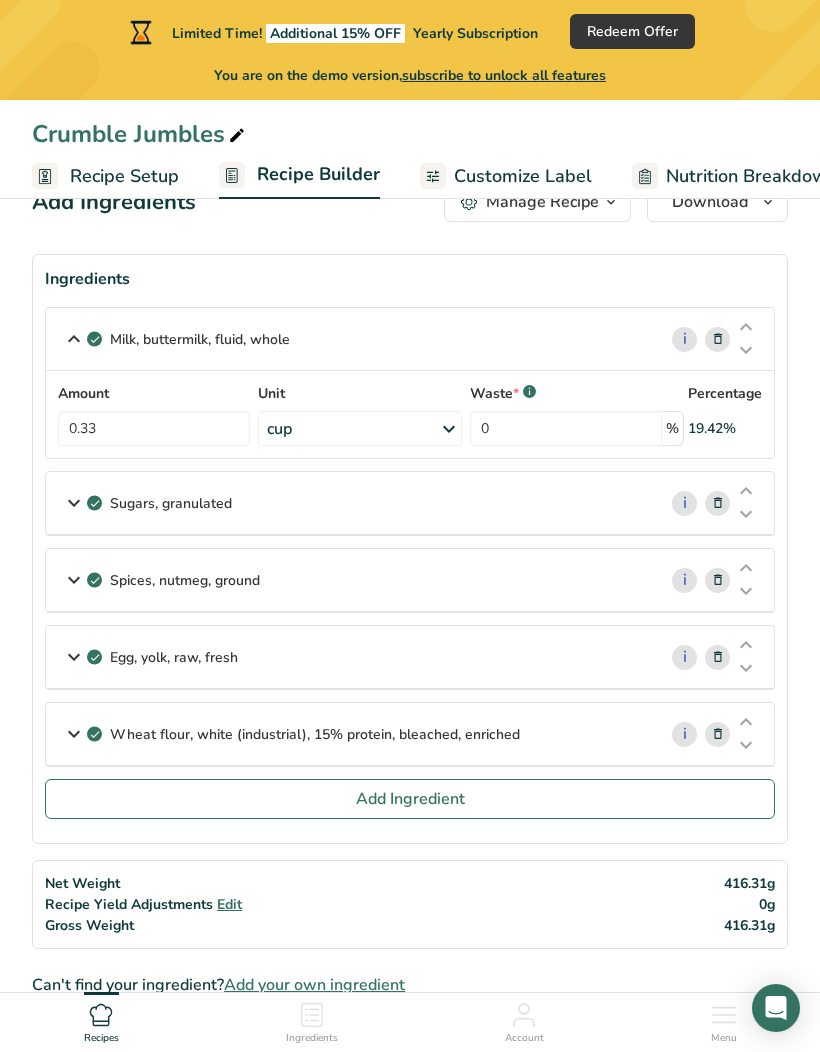scroll, scrollTop: 61, scrollLeft: 0, axis: vertical 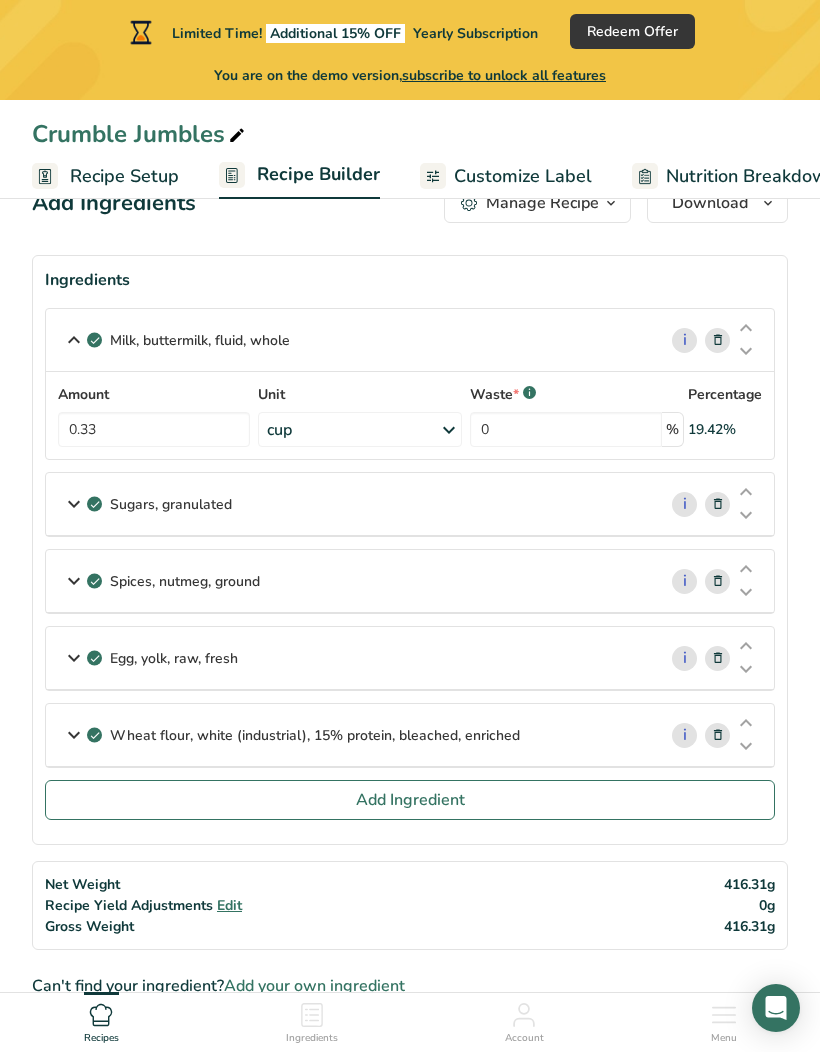 click on "Add Ingredient" at bounding box center (410, 800) 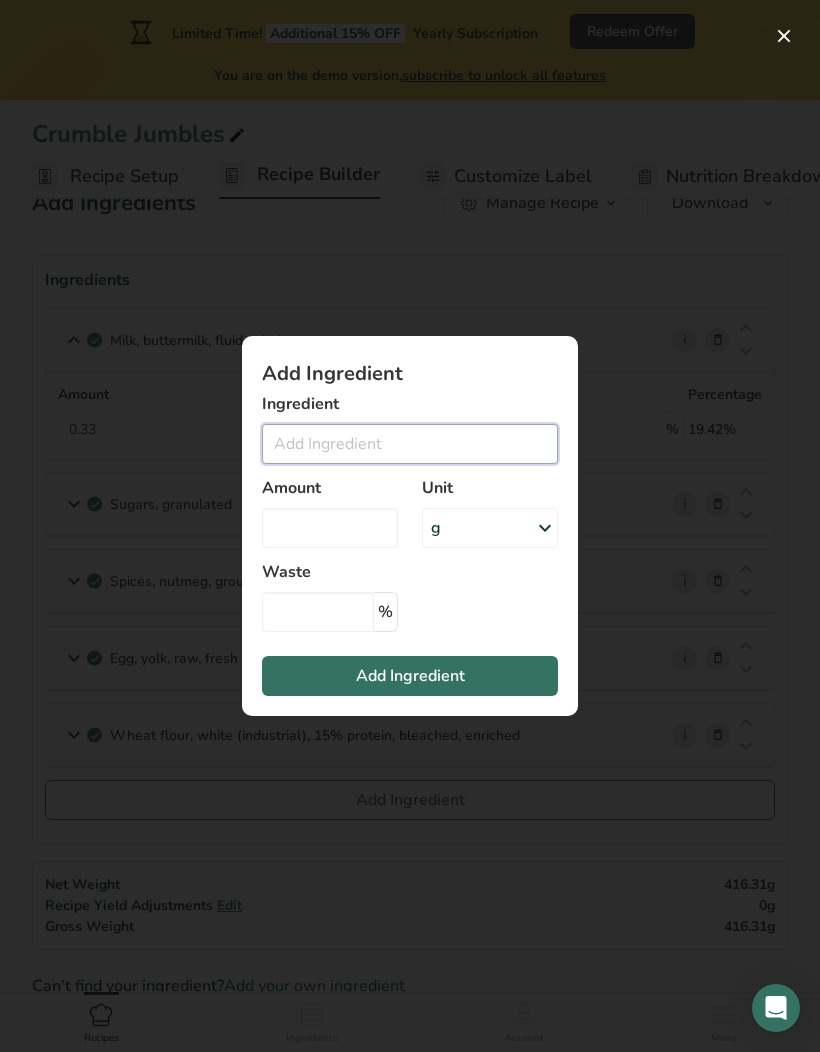 click at bounding box center (410, 444) 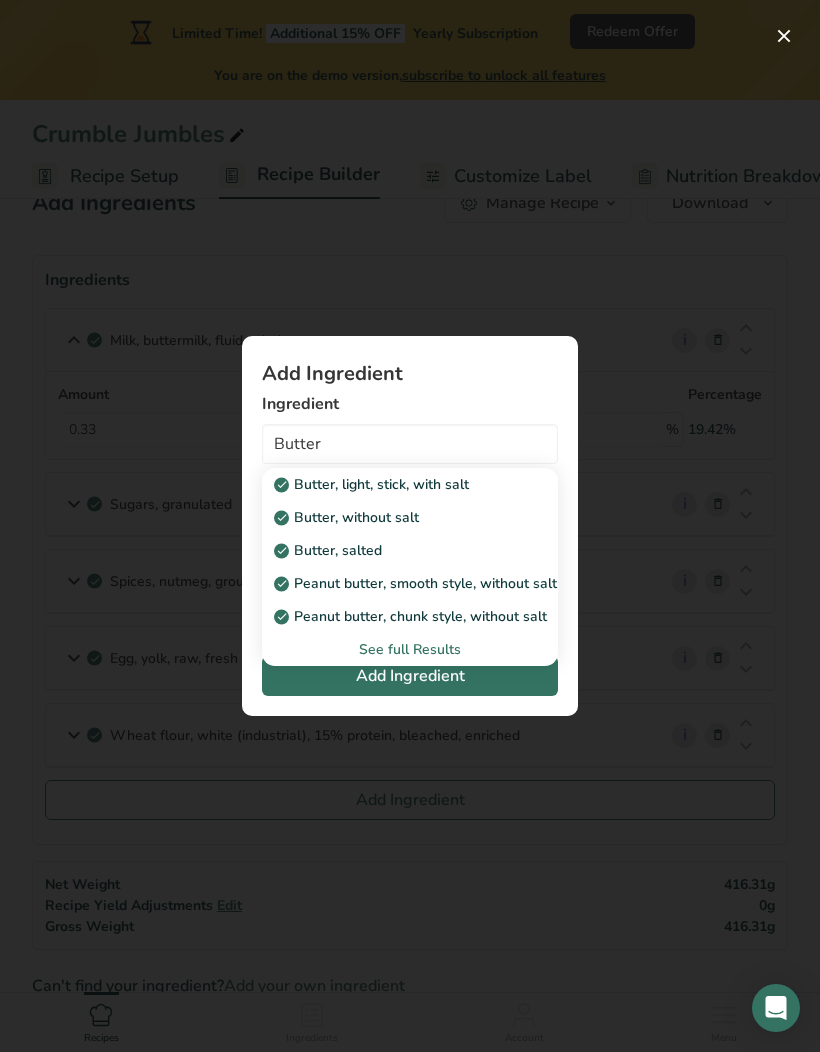 click on "Butter, light, stick, with salt" at bounding box center [373, 484] 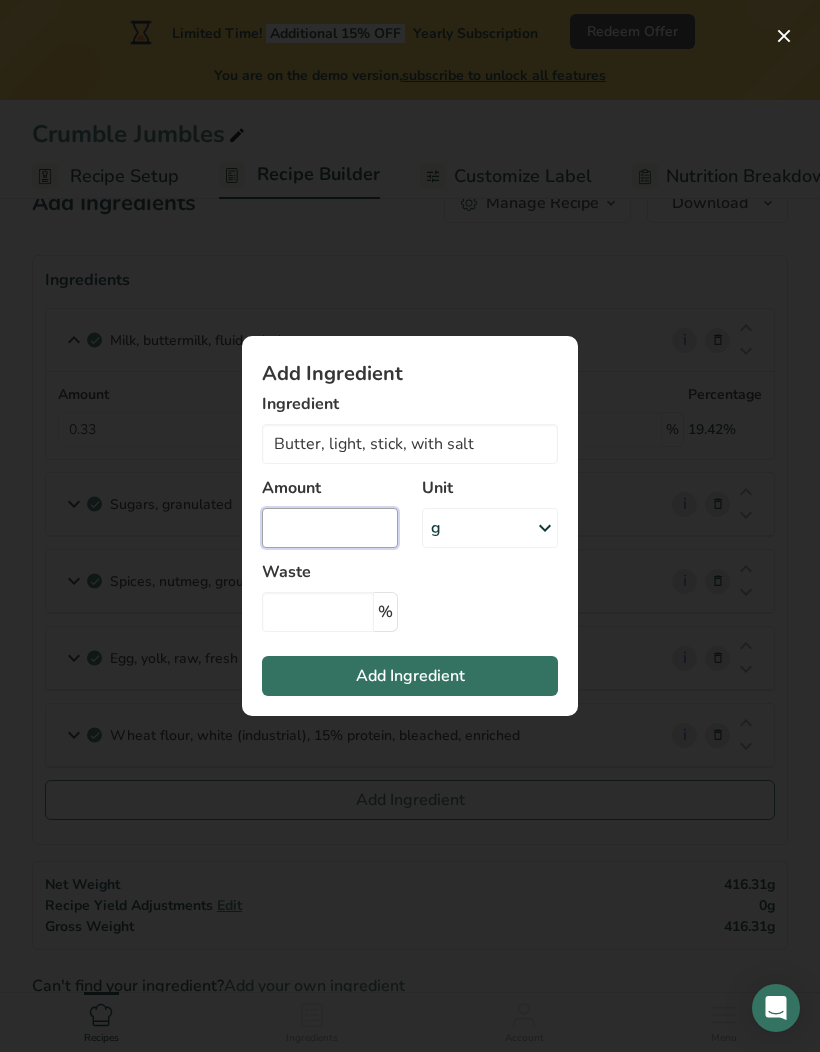 click at bounding box center (330, 528) 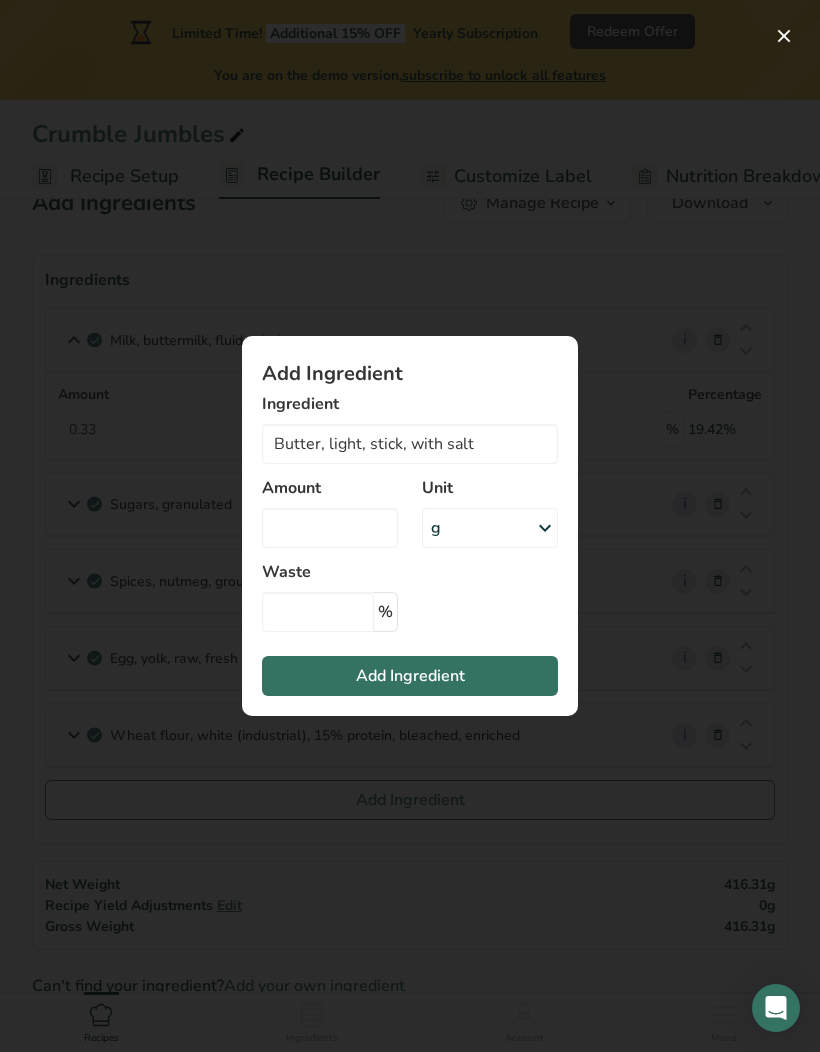 click at bounding box center (545, 528) 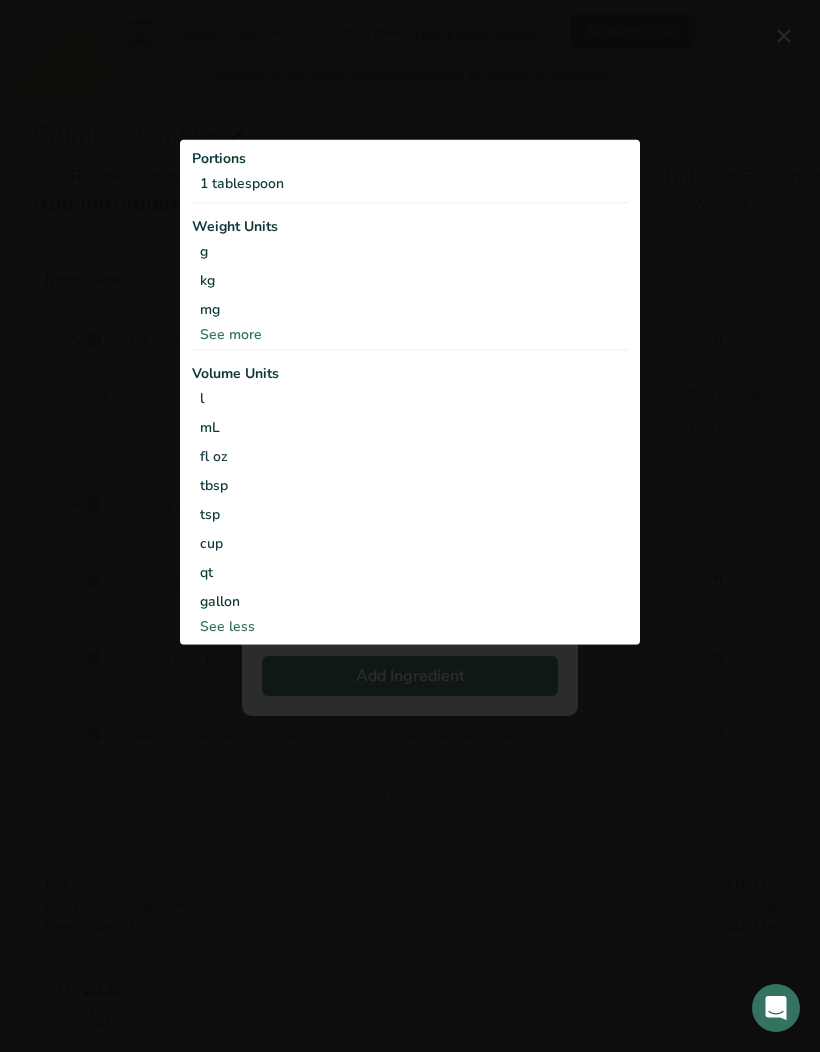 click on "1 tablespoon" at bounding box center (410, 183) 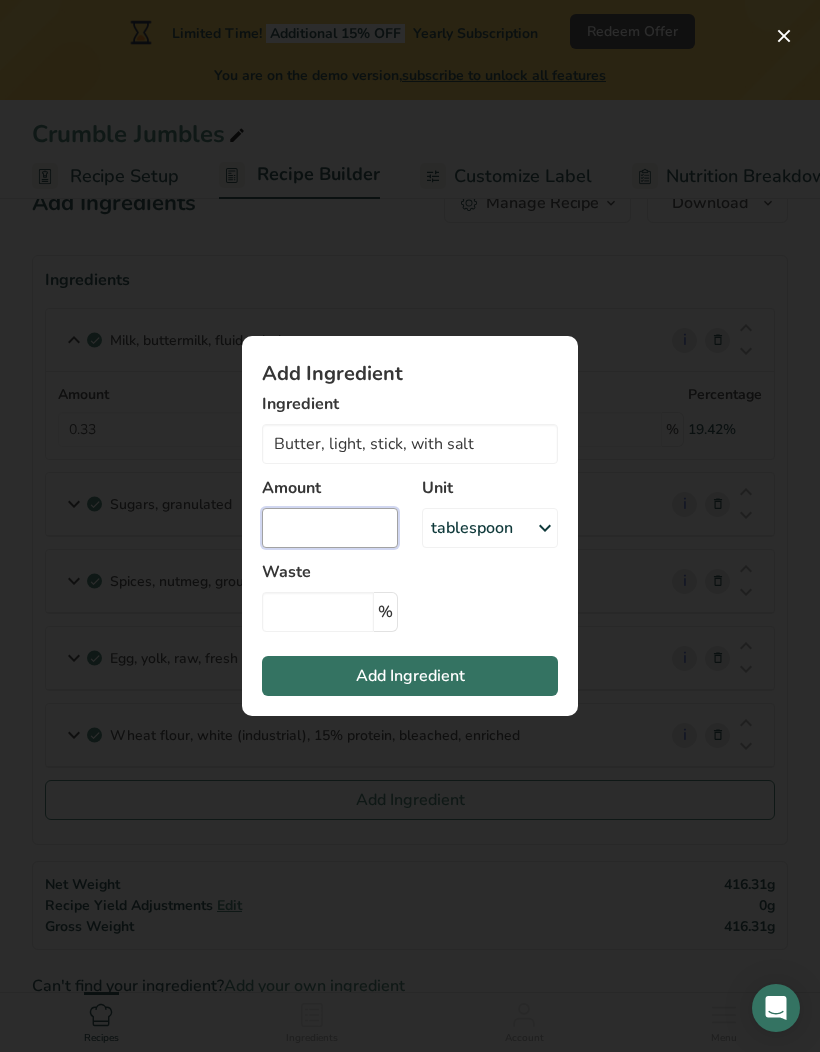 click at bounding box center (330, 528) 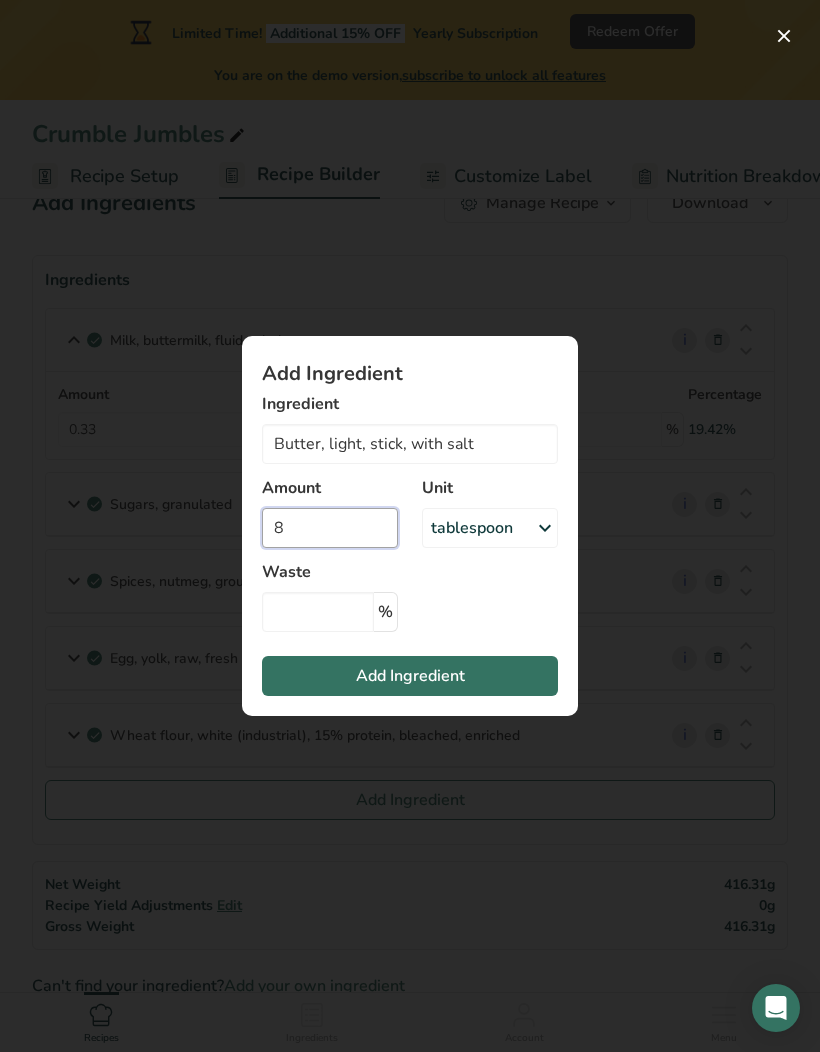 type on "8" 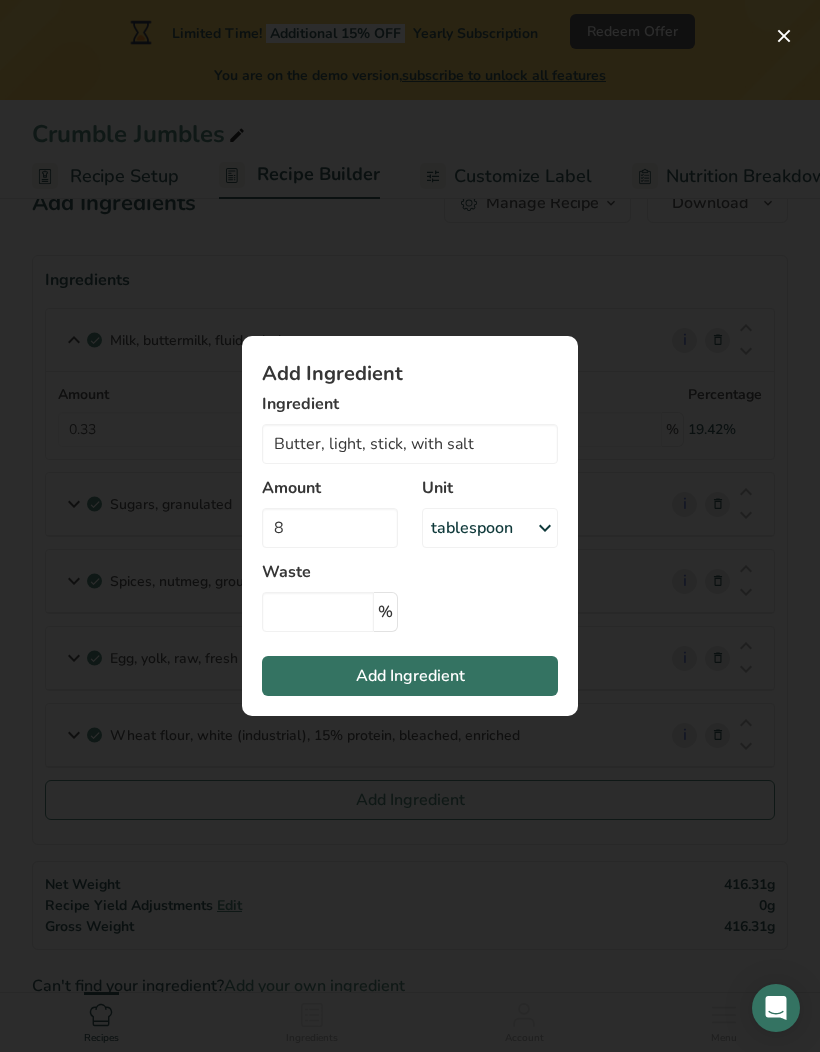 click on "Add Ingredient
Ingredient Butter, light, stick, with salt
Butter, light, stick, with salt
Butter, without salt
Butter, salted
Peanut butter, smooth style, without salt
Peanut butter, chunk style, without salt
See full Results
Amount 8   Unit
tablespoon
Portions
1 tablespoon
Weight Units
g
kg
mg
See more
Volume Units
l
Volume units require a density conversion. If you know your ingredient's density enter it below. Otherwise, click on "RIA" our AI Regulatory bot - she will be able to help you
Density is required
lb/ft3" at bounding box center (410, 526) 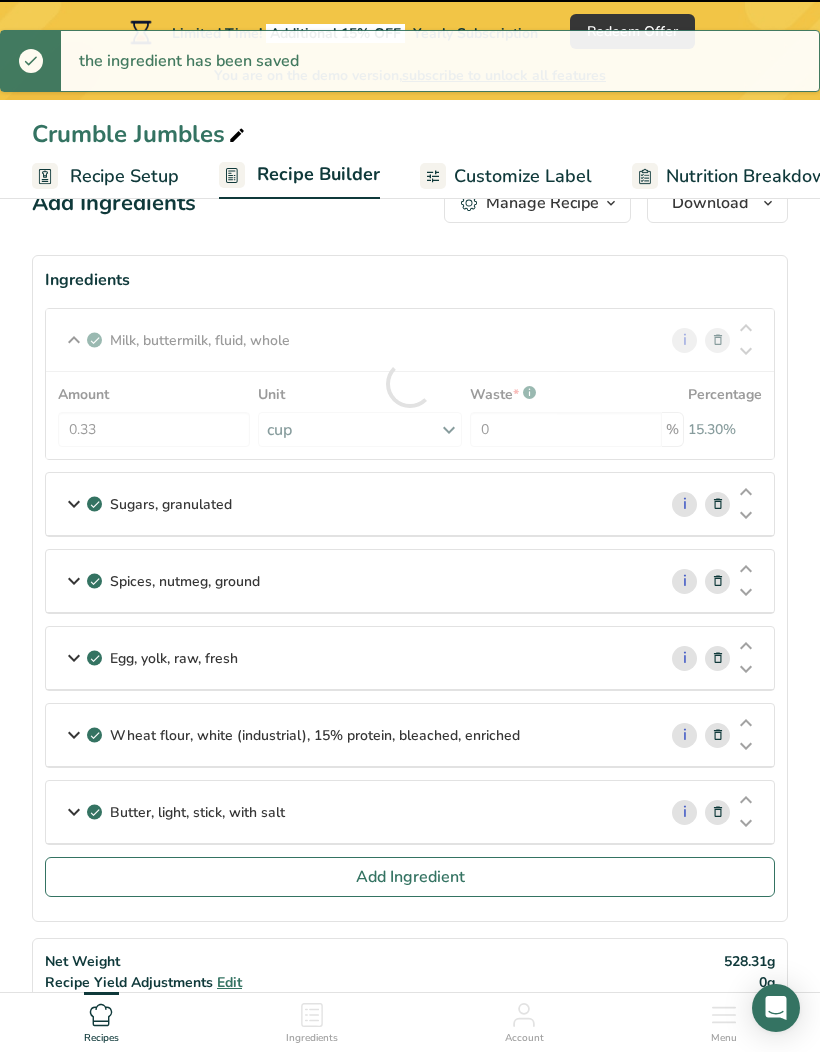 type 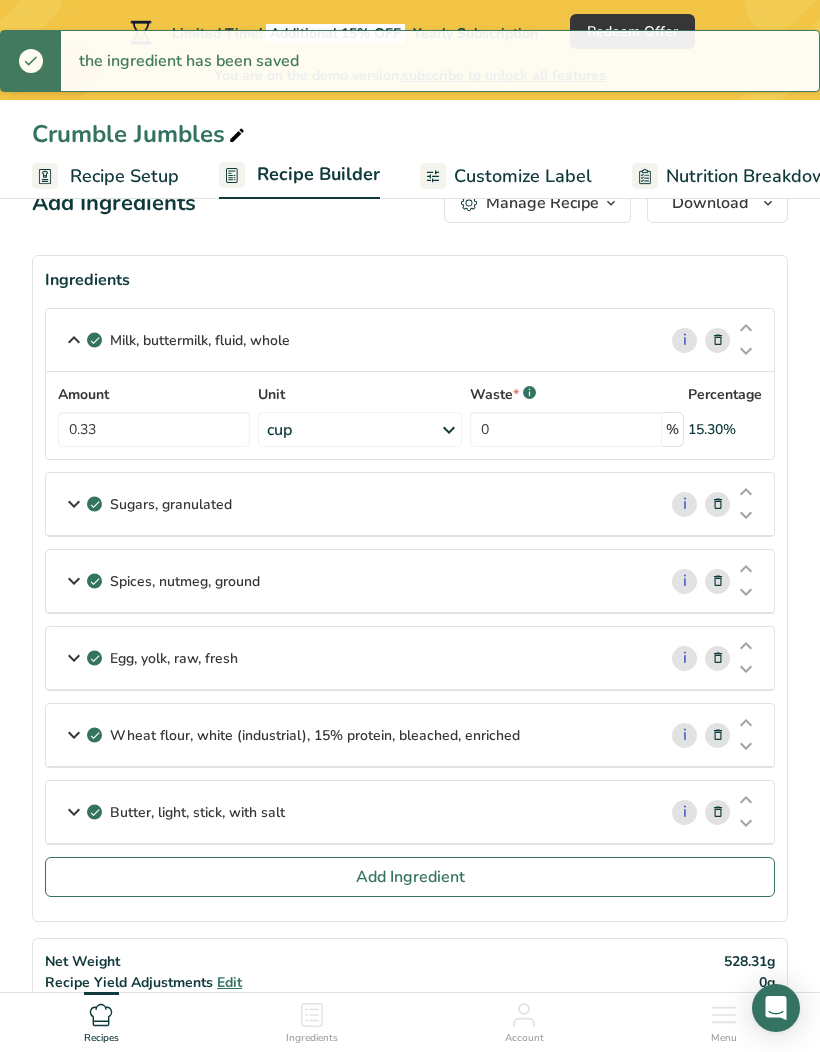 click at bounding box center [74, 340] 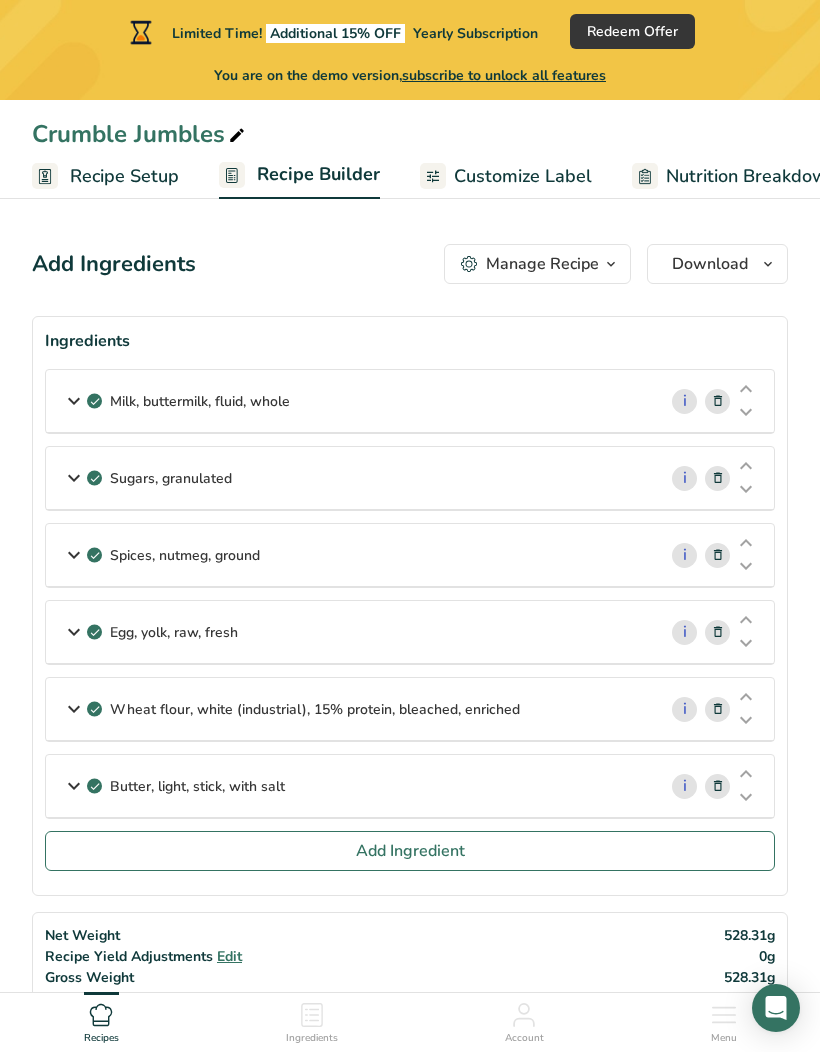 scroll, scrollTop: 23, scrollLeft: 0, axis: vertical 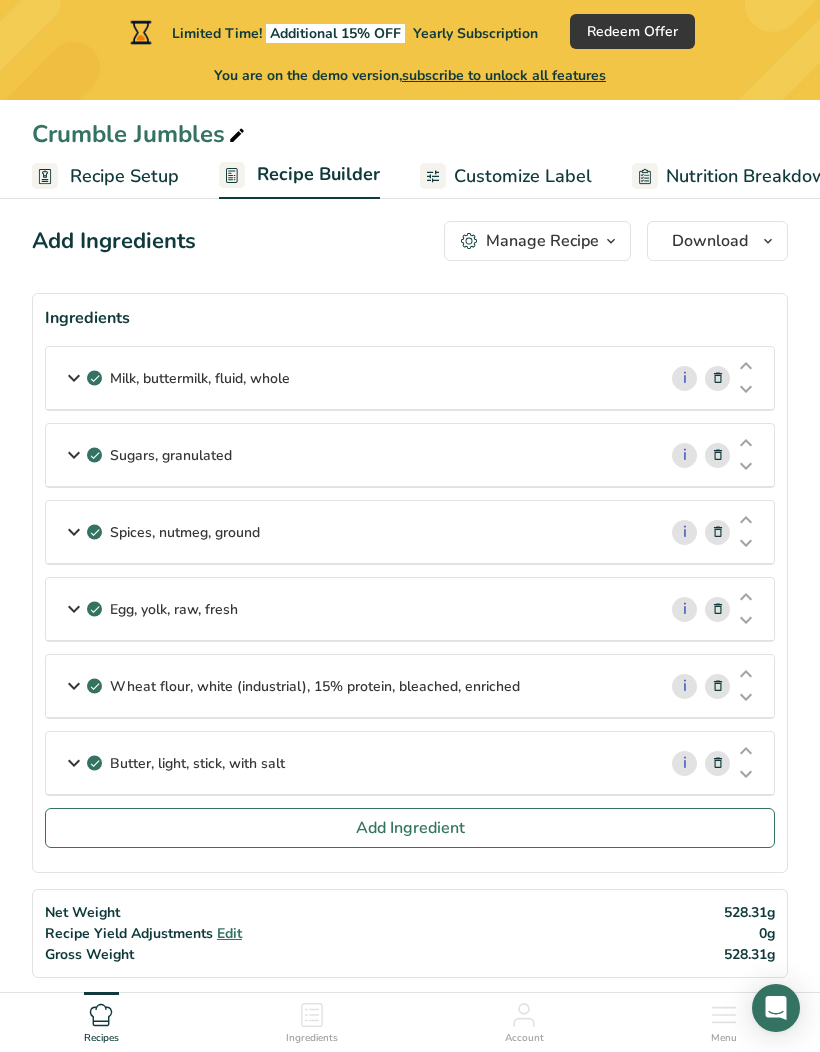 click on "Add Ingredient" at bounding box center (410, 828) 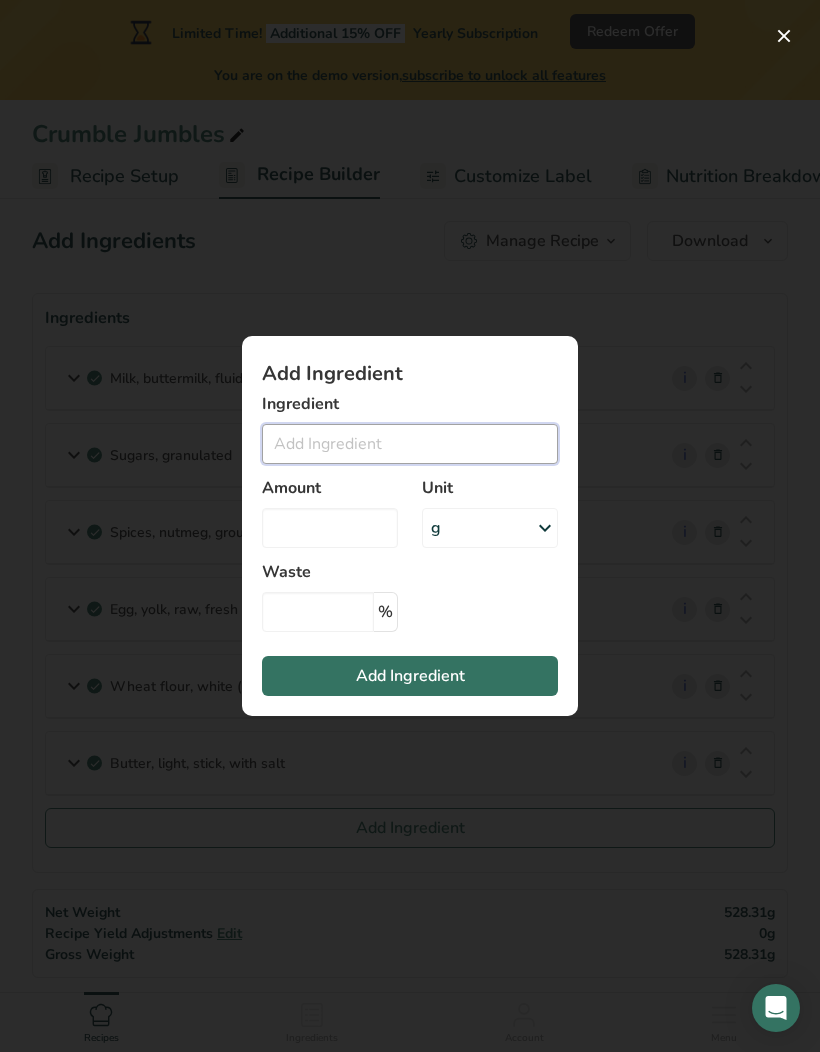 click at bounding box center (410, 444) 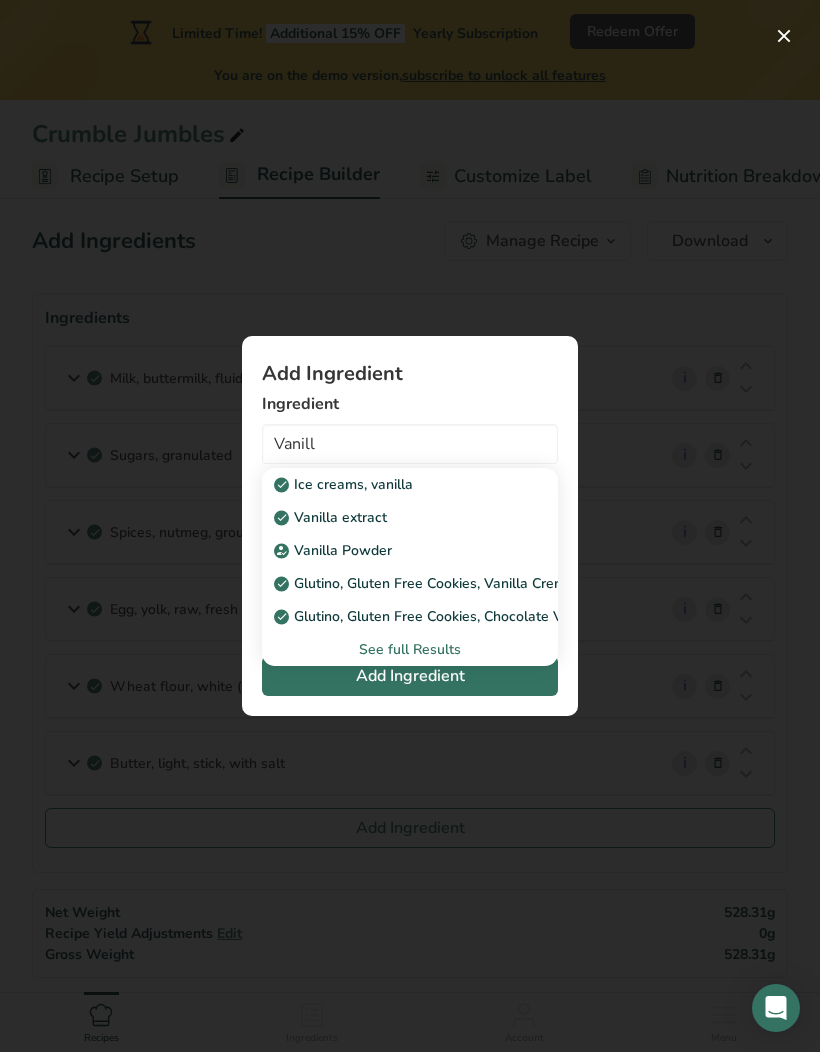 click on "Vanilla extract" at bounding box center (332, 517) 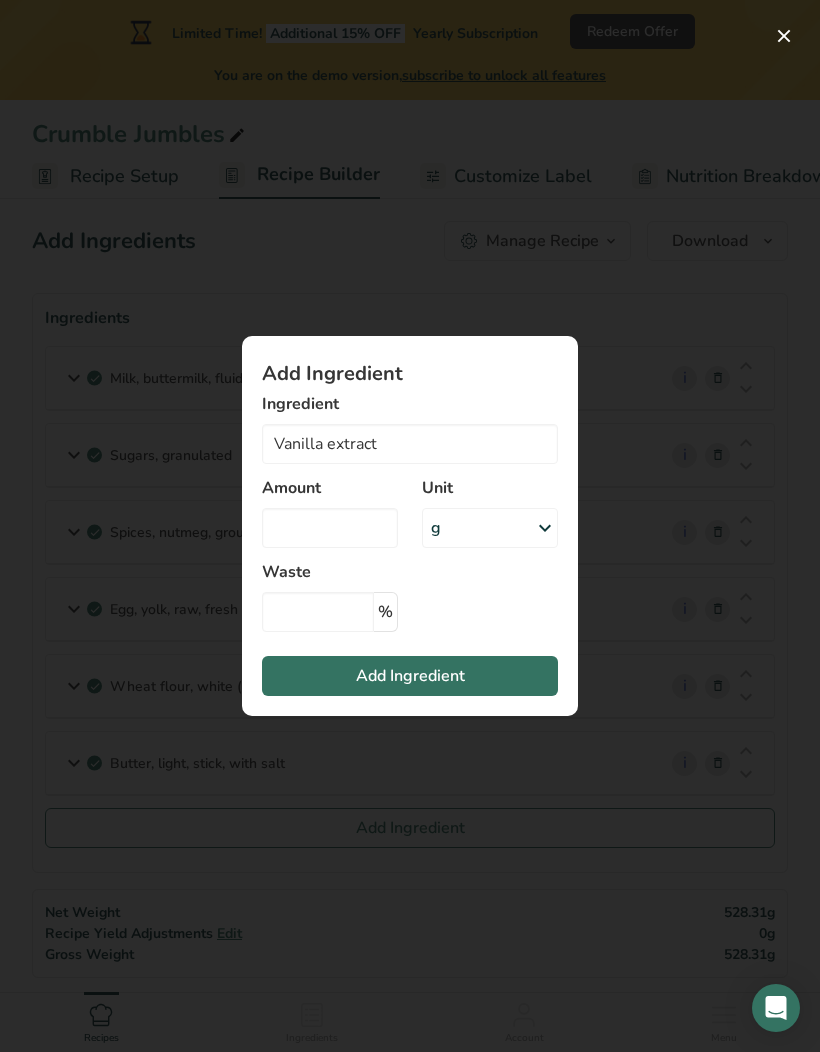 click at bounding box center (545, 528) 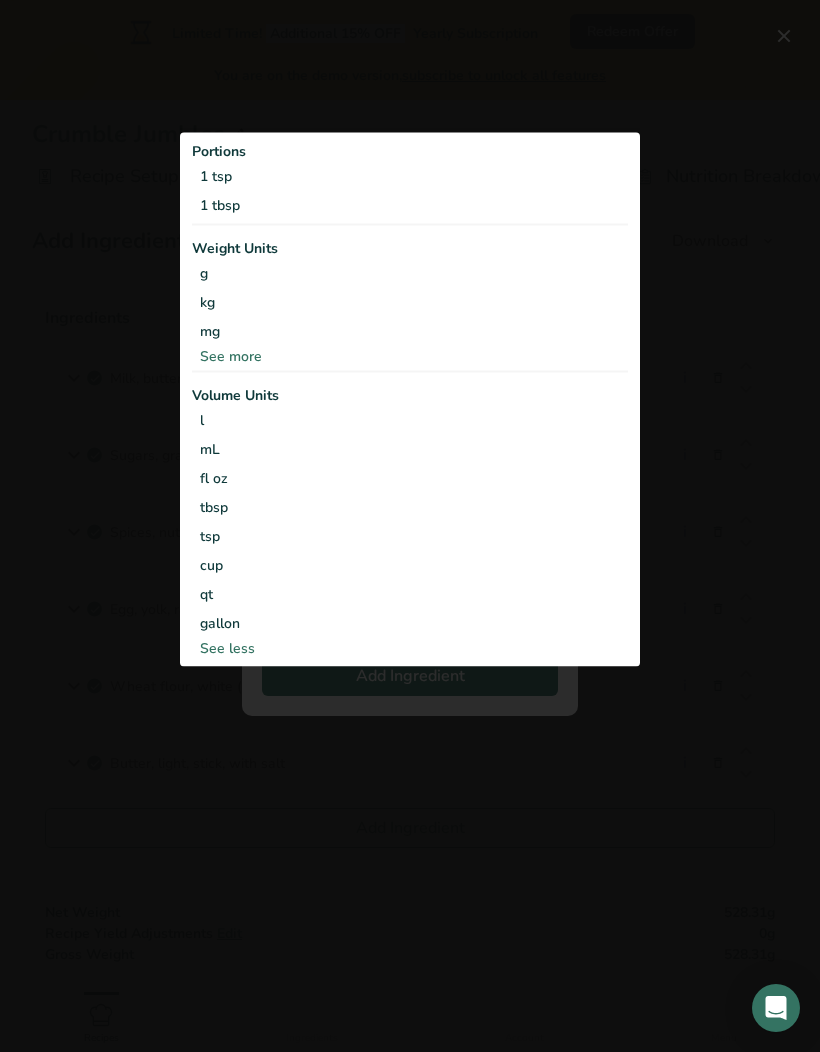 click on "1 tsp" at bounding box center (410, 176) 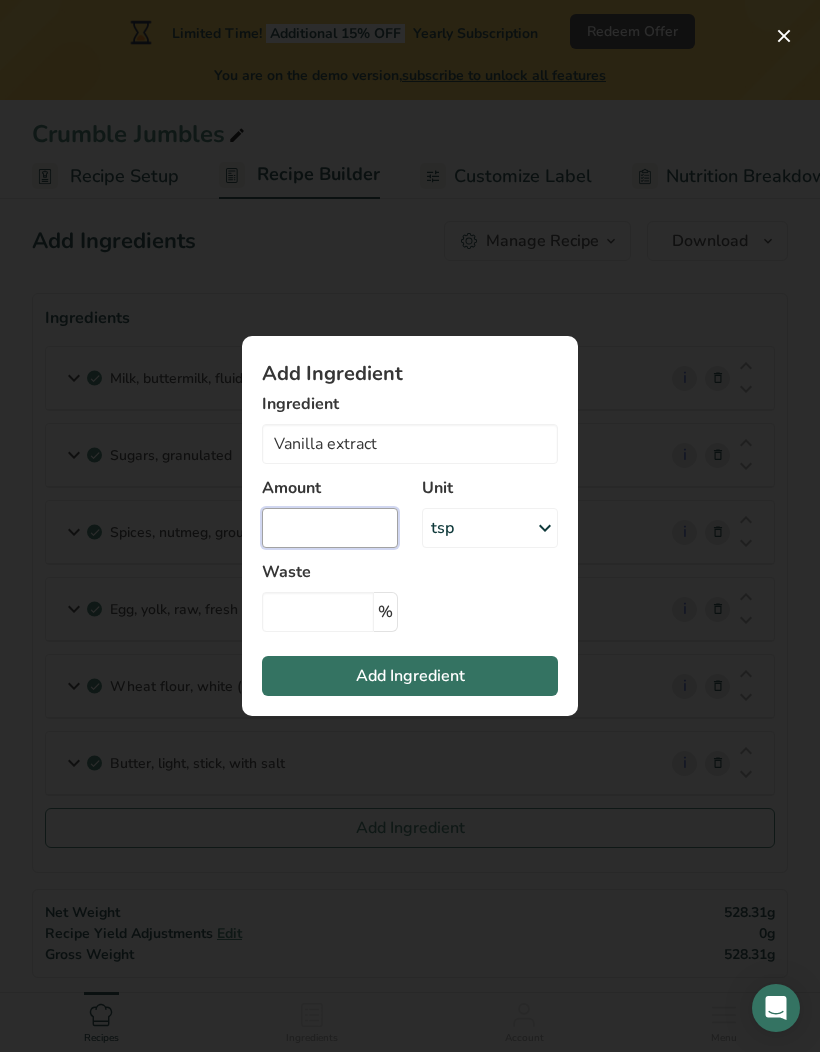 click at bounding box center [330, 528] 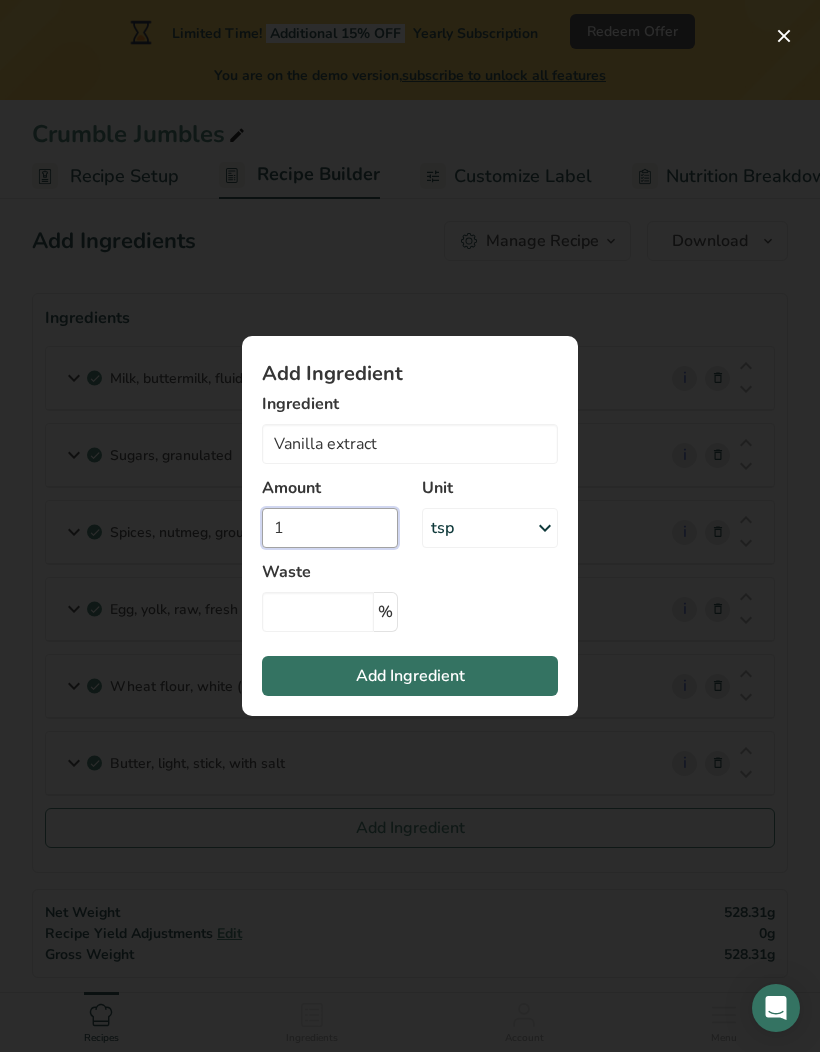 type on "1" 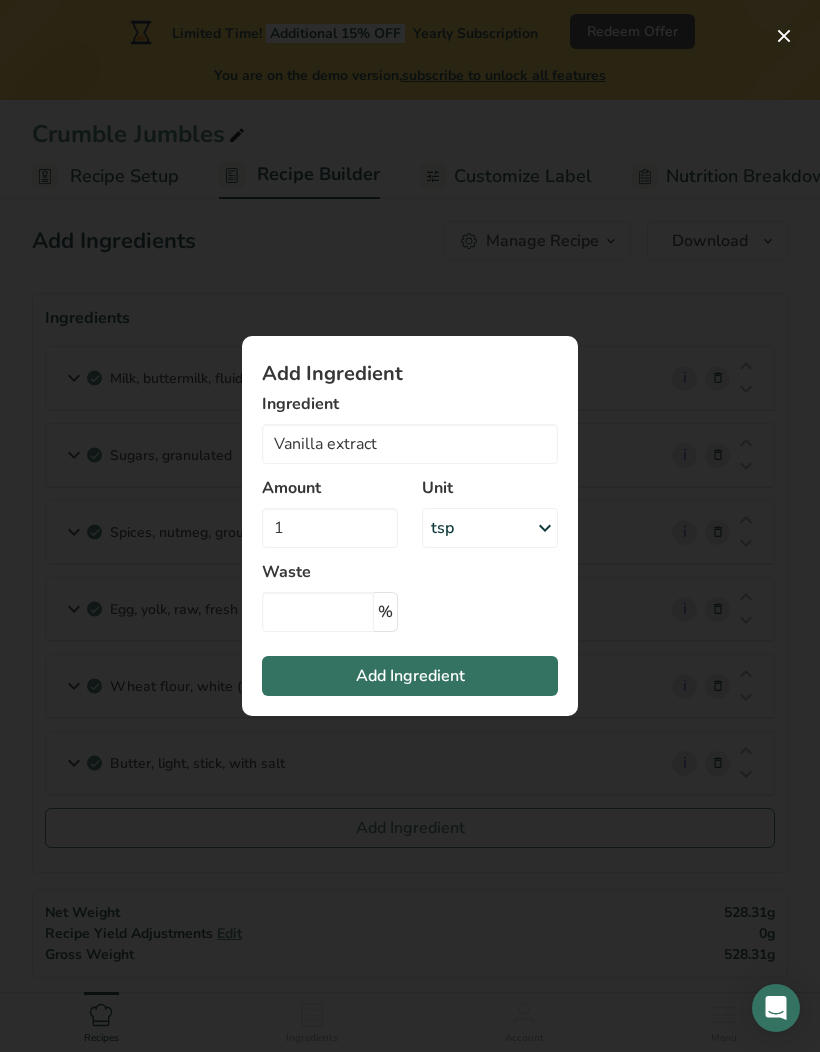 click on "Add Ingredient" at bounding box center [410, 676] 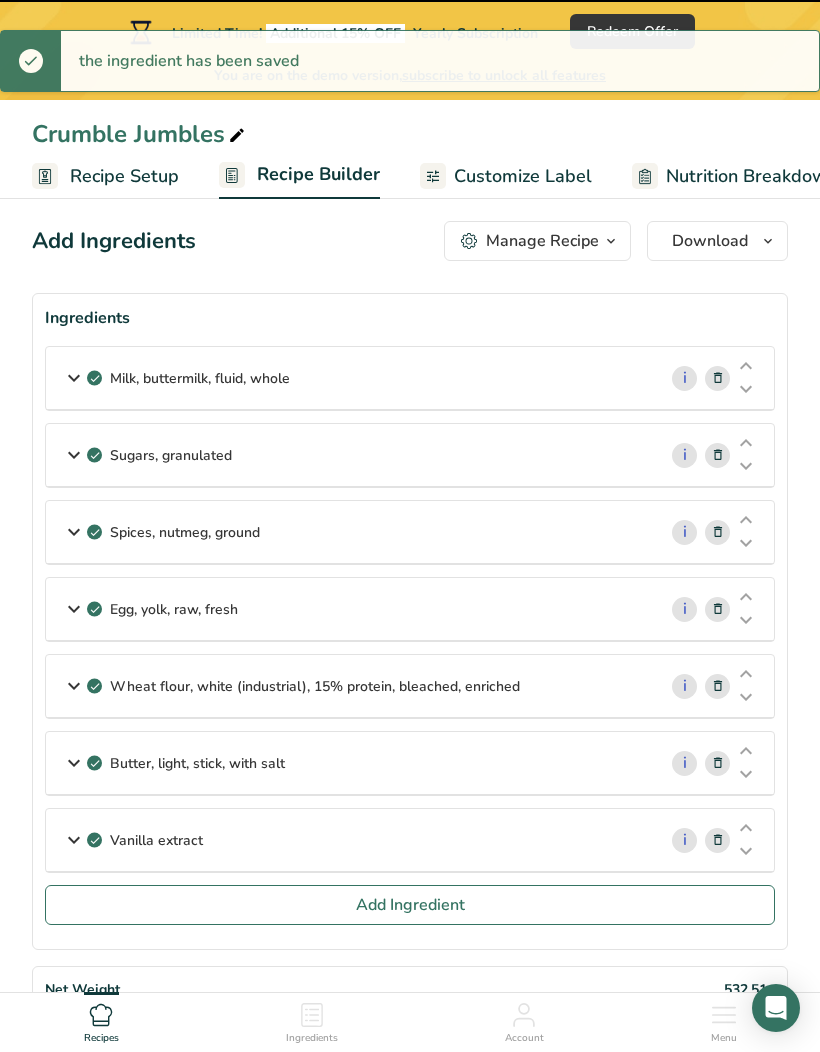type 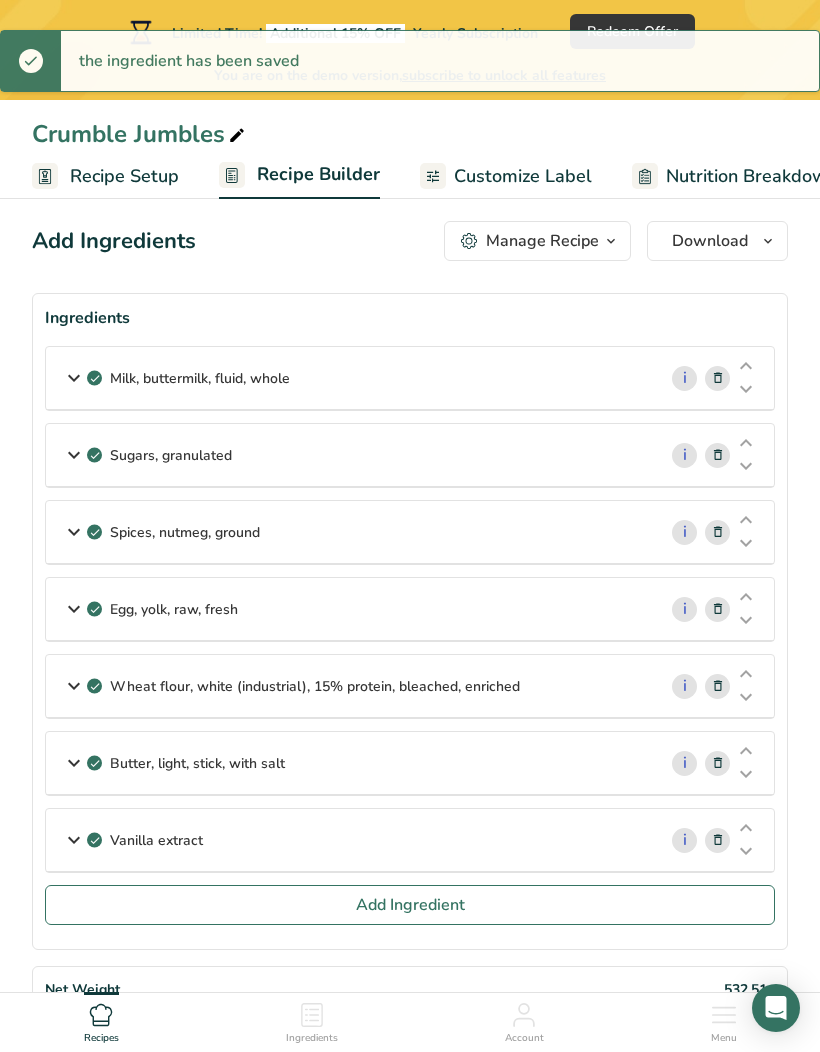 click on "Add Ingredient" at bounding box center [410, 905] 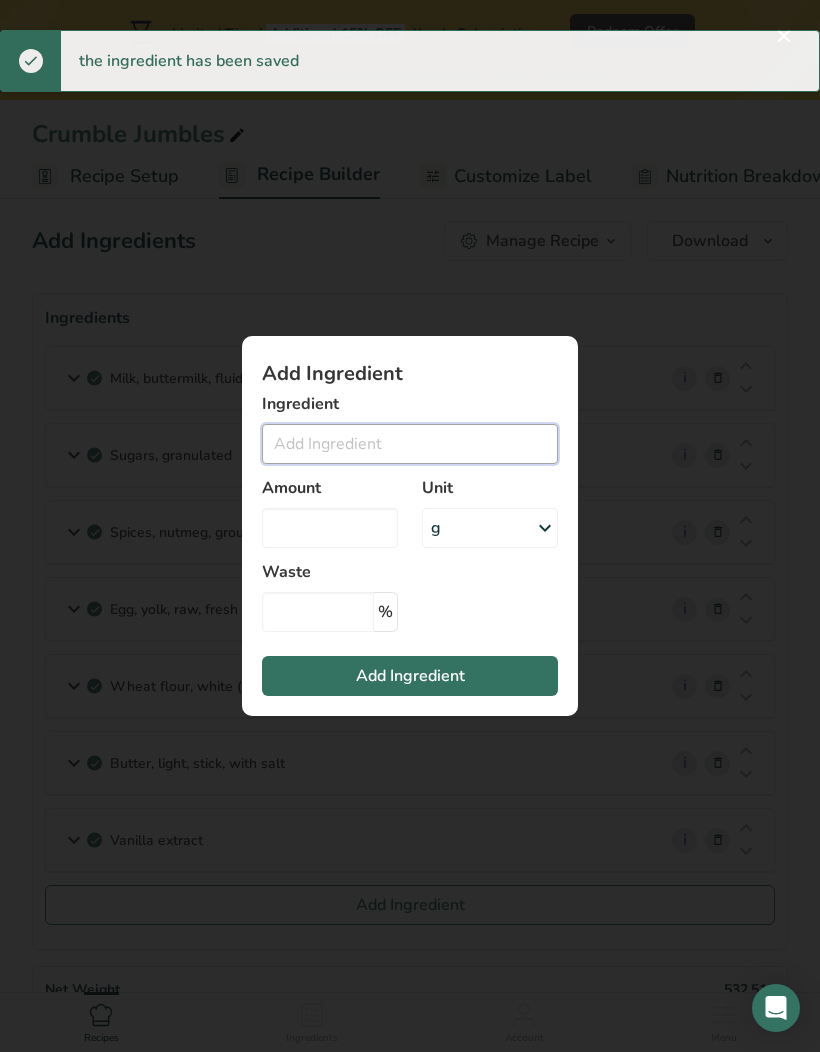 click at bounding box center (410, 444) 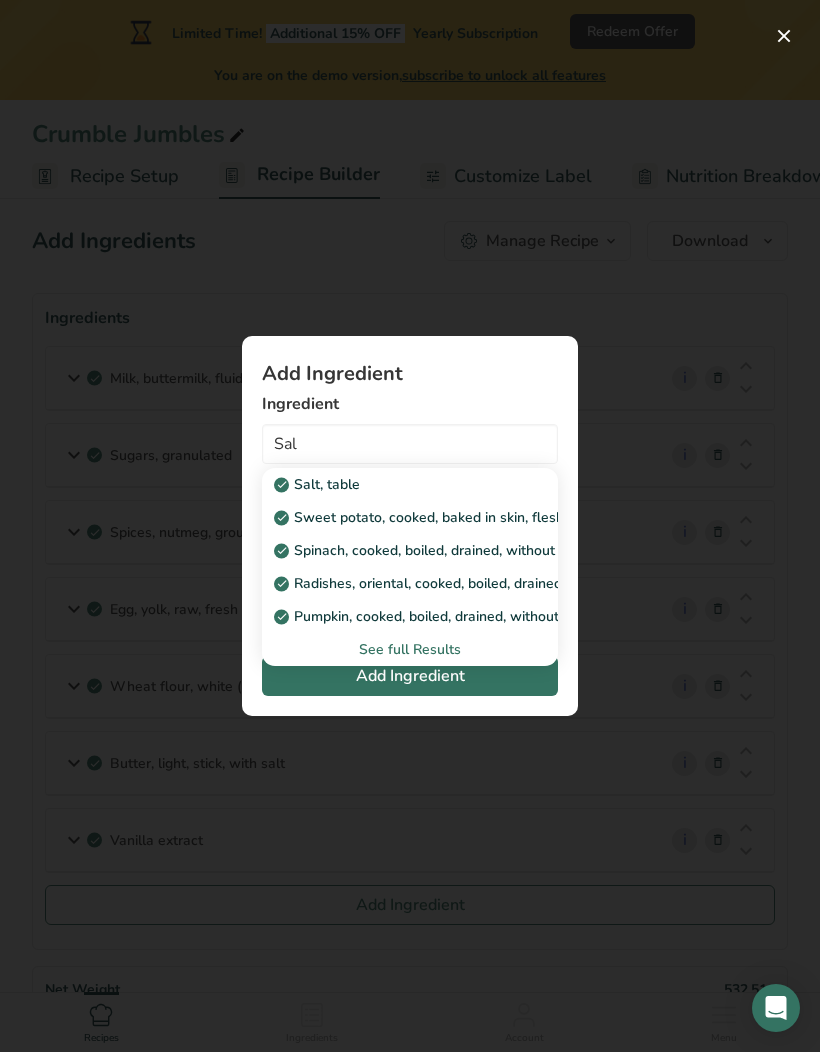 click on "Salt, table" at bounding box center [319, 484] 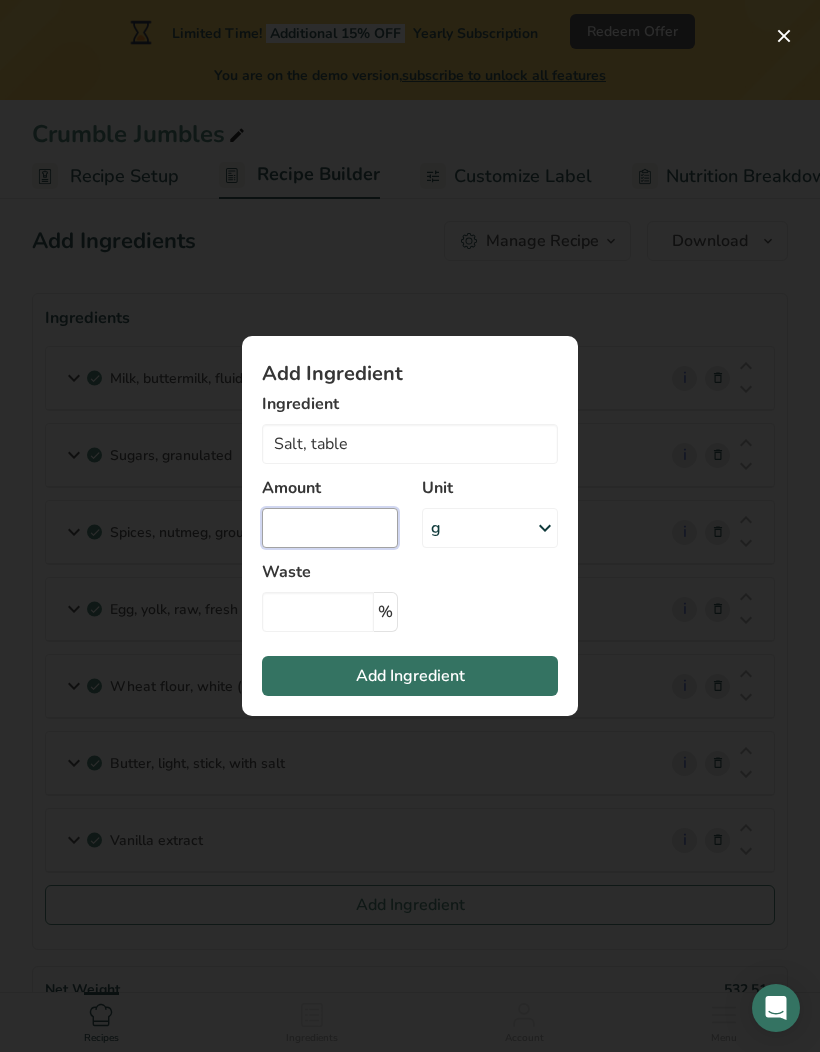 click at bounding box center (330, 528) 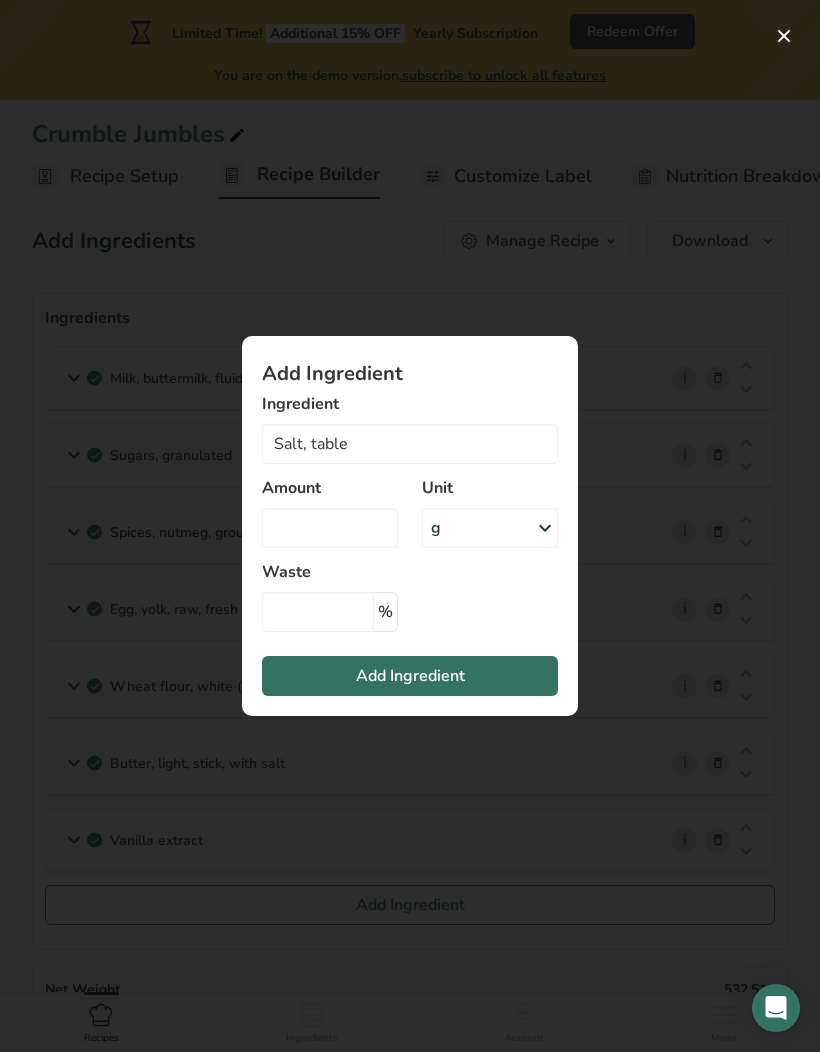 click at bounding box center [545, 528] 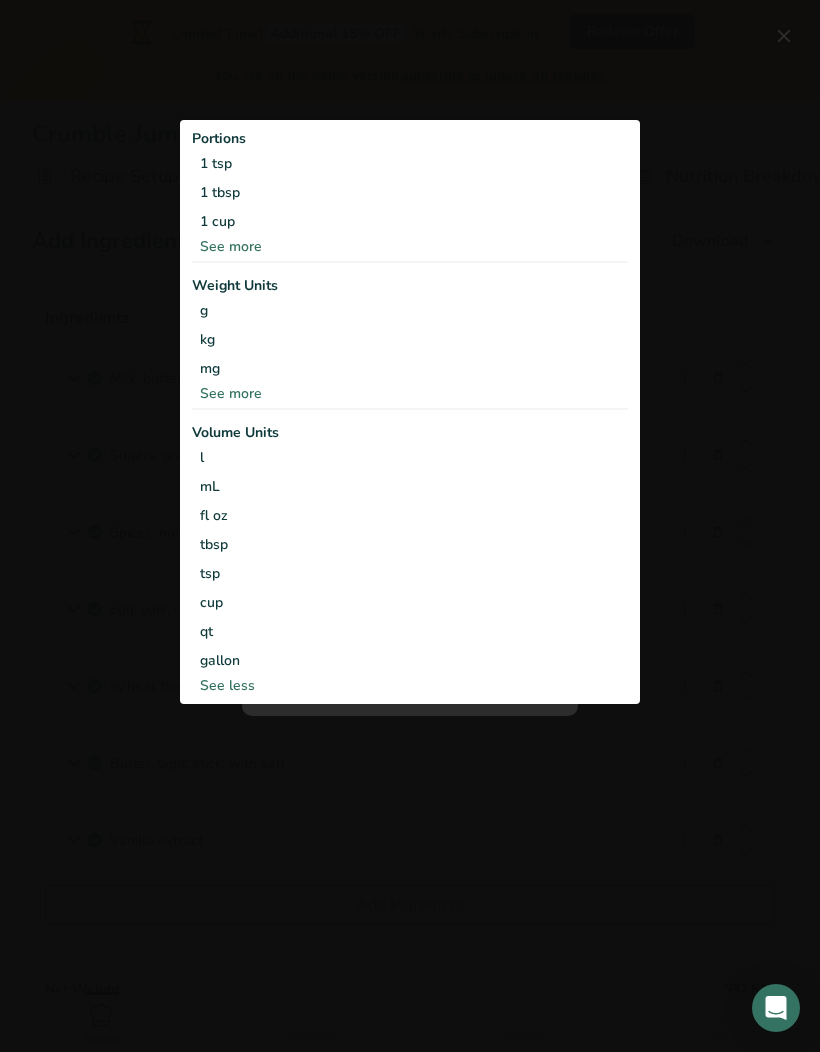 click on "1 tsp" at bounding box center [410, 163] 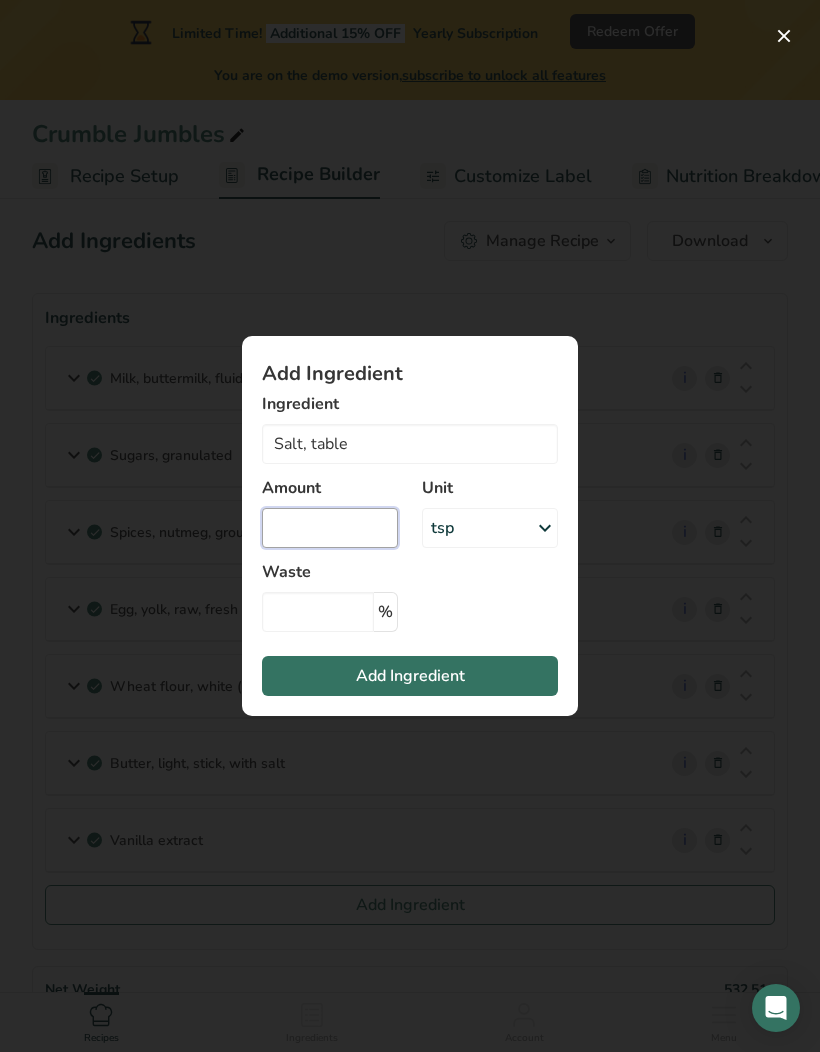 click at bounding box center (330, 528) 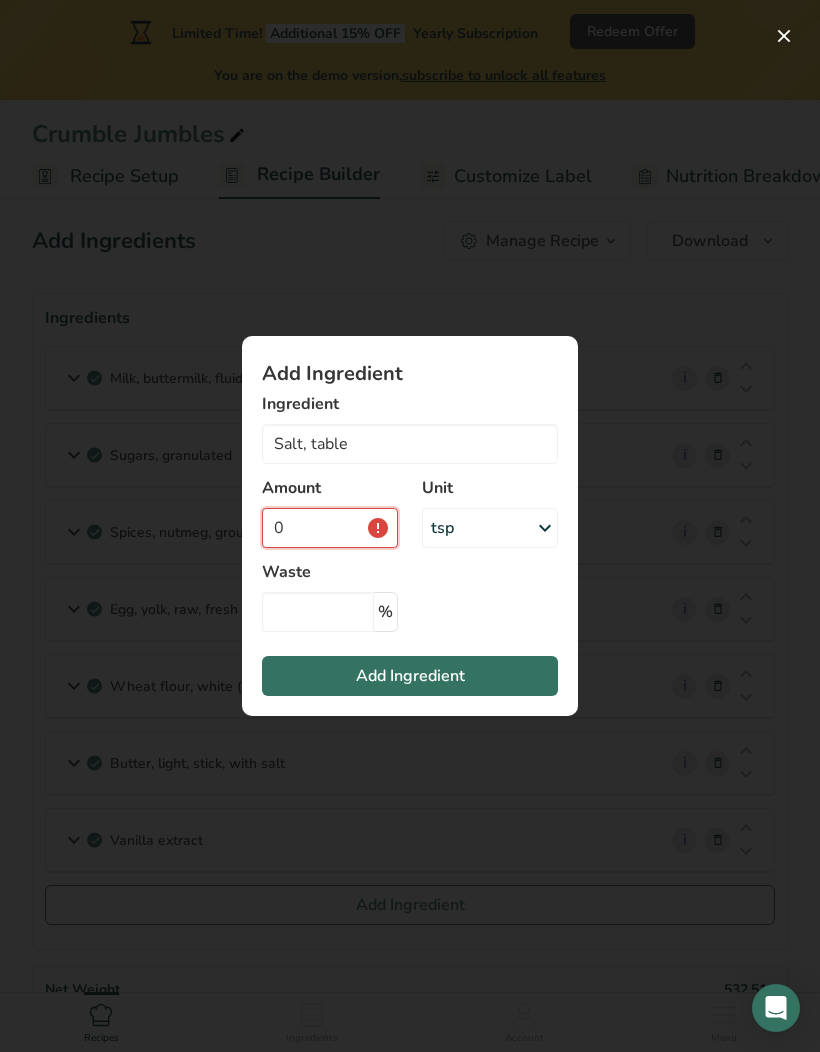 type on "5" 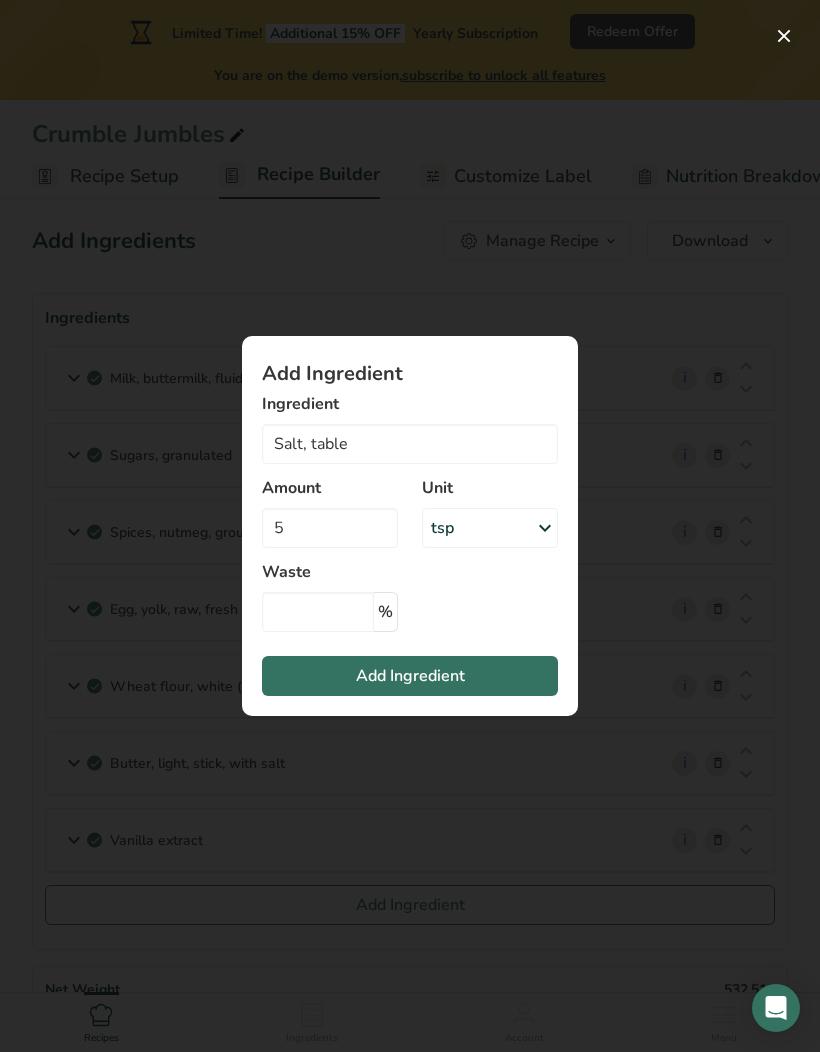 click on "Add Ingredient" at bounding box center (410, 676) 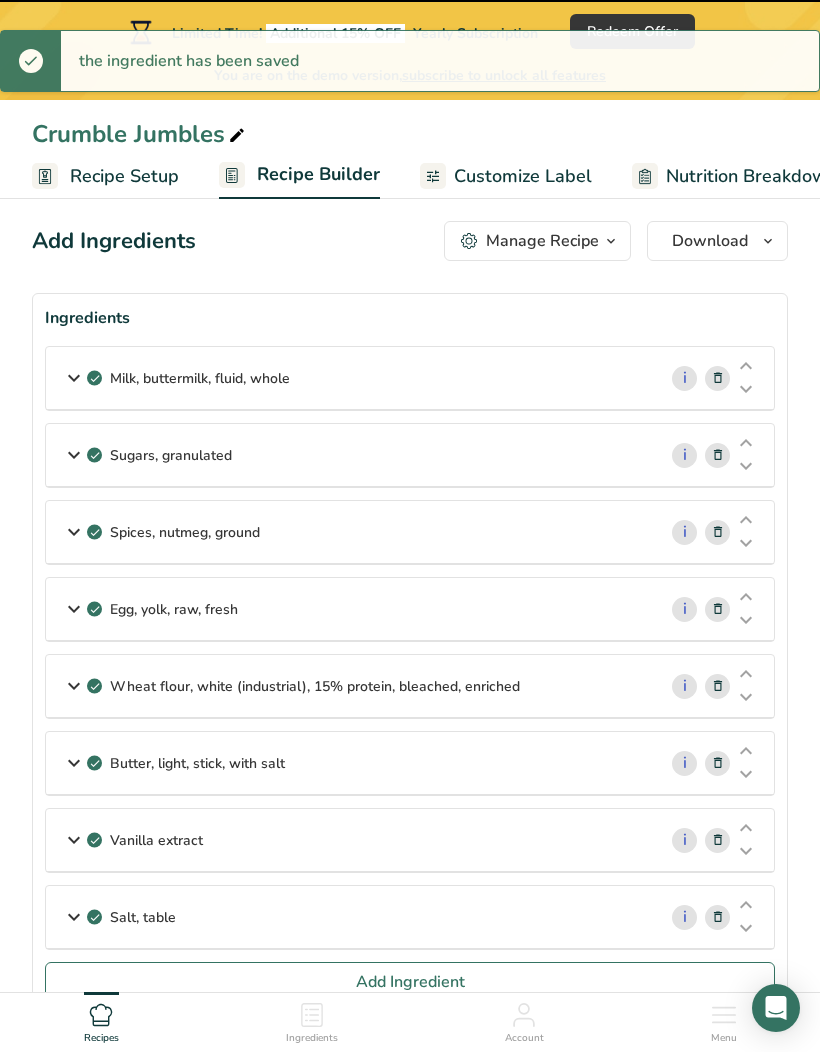 type 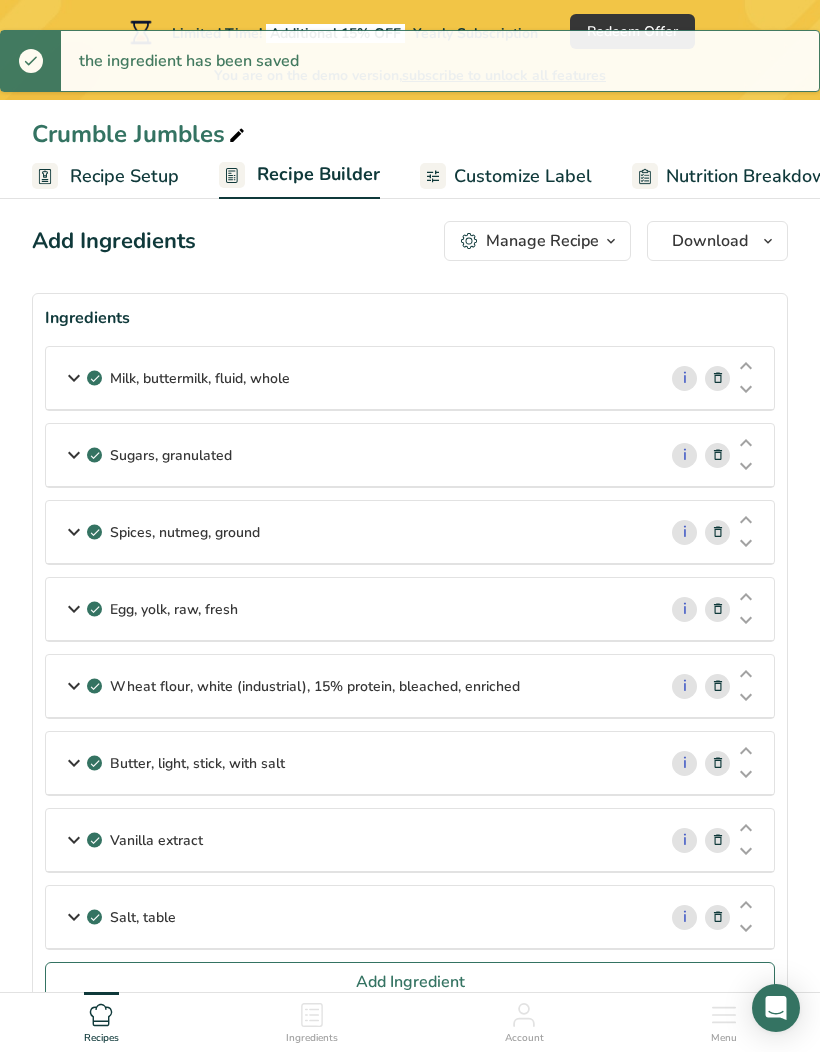 click on "Salt, table" at bounding box center (351, 917) 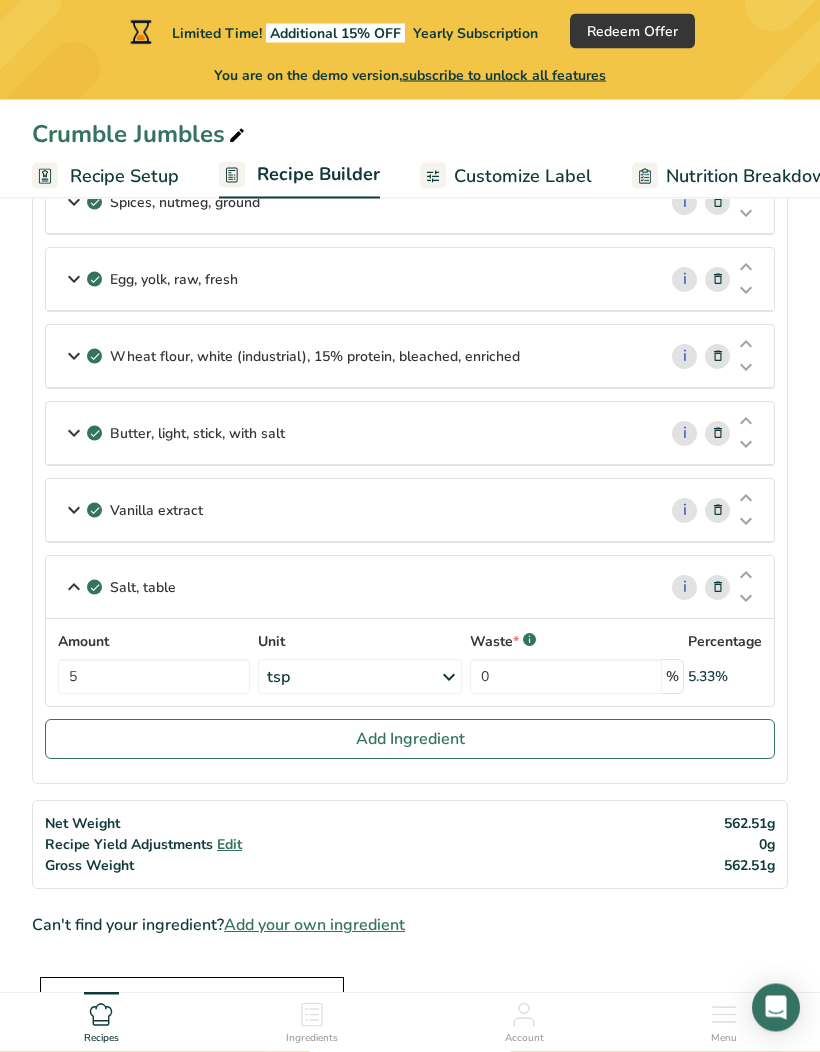 scroll, scrollTop: 375, scrollLeft: 0, axis: vertical 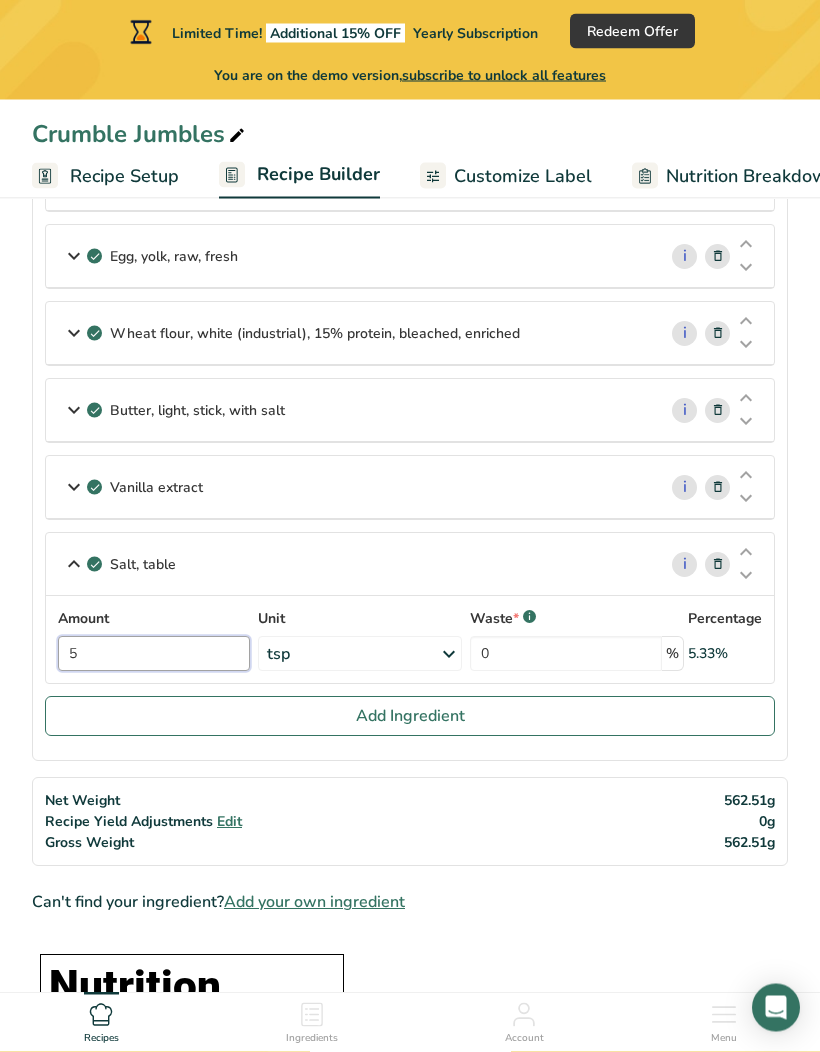 click on "5" at bounding box center (154, 654) 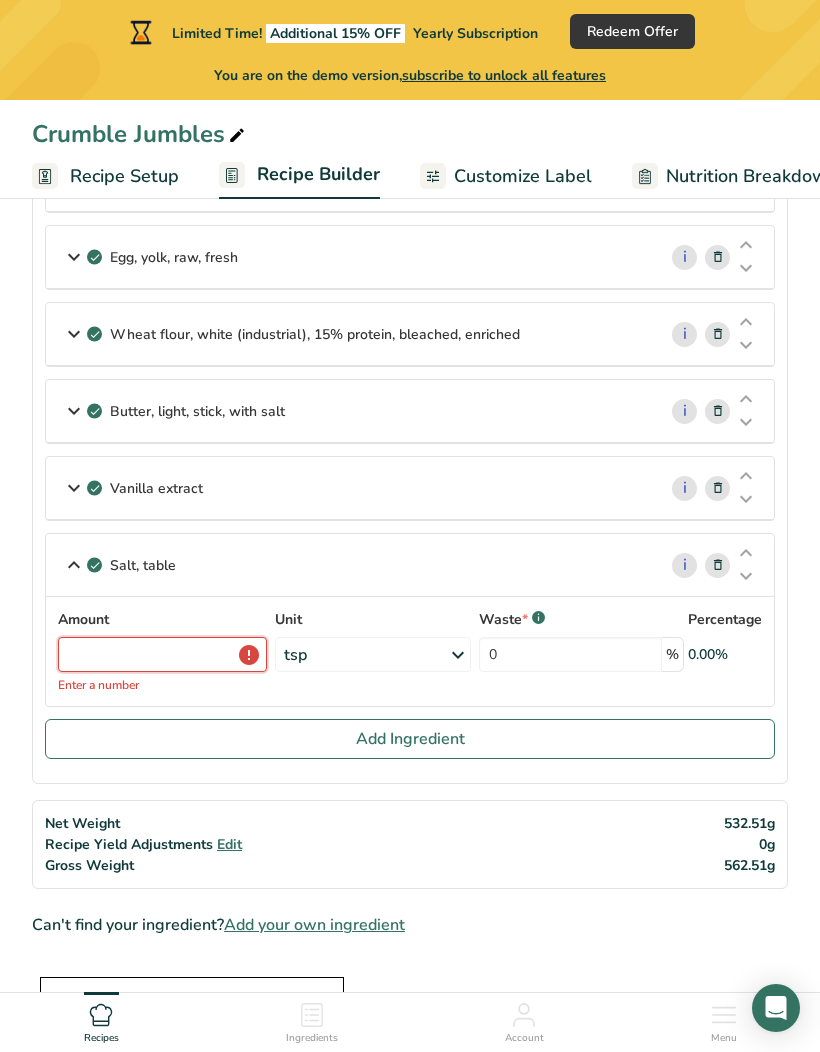 type on "0.5" 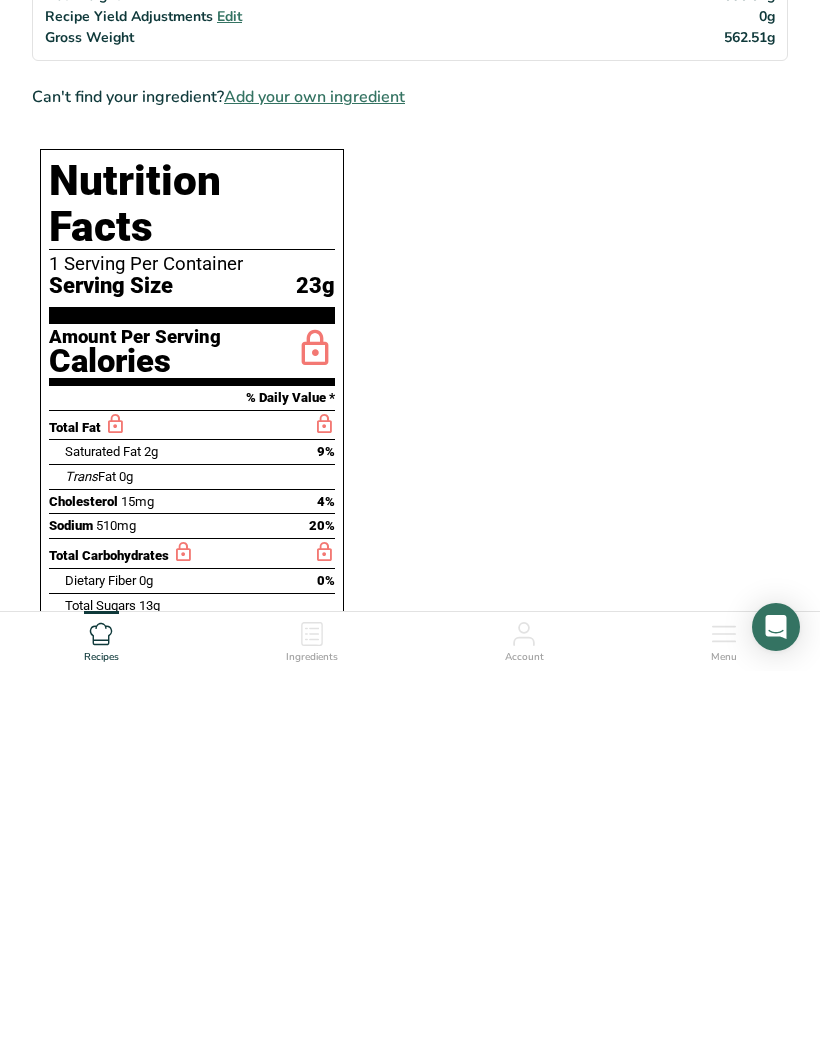 click on "Ingredients
Milk, buttermilk, fluid, whole
i
Amount 0.33   Unit
cup
Portions
1 cup
Weight Units
g
kg
mg
See more
Volume Units
l
Volume units require a density conversion. If you know your ingredient's density enter it below. Otherwise, click on "RIA" our AI Regulatory bot - she will be able to help you
lb/ft3
g/cm3
Confirm
mL
Volume units require a density conversion. If you know your ingredient's density enter it below. Otherwise, click on "RIA" our AI Regulatory bot - she will be able to help you
lb/ft3
*" at bounding box center [410, 698] 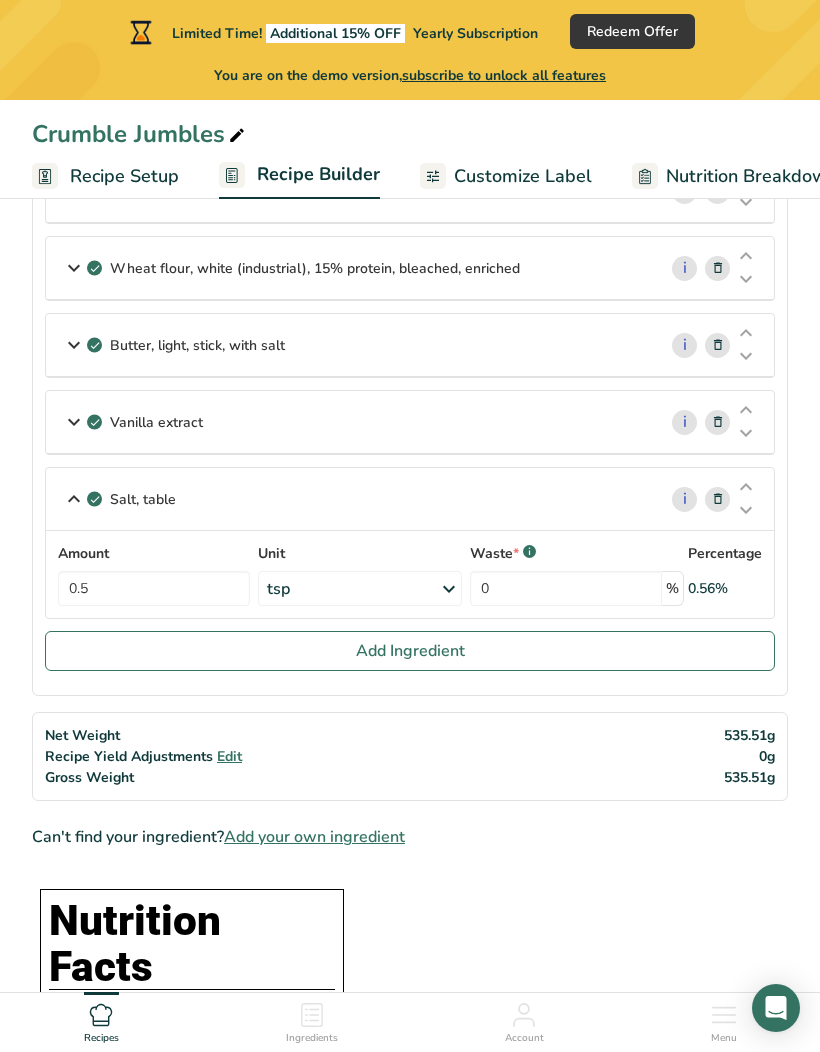 scroll, scrollTop: 437, scrollLeft: 0, axis: vertical 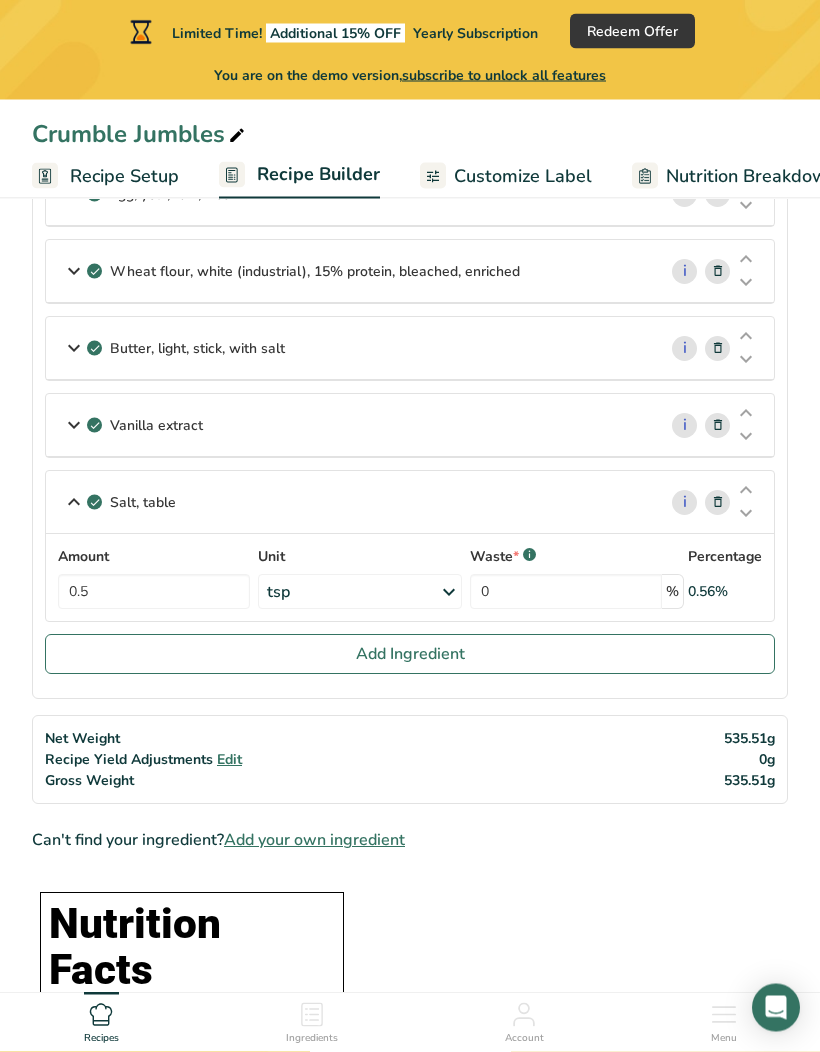click at bounding box center (74, 503) 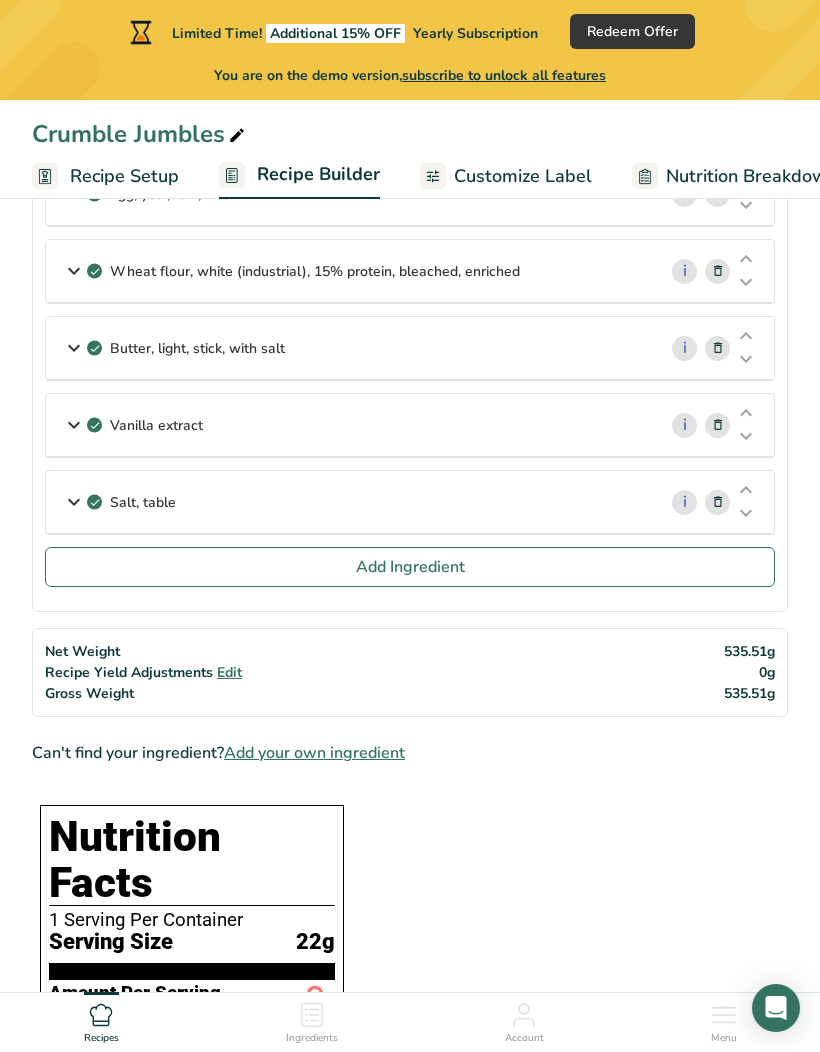 click on "Add Ingredient" at bounding box center (410, 567) 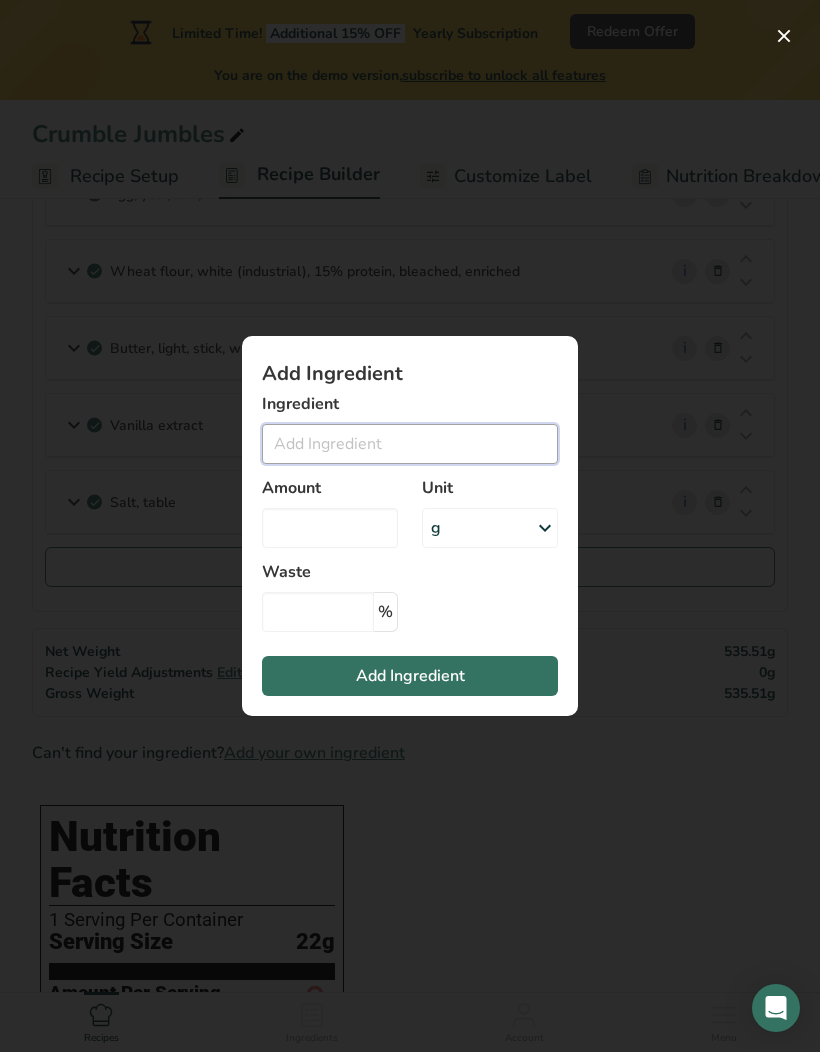 click at bounding box center (410, 444) 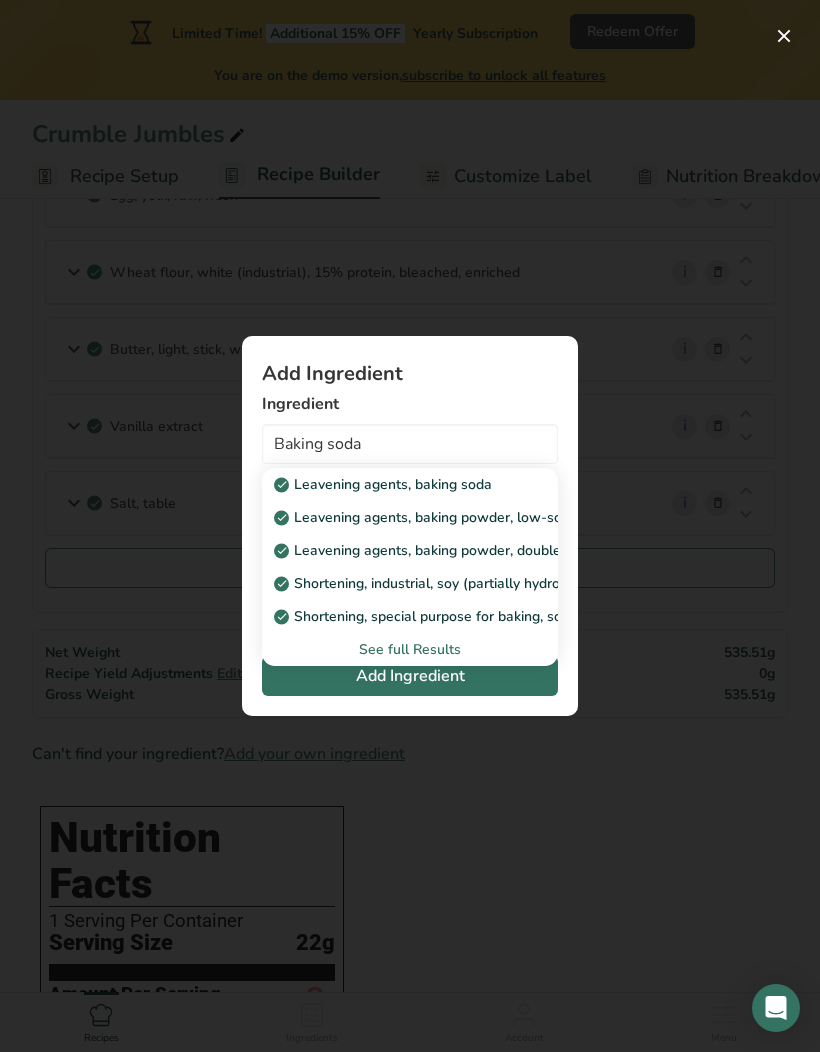 click on "Leavening agents, baking soda" at bounding box center (385, 484) 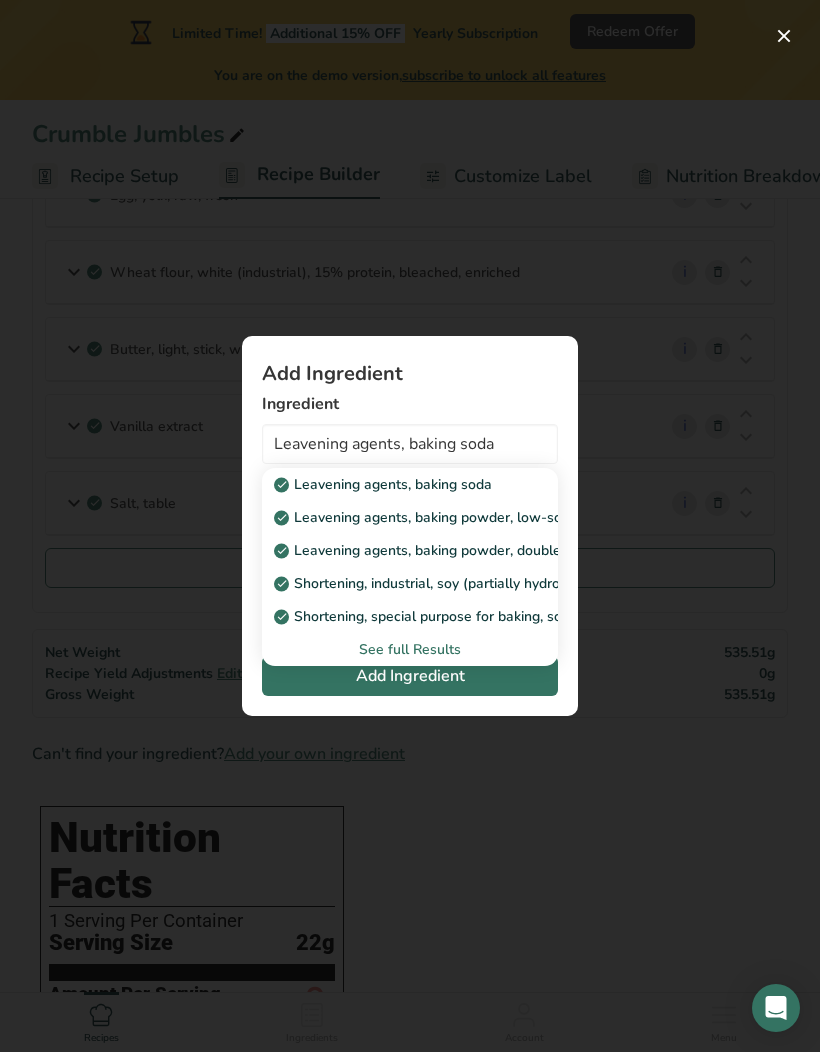 scroll, scrollTop: 438, scrollLeft: 0, axis: vertical 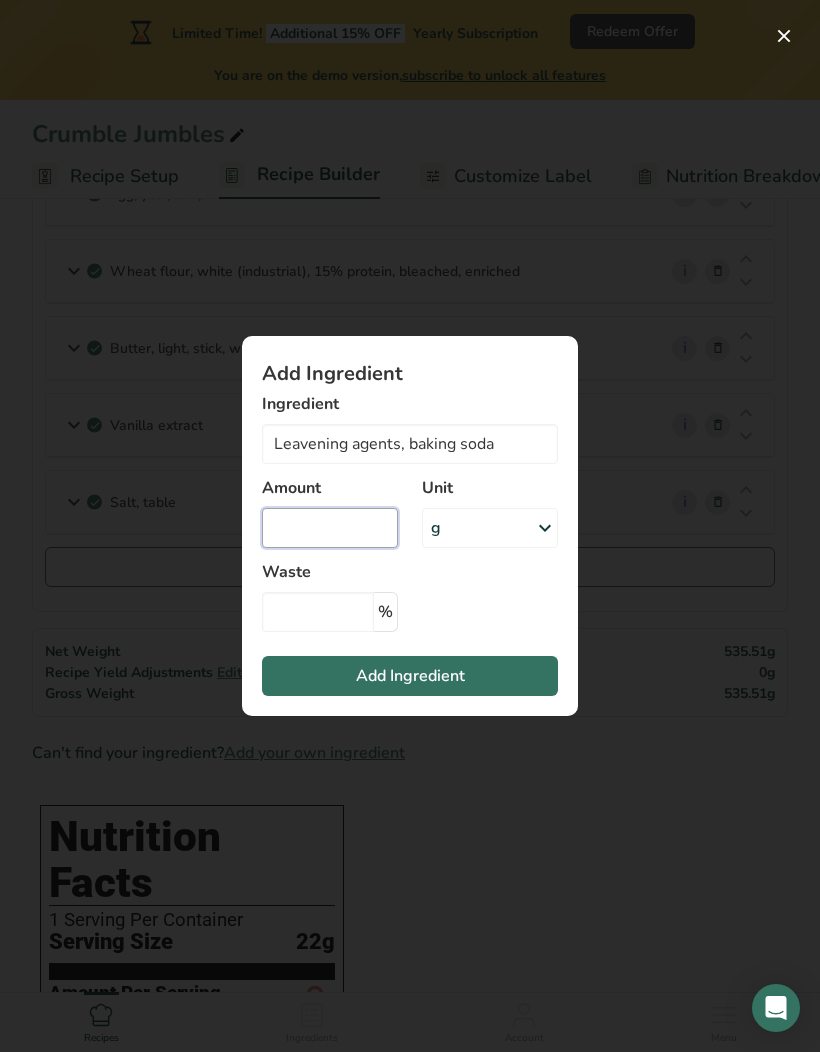 click at bounding box center [330, 528] 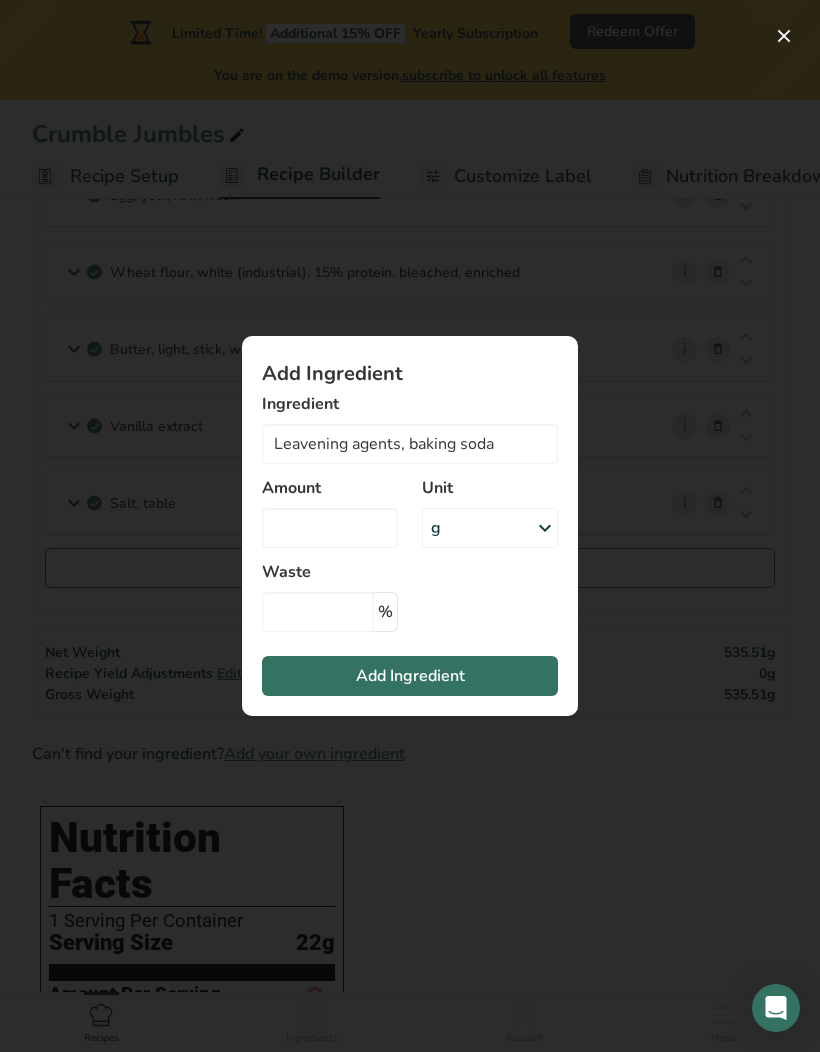 click on "g" at bounding box center [490, 528] 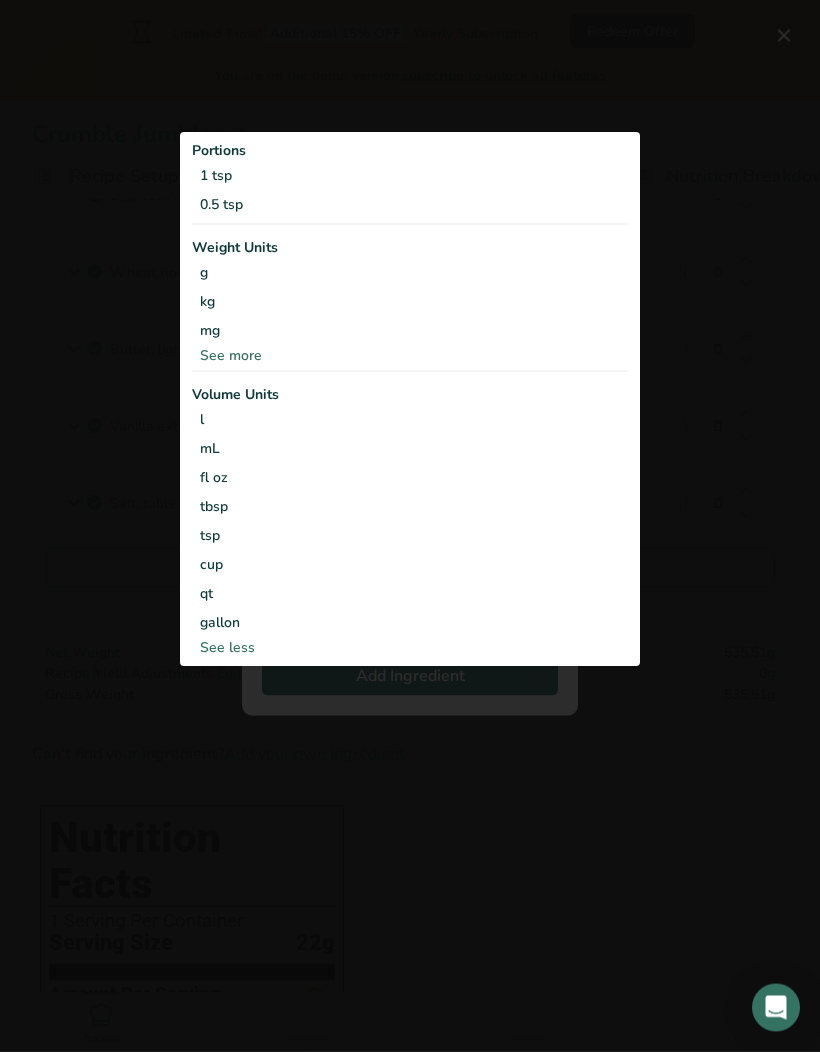 scroll, scrollTop: 438, scrollLeft: 0, axis: vertical 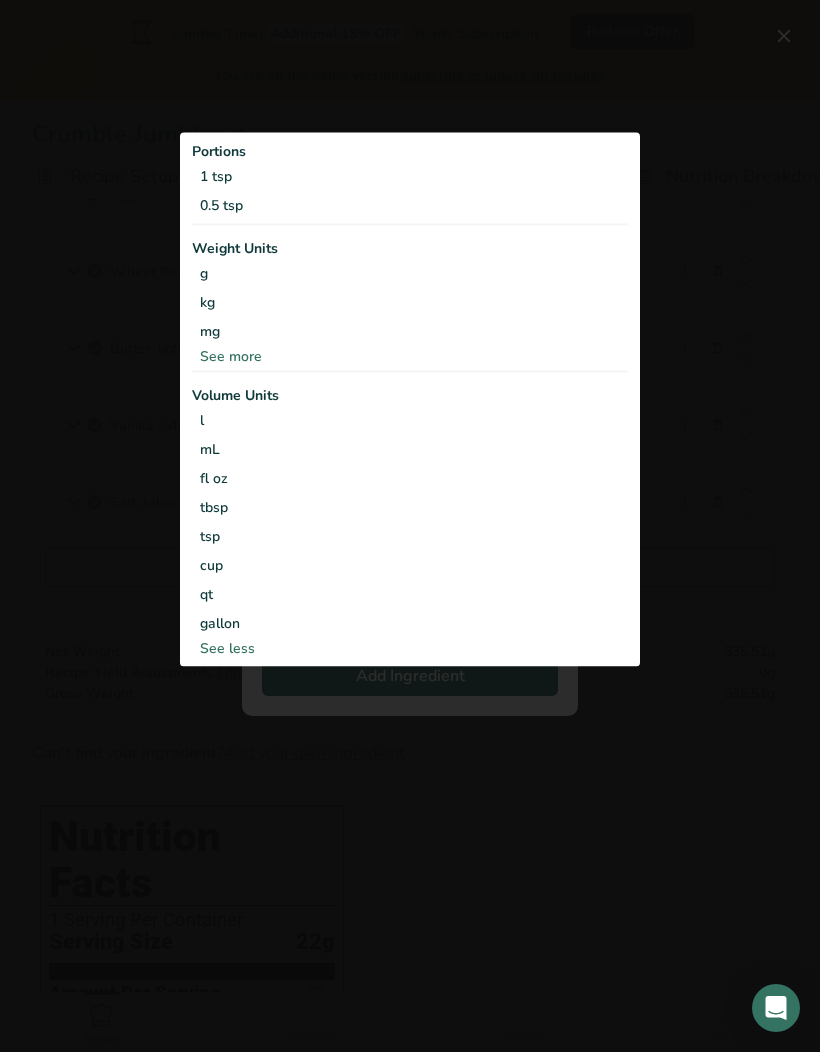 click on "1 tsp" at bounding box center [410, 176] 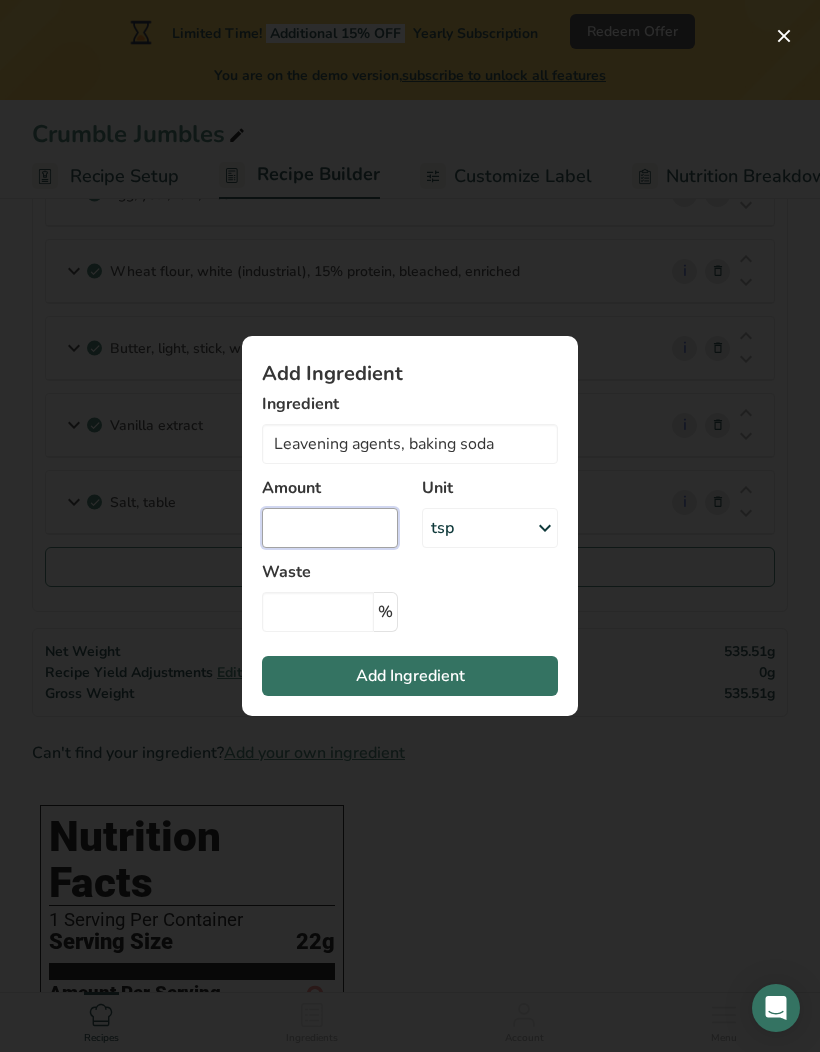 click at bounding box center (330, 528) 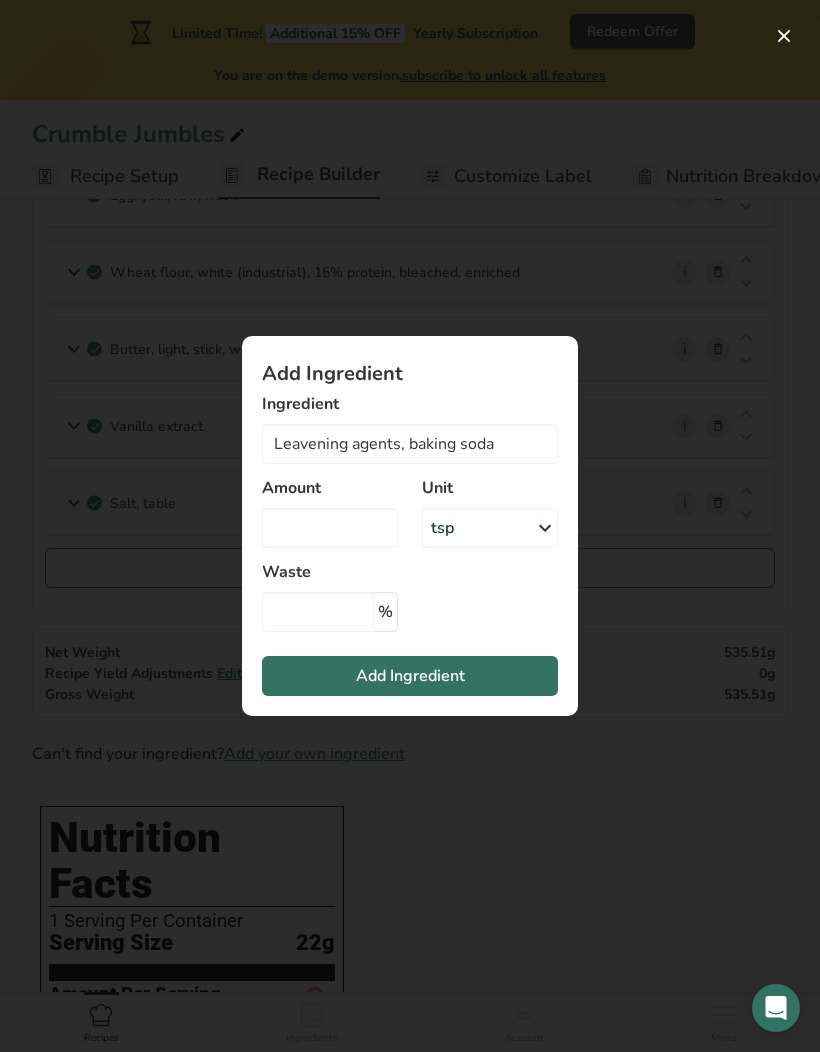 click at bounding box center (545, 528) 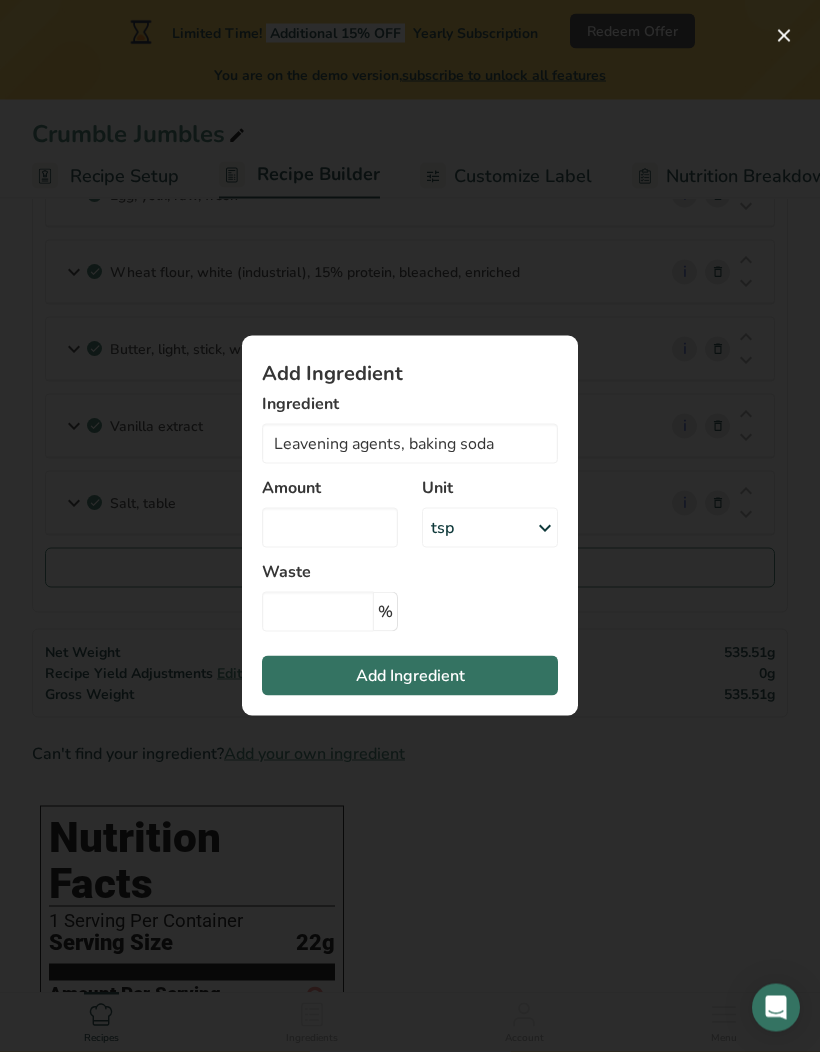 click on "tbsp
Volume units require a density conversion. If you know your ingredient's density enter it below. Otherwise, click on "RIA" our AI Regulatory bot - she will be able to help you
Density is required
lb/ft3
g/cm3
Confirm" at bounding box center [0, 0] 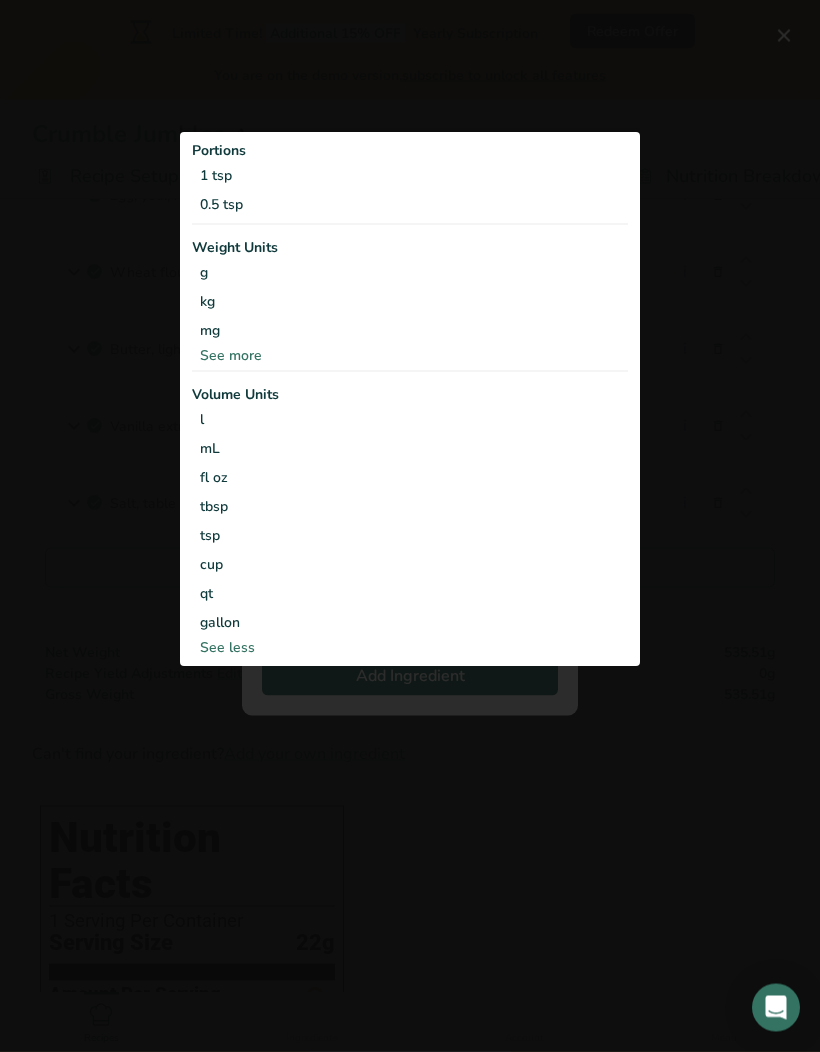 scroll, scrollTop: 438, scrollLeft: 0, axis: vertical 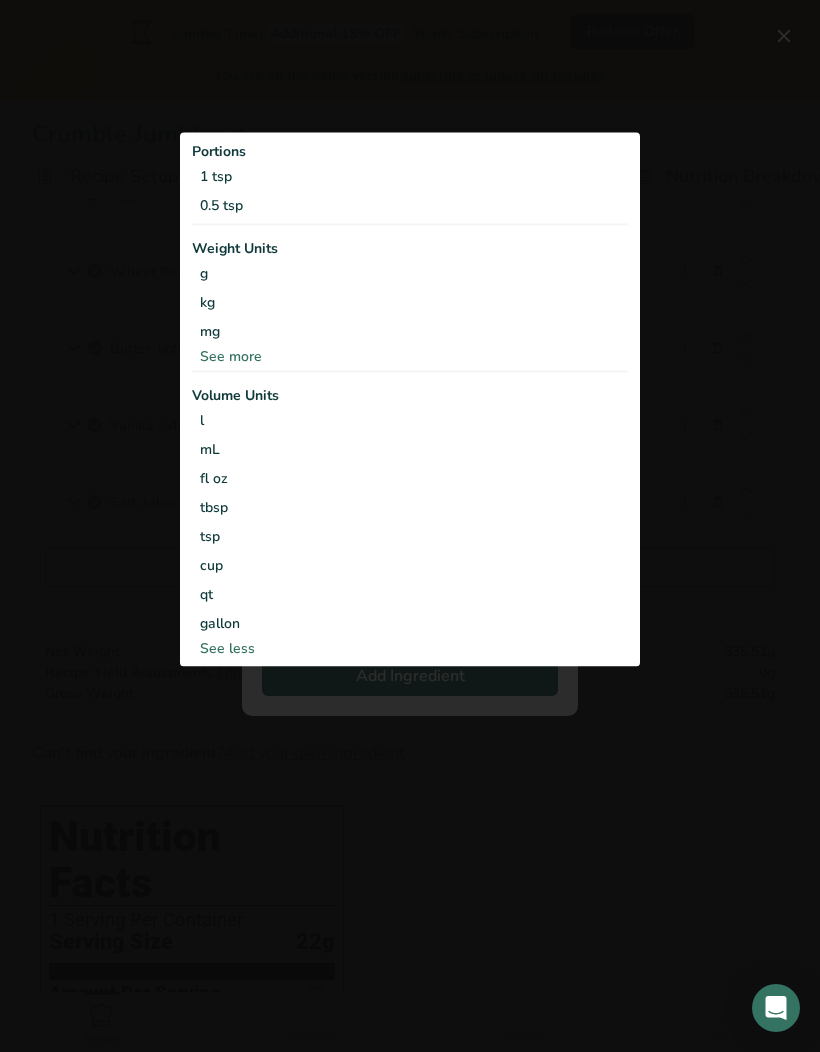 click on "0.5 tsp" at bounding box center [410, 205] 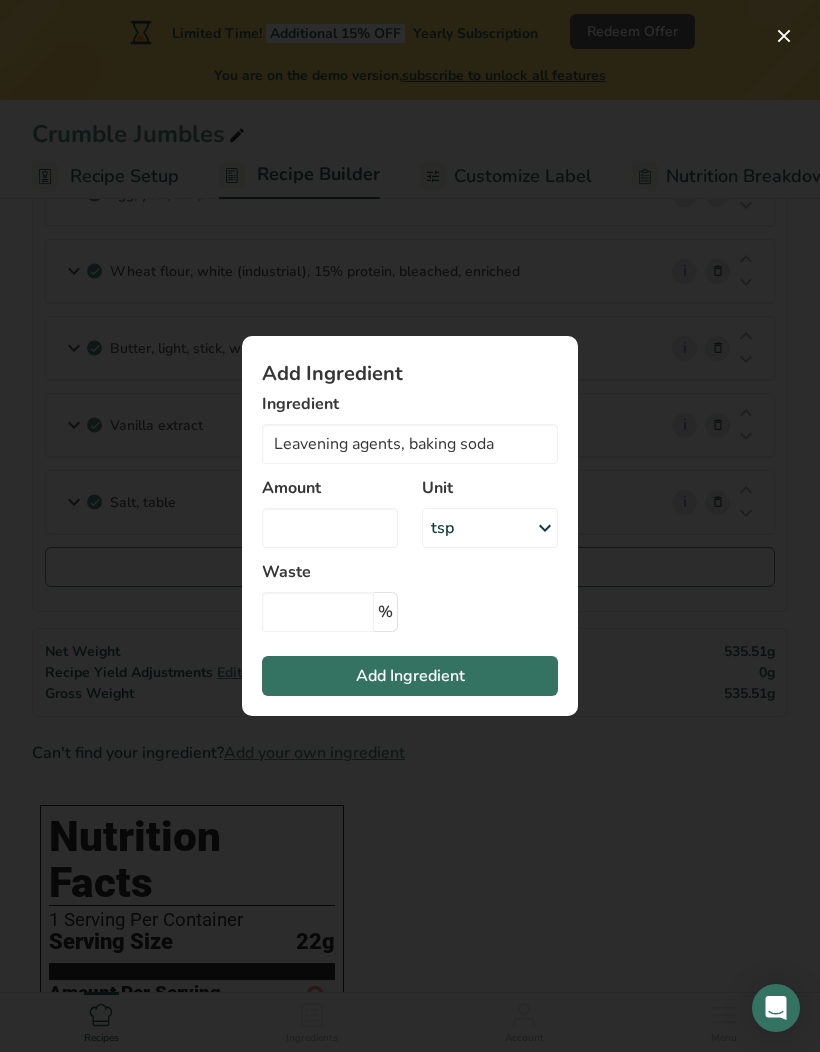 click on "Add Ingredient" at bounding box center (410, 676) 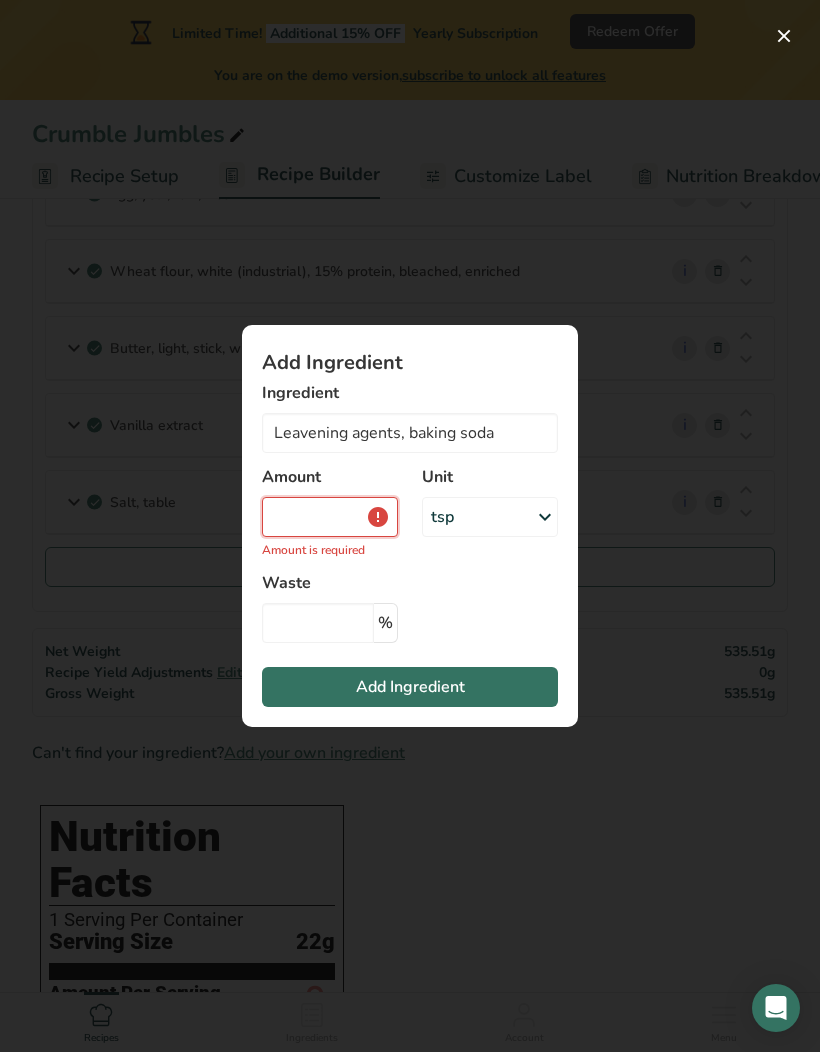 click at bounding box center [330, 517] 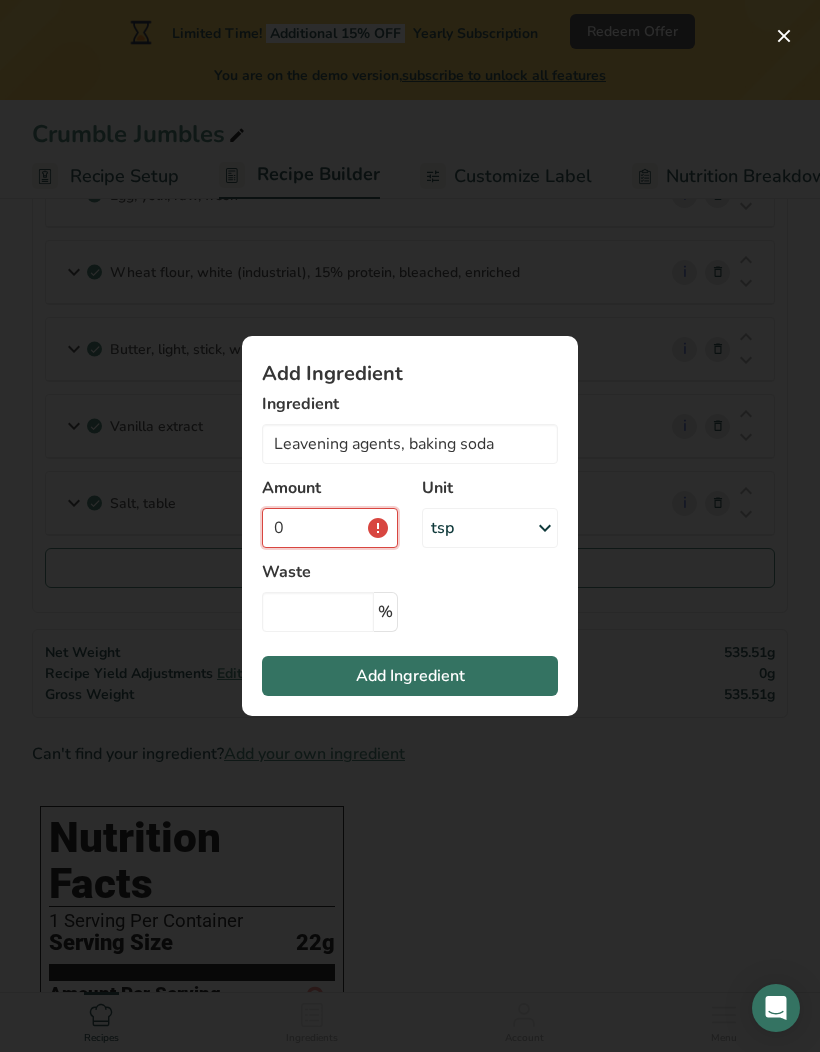 type on "5" 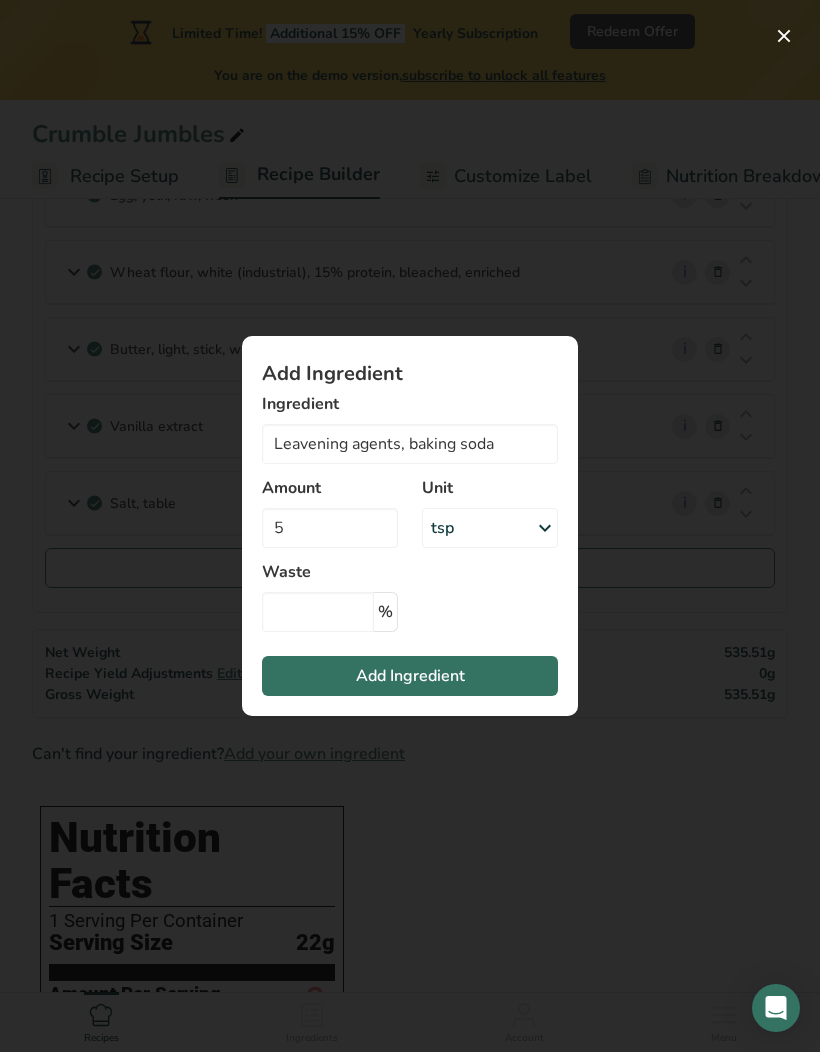 click on "Add Ingredient
Ingredient Leavening agents, baking soda
Leavening agents, baking soda
Leavening agents, baking powder, low-sodium
Leavening agents, baking powder, double-acting, sodium aluminum sulfate
Shortening, industrial, soy (partially hydrogenated ) for baking and confections
Shortening, special purpose for baking, soybean (hydrogenated) palm and cottonseed
See full Results
Amount 5   Unit
tsp
Portions
1 tsp
0.5 tsp
Weight Units
g
kg
mg
See more
Volume Units
l
Density is required
lb/ft3
mL" at bounding box center (410, 526) 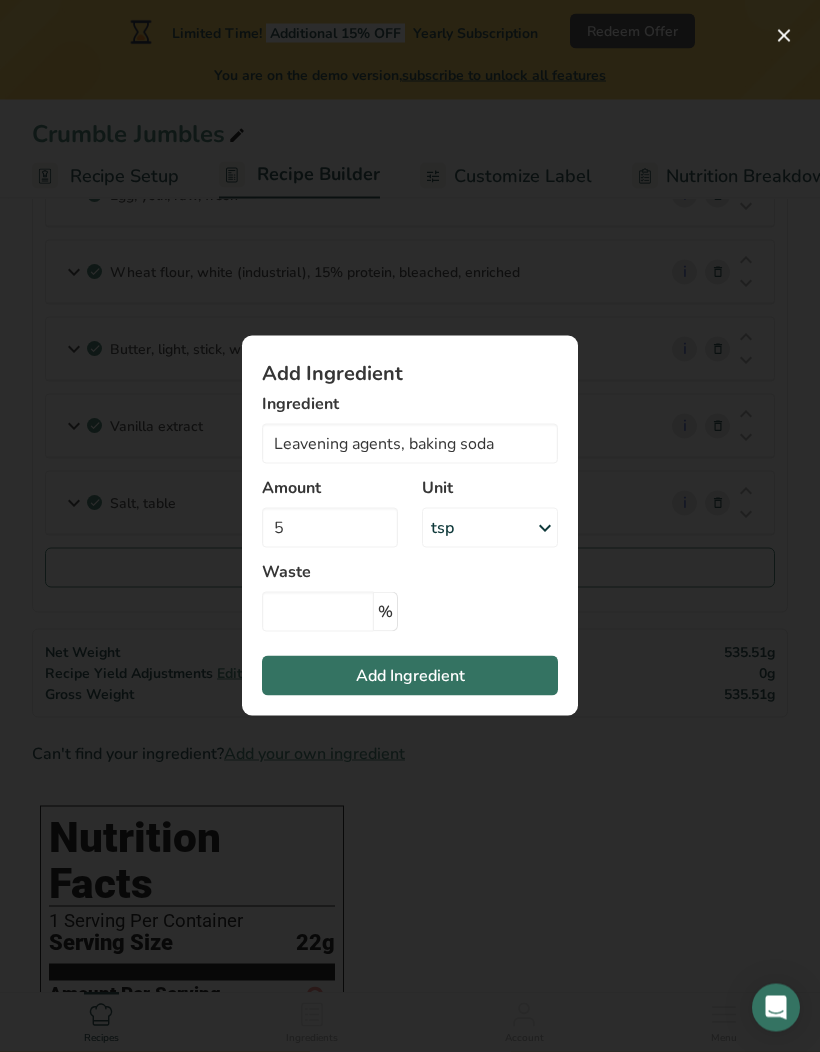 click on "Add Ingredient" at bounding box center [410, 676] 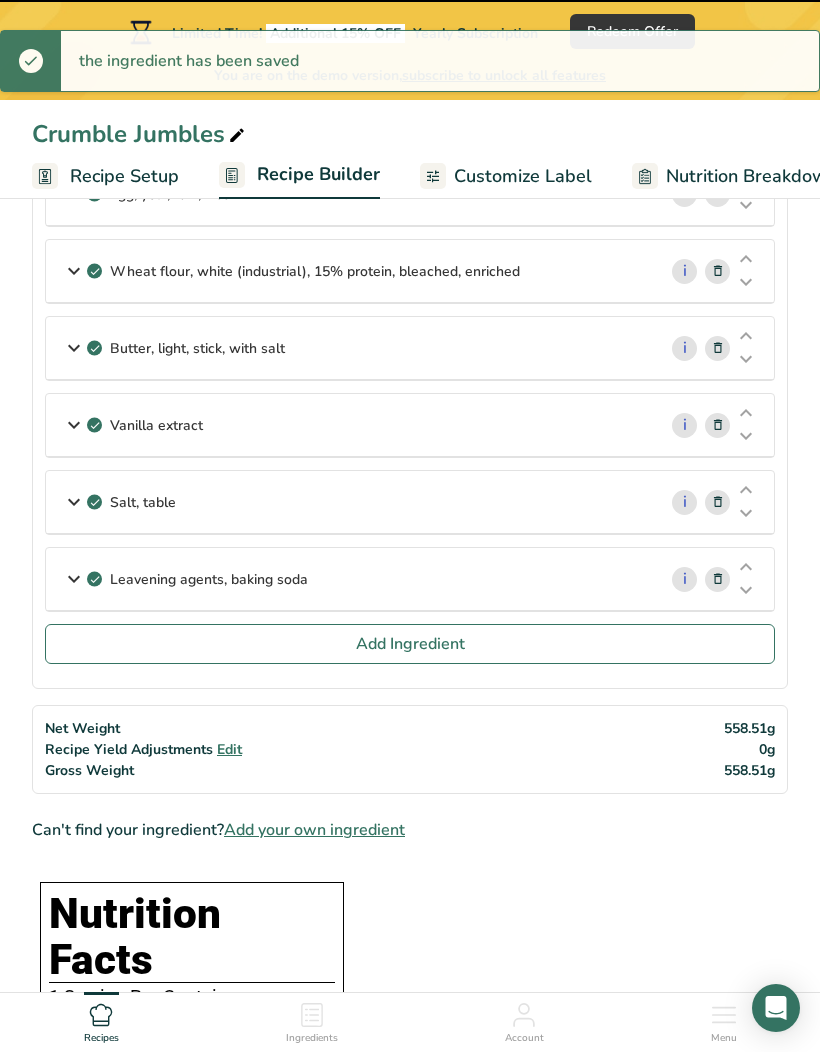 type 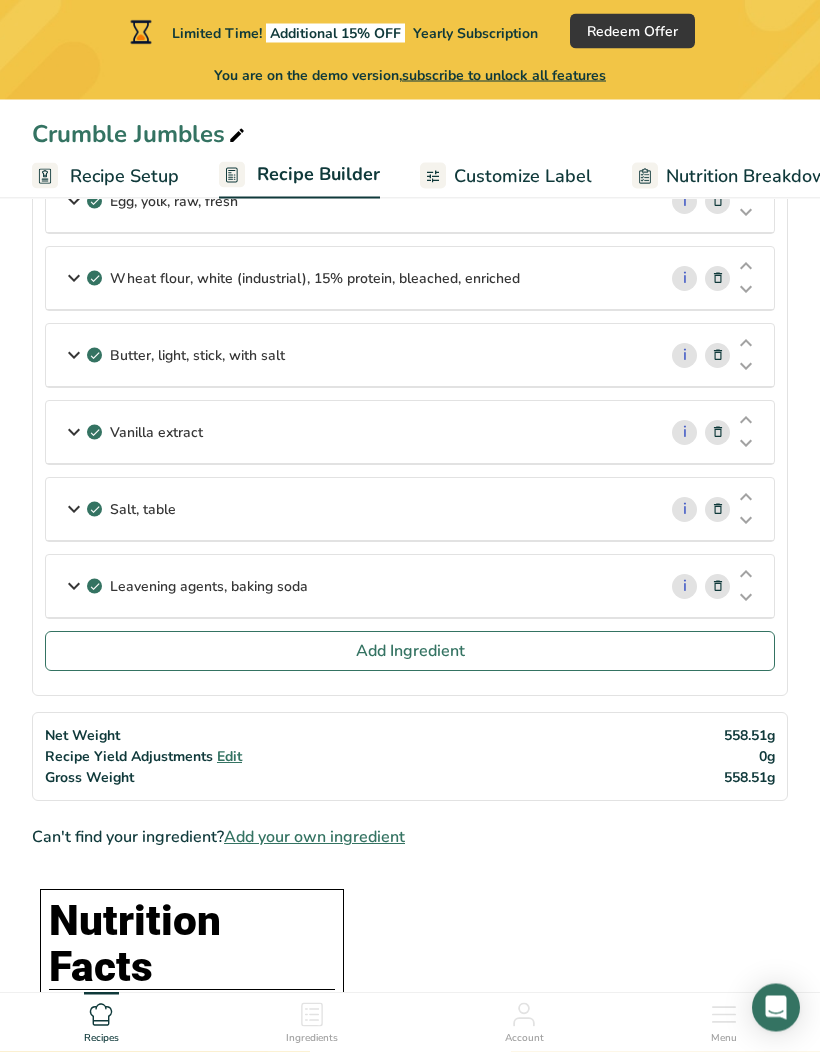 scroll, scrollTop: 431, scrollLeft: 0, axis: vertical 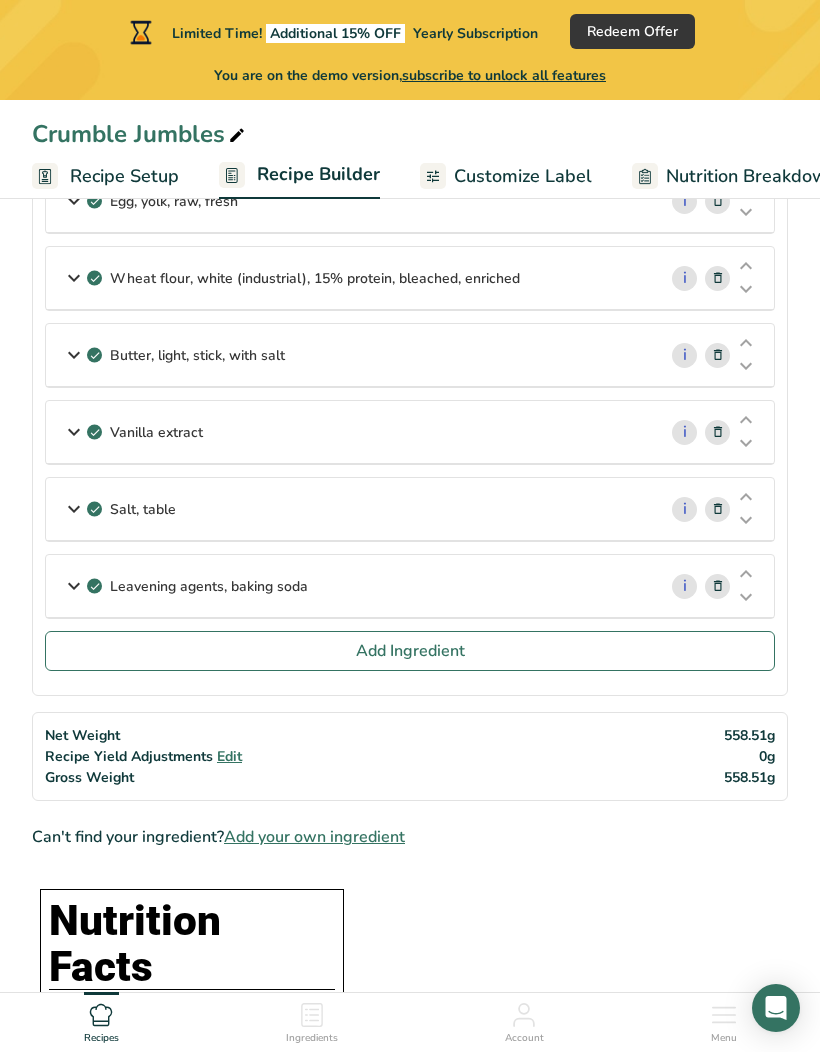 click on "Leavening agents, baking soda" at bounding box center [209, 586] 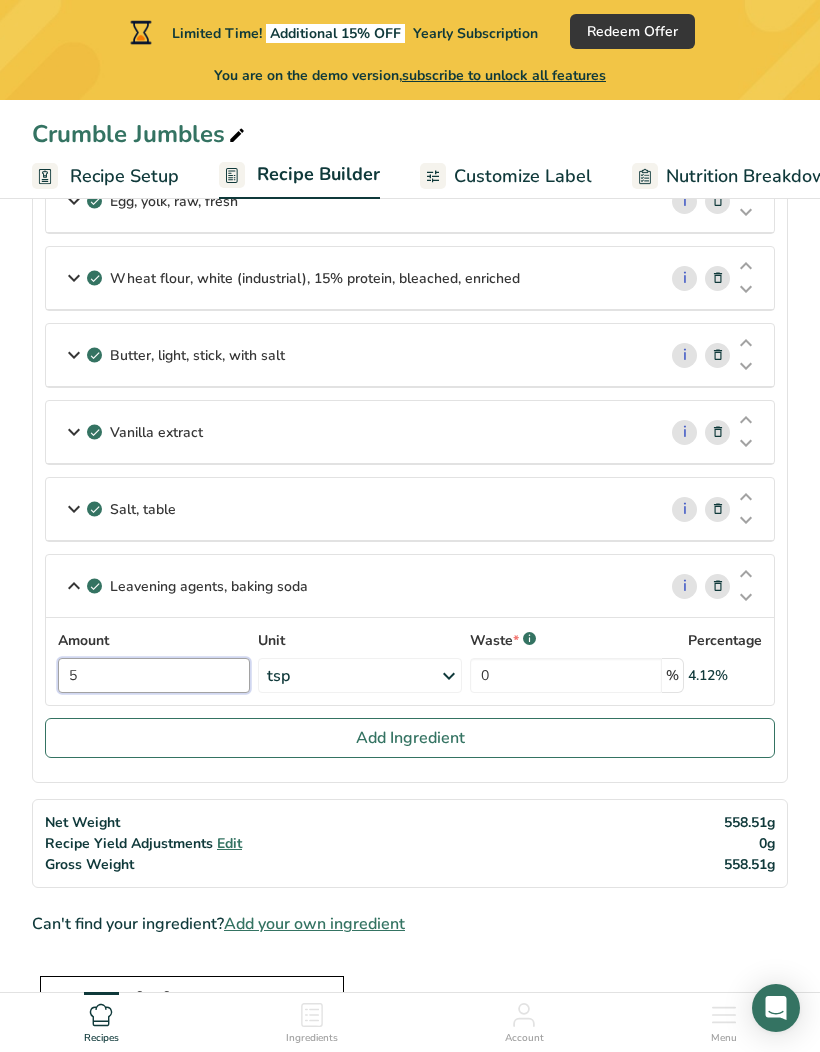 click on "5" at bounding box center (154, 675) 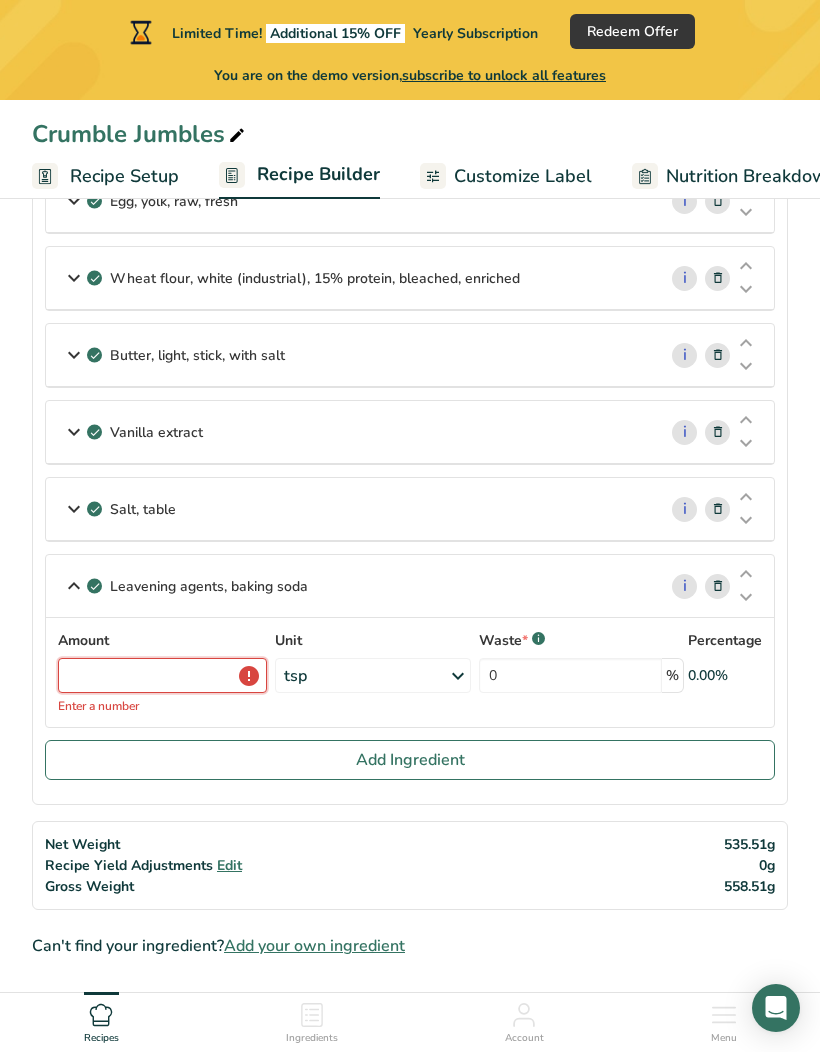 type on "0.5" 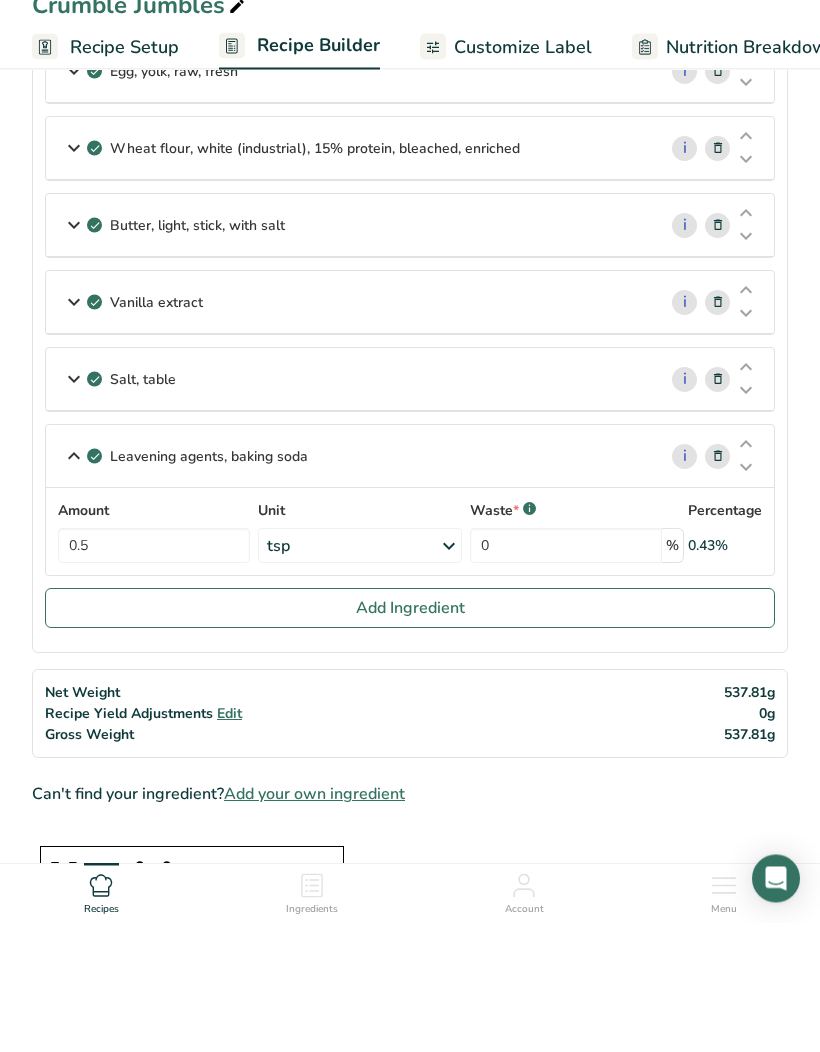 click on "Net Weight
Recipe Yield Adjustments
Edit
Gross Weight   537.81g
0g
537.81g" at bounding box center (410, 843) 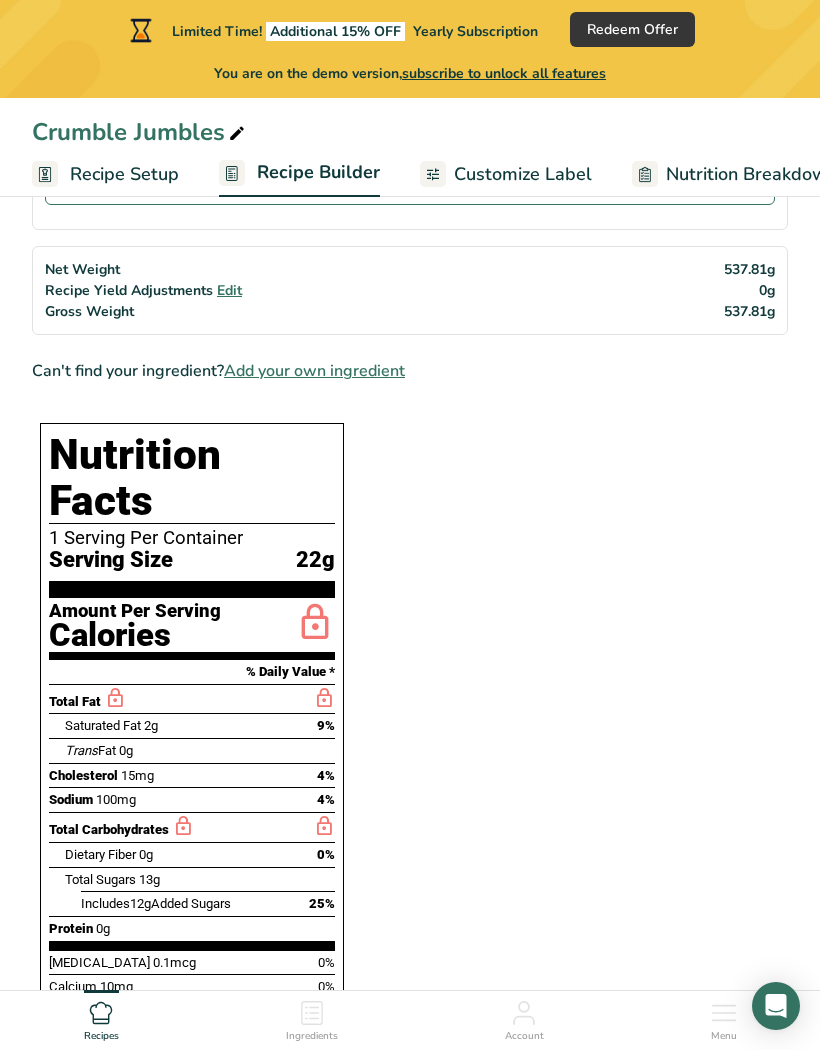 scroll, scrollTop: 984, scrollLeft: 0, axis: vertical 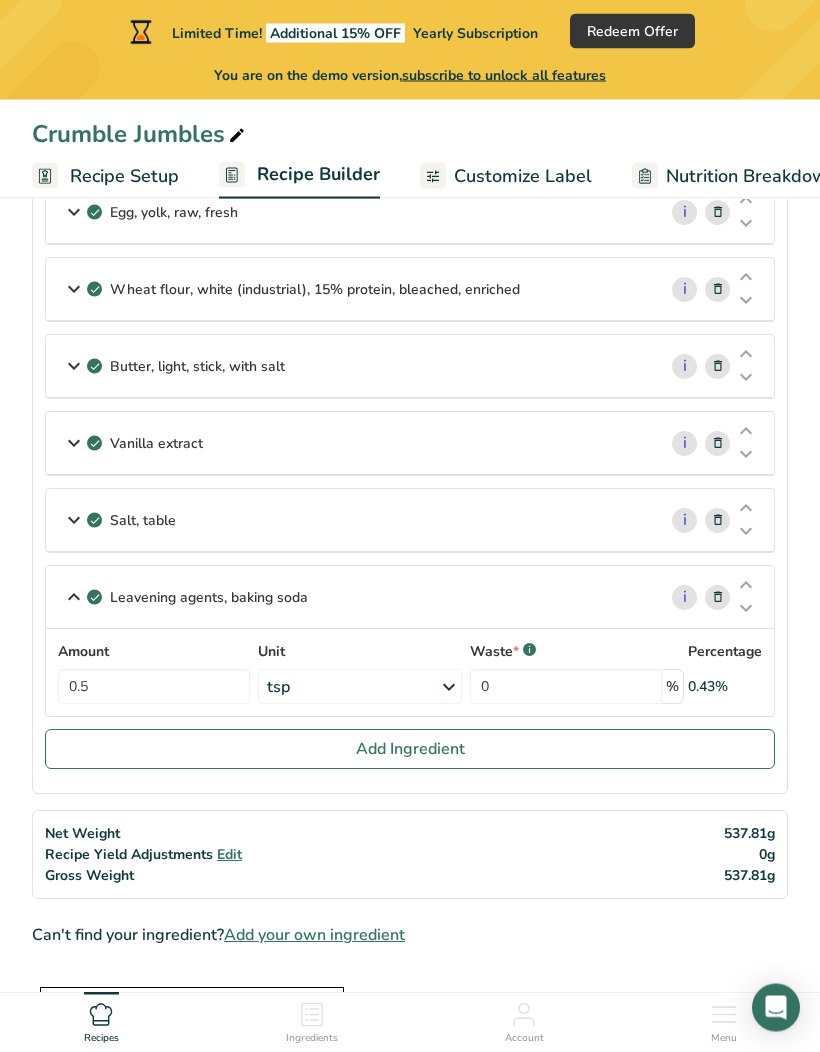 click on "Salt, table" at bounding box center (351, 521) 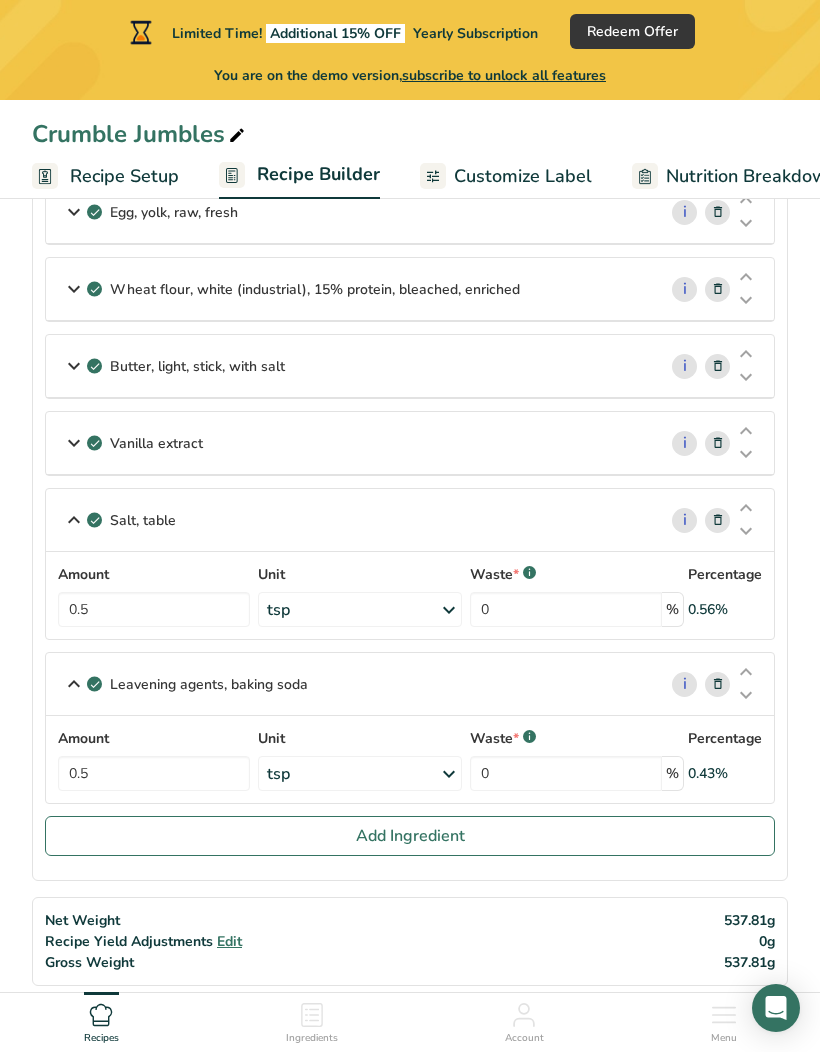 click at bounding box center [74, 684] 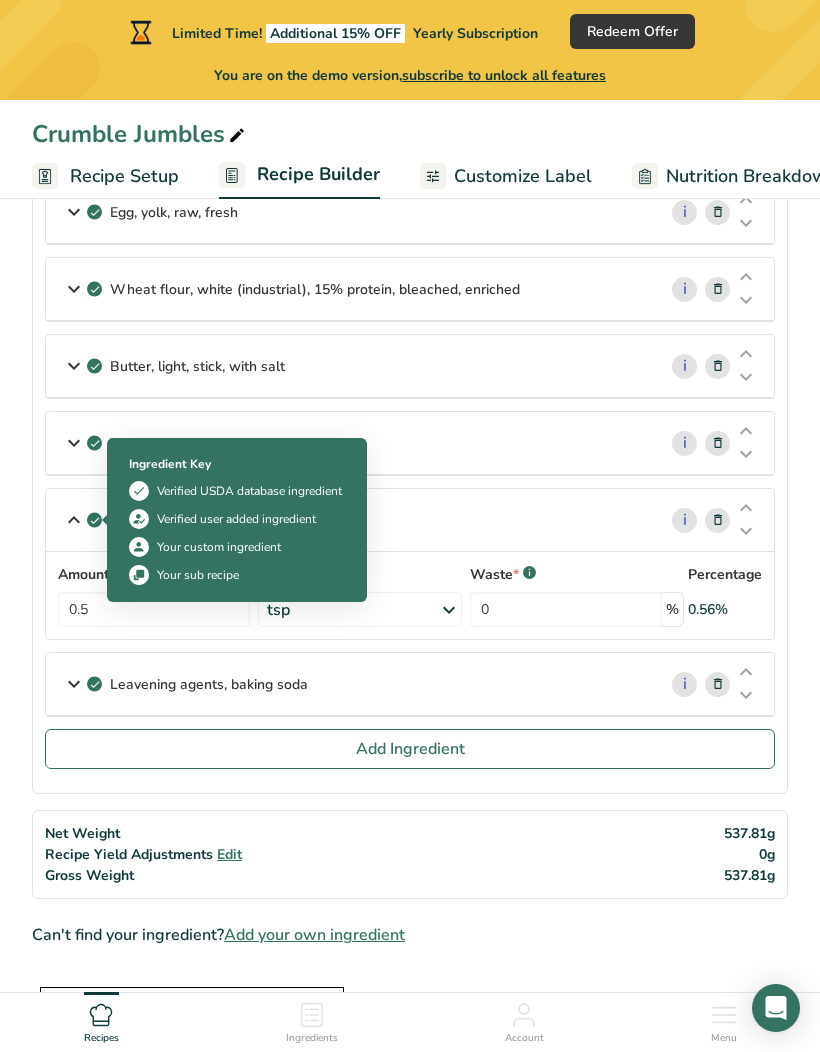 click on "Salt, table" at bounding box center (351, 520) 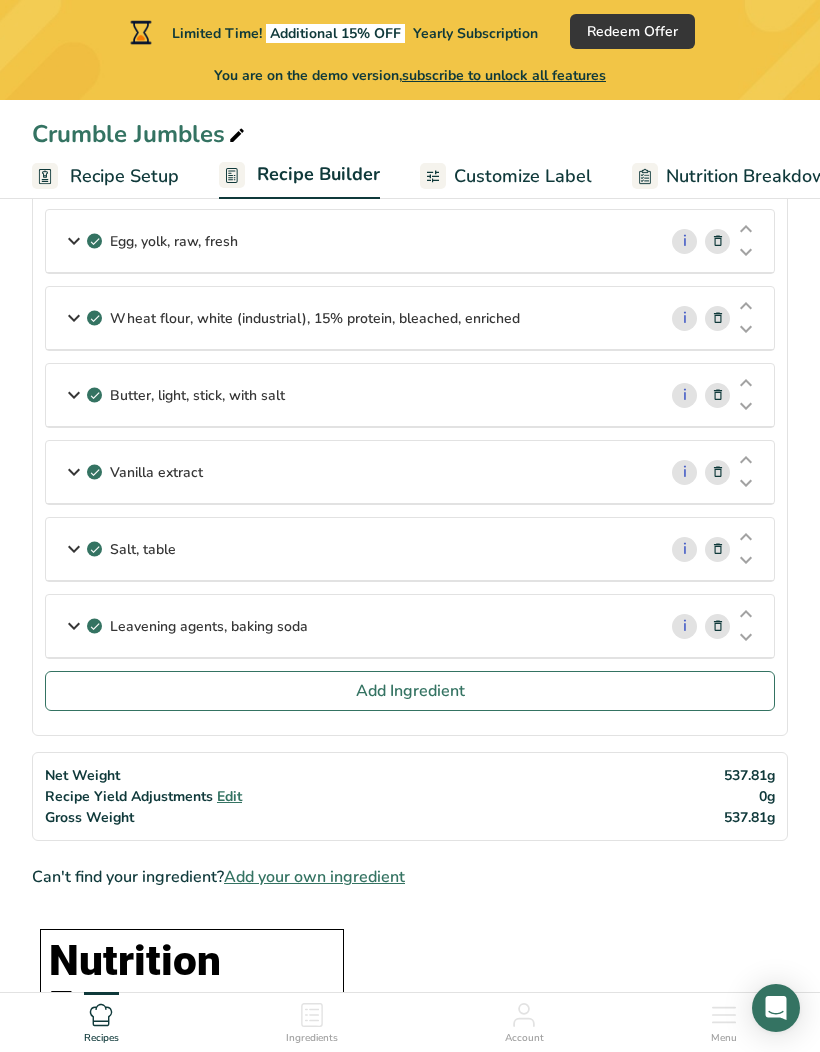 scroll, scrollTop: 390, scrollLeft: 0, axis: vertical 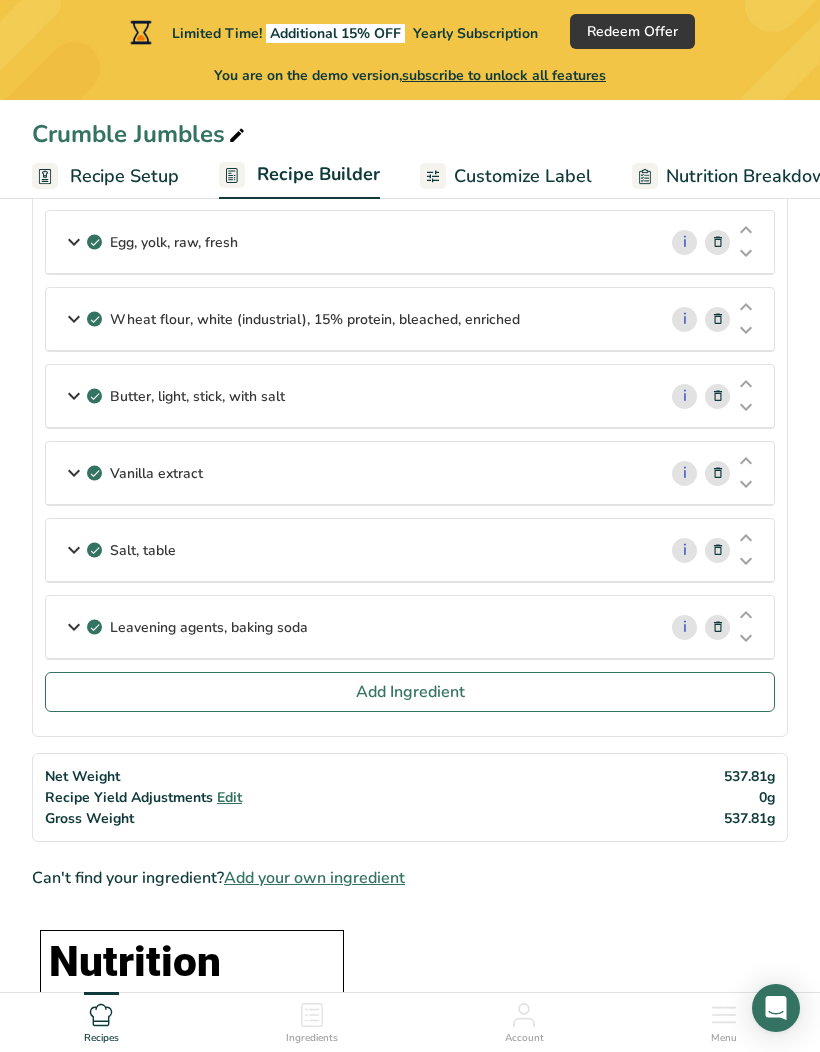 click on "Add Ingredient" at bounding box center (410, 692) 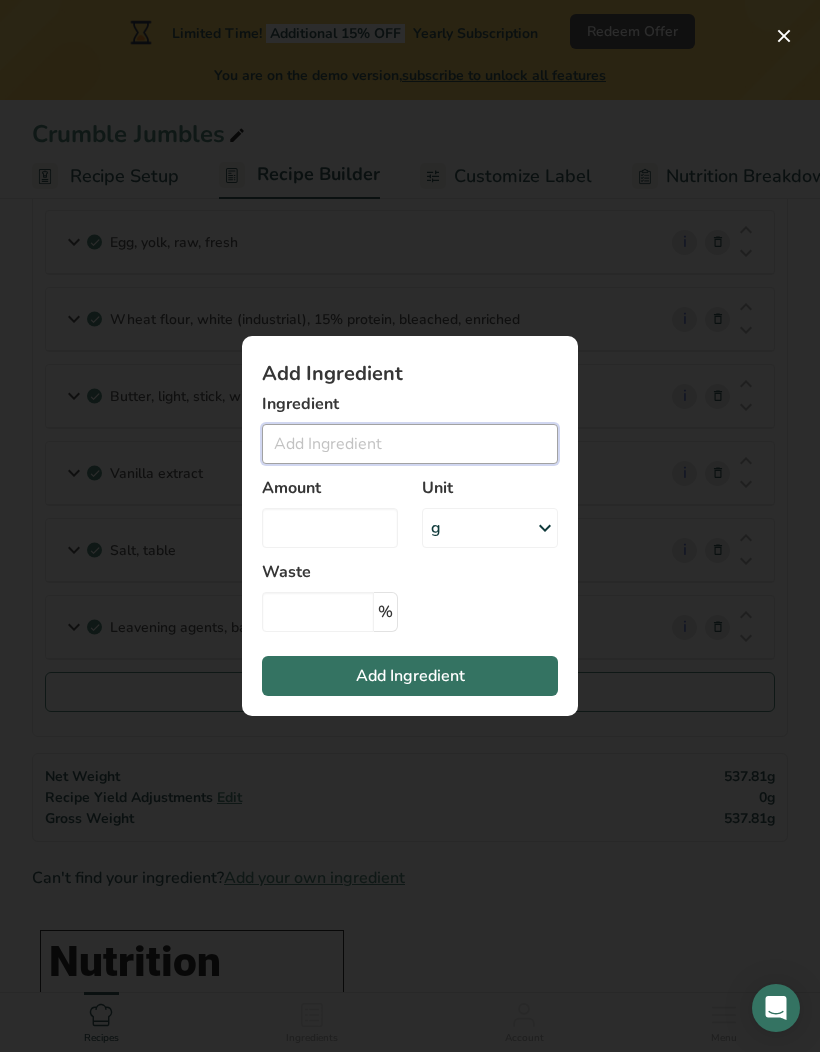 click at bounding box center [410, 444] 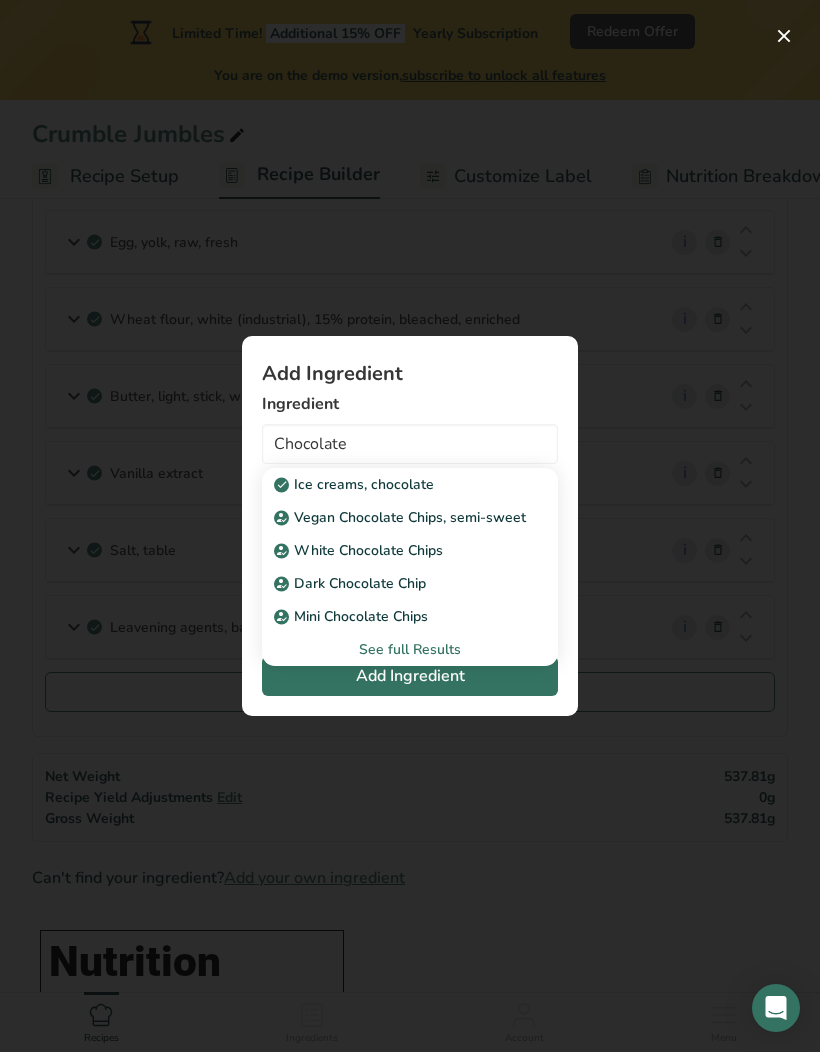 click on "Dark Chocolate Chip" at bounding box center (352, 583) 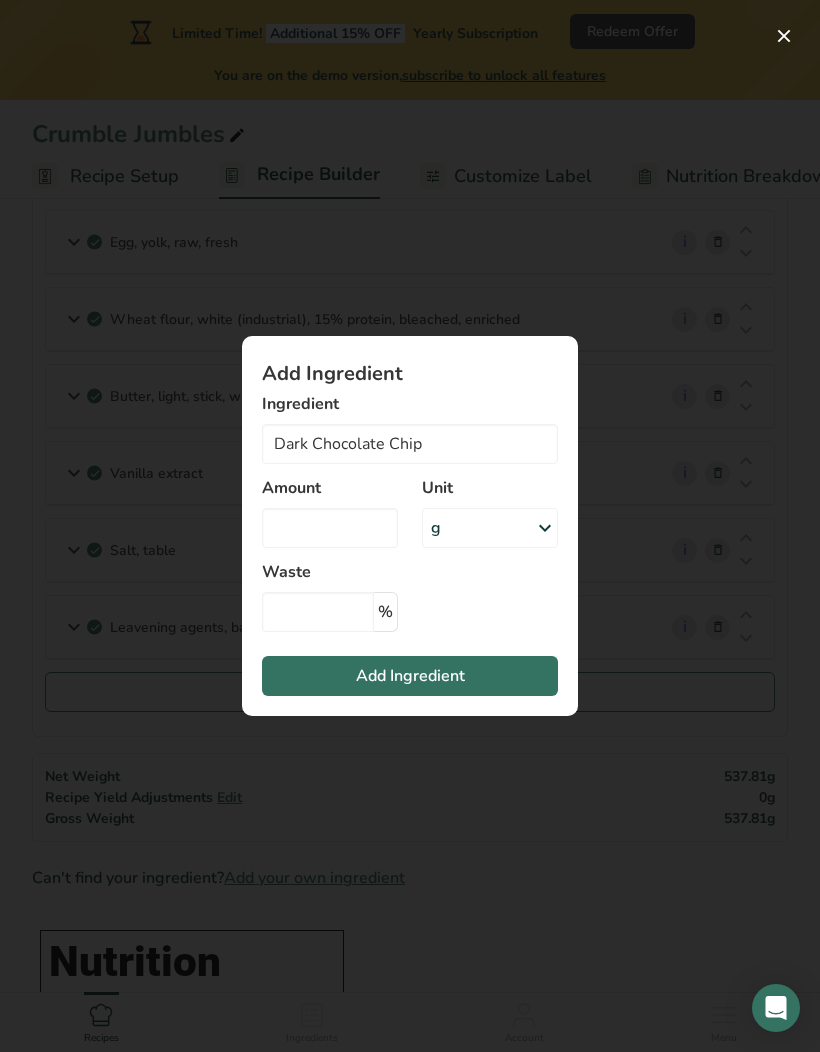 click on "g" at bounding box center (490, 528) 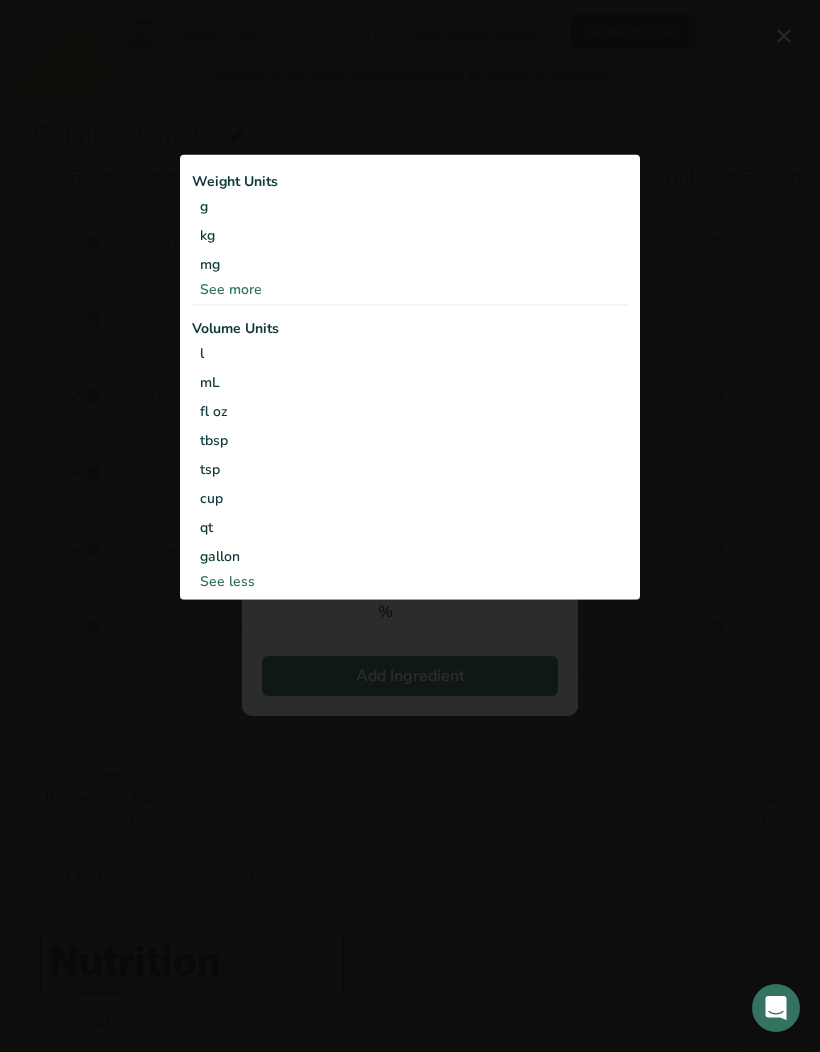 click on "cup" at bounding box center [410, 498] 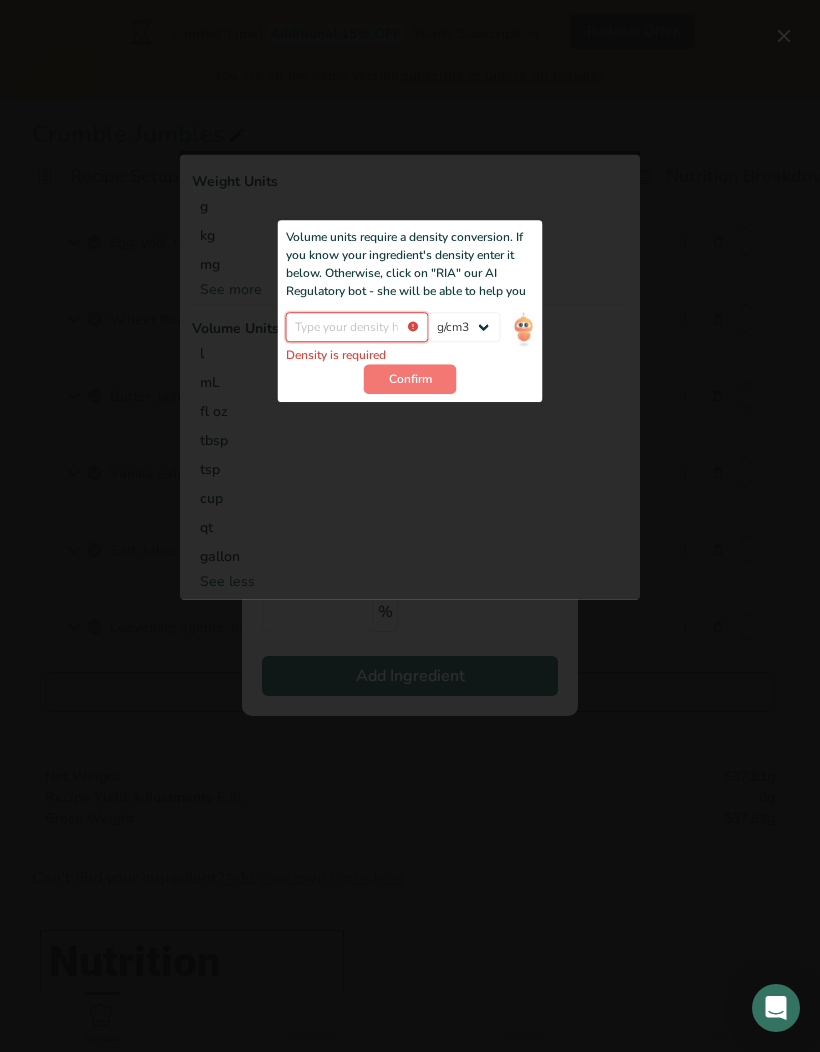 click at bounding box center (357, 328) 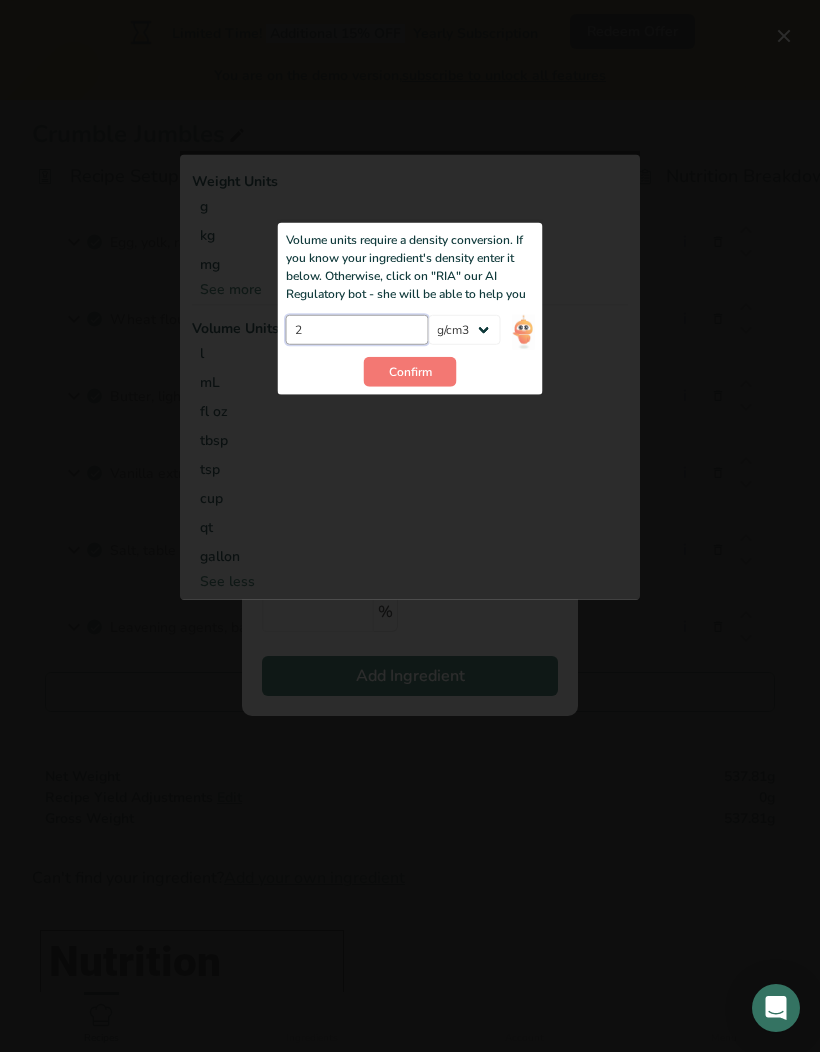type on "2" 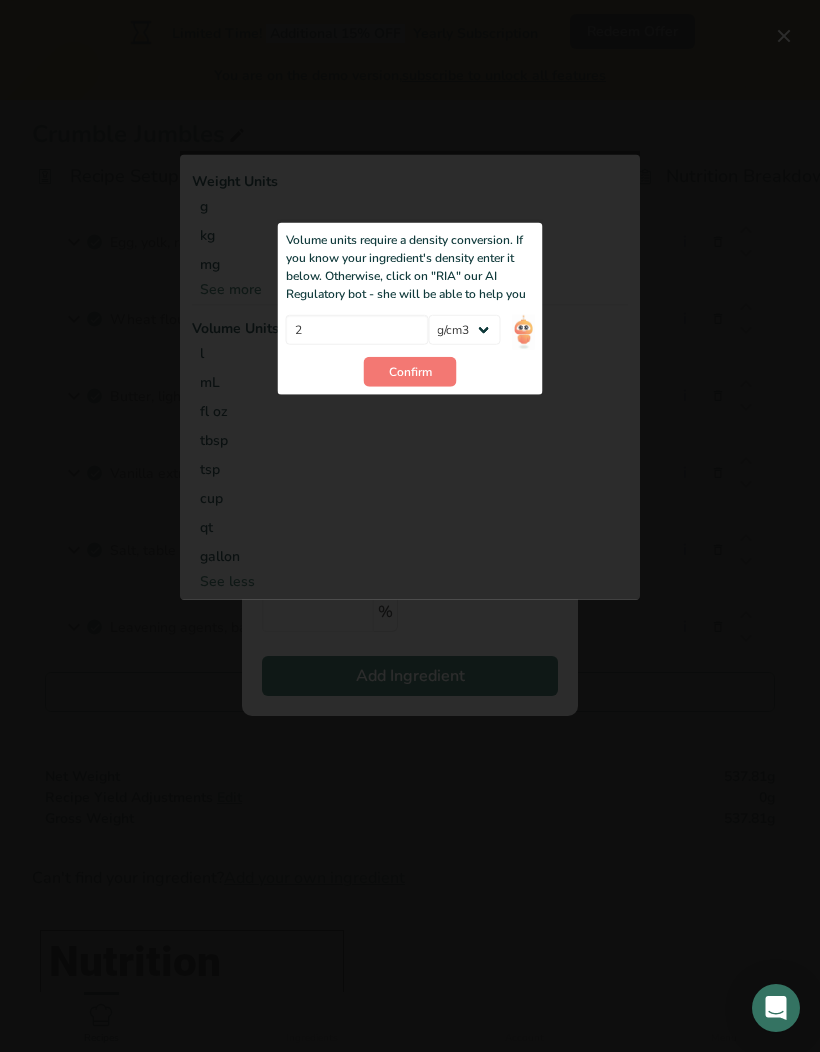 click on "Confirm" at bounding box center (410, 372) 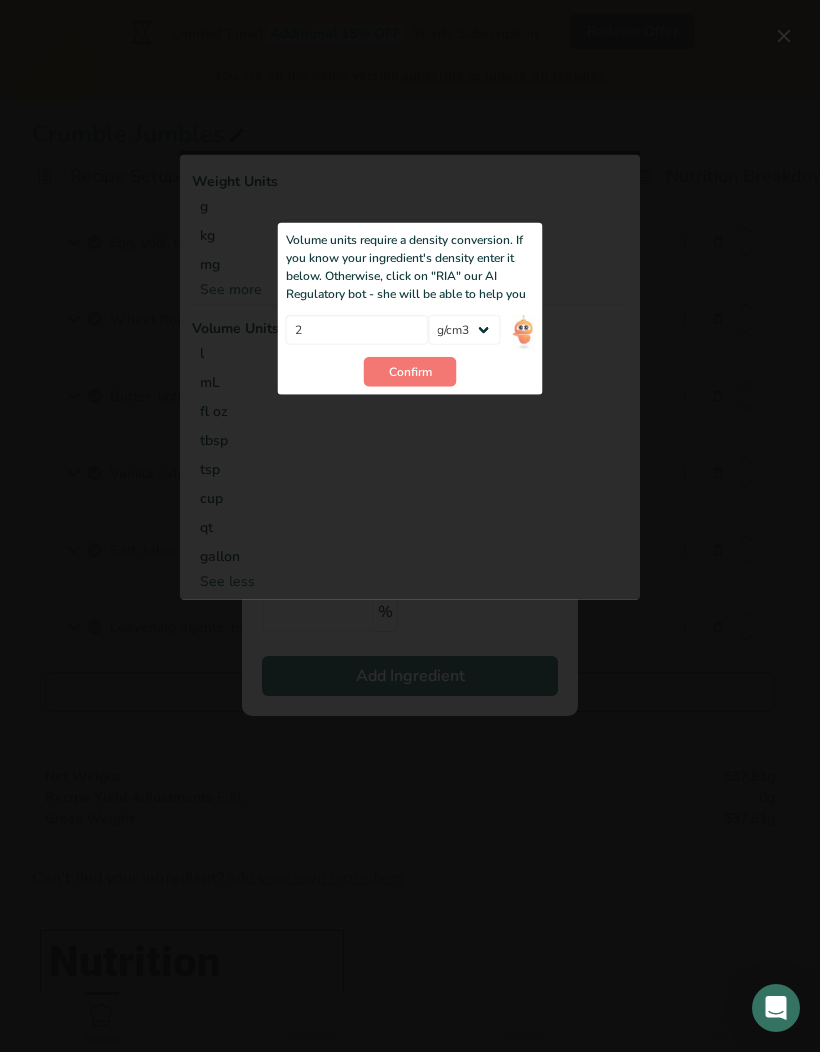 type 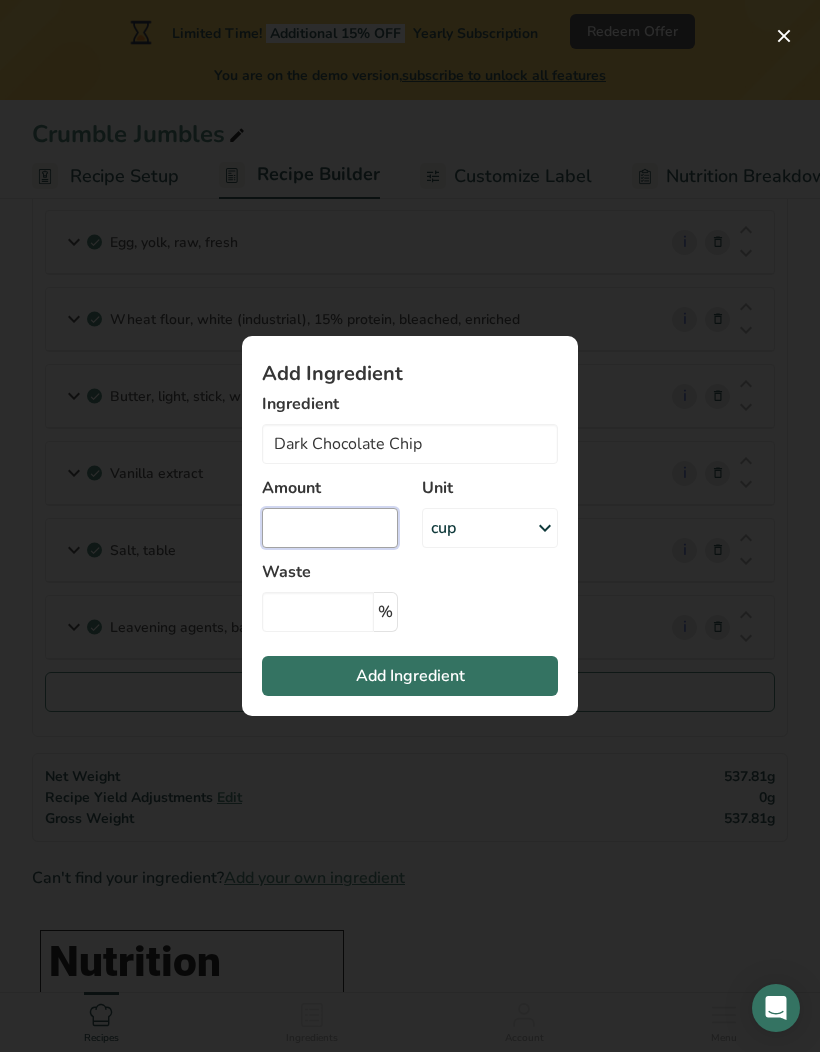 click at bounding box center [330, 528] 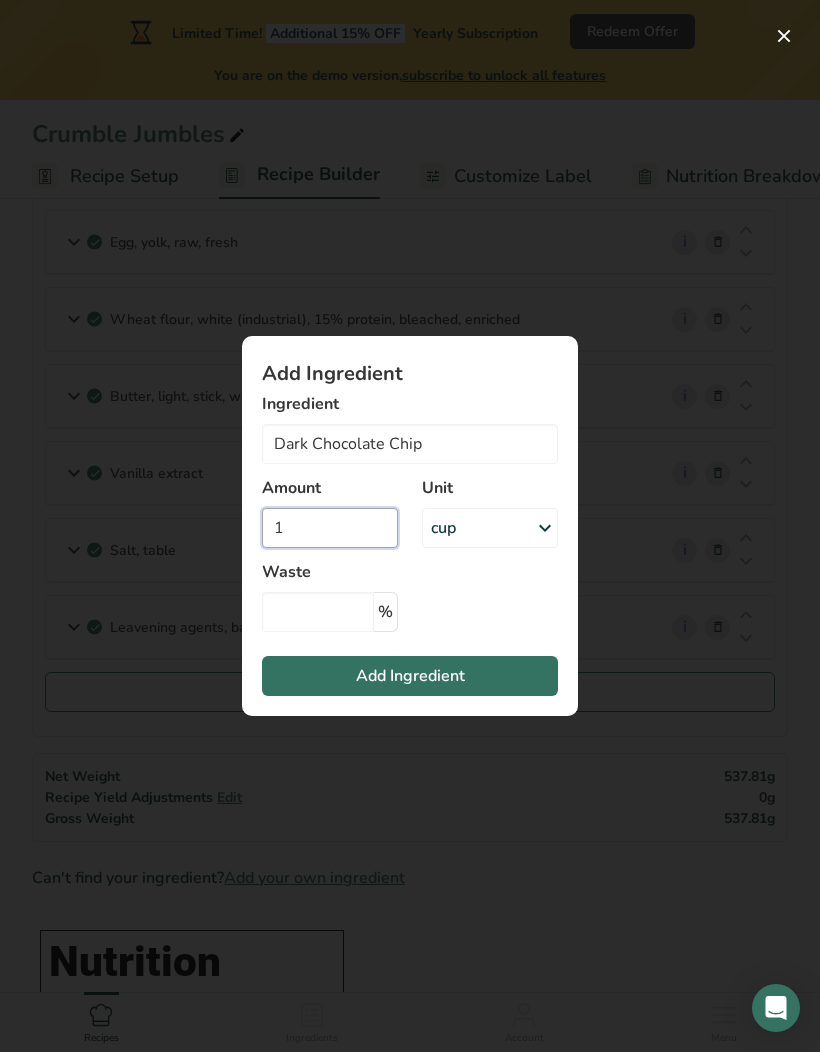 type on "1" 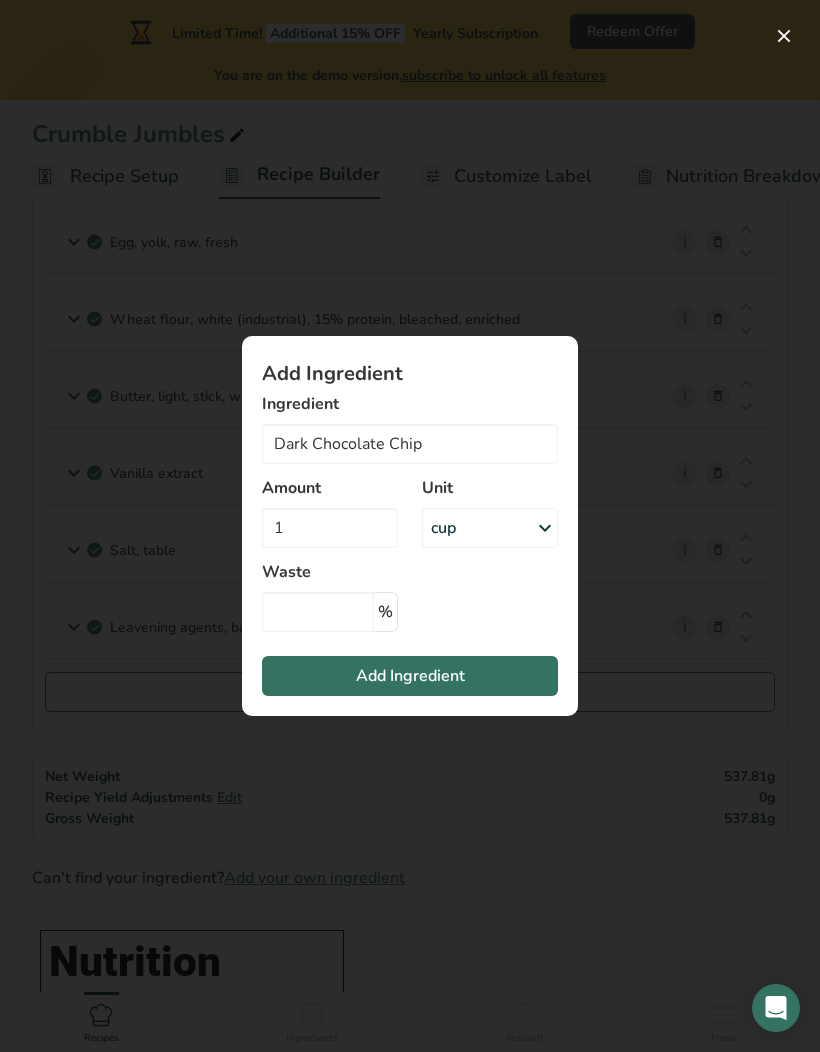 click on "Add Ingredient
Ingredient Dark Chocolate Chip
Ice creams, chocolate
Vegan Chocolate Chips, semi-sweet
White Chocolate Chips
Dark Chocolate Chip
Mini Chocolate Chips
See full Results
Amount 1   Unit
cup
Weight Units
g
kg
mg
See more
Volume Units
l
Volume units require a density conversion. If you know your ingredient's density enter it below. Otherwise, click on "RIA" our AI Regulatory bot - she will be able to help you
Density is required
lb/ft3
g/cm3
Confirm" at bounding box center [410, 526] 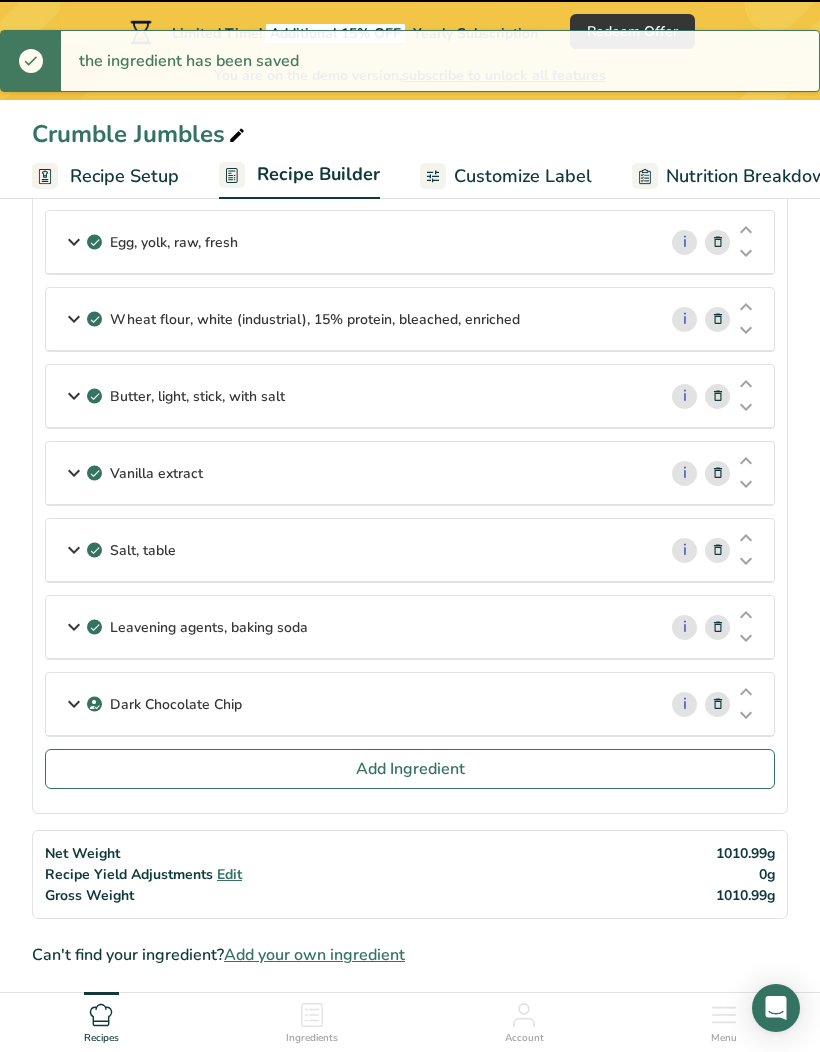 type 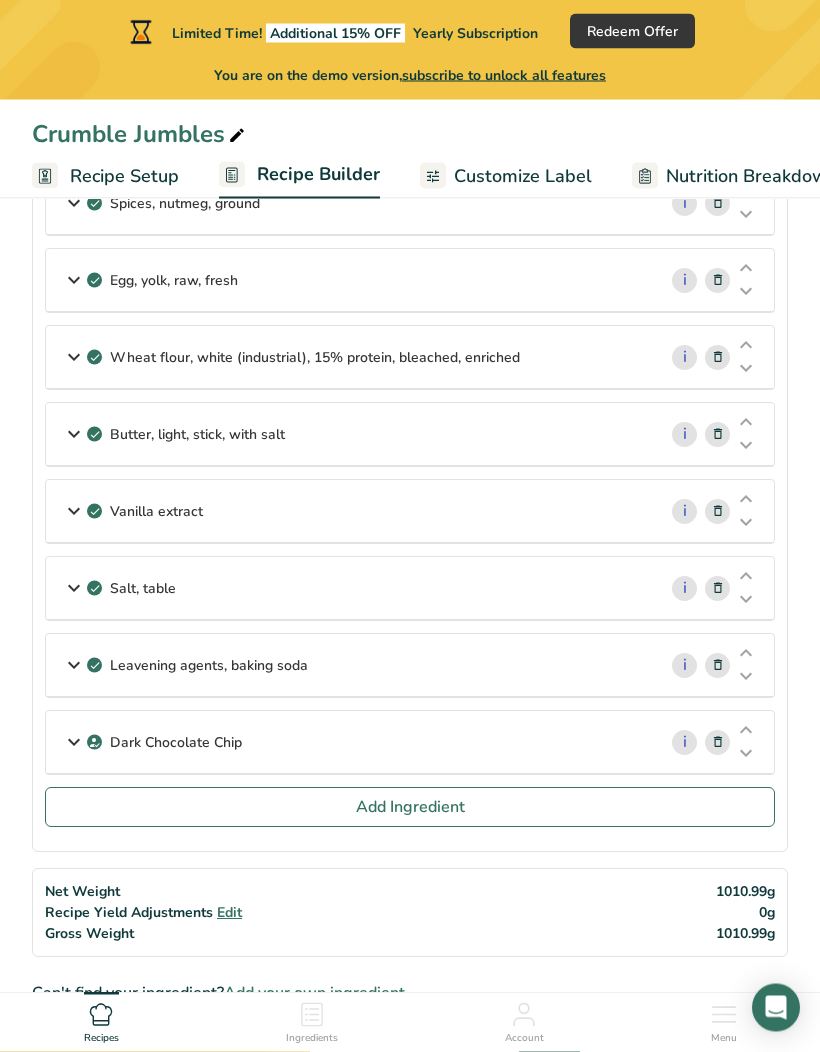 scroll, scrollTop: 359, scrollLeft: 0, axis: vertical 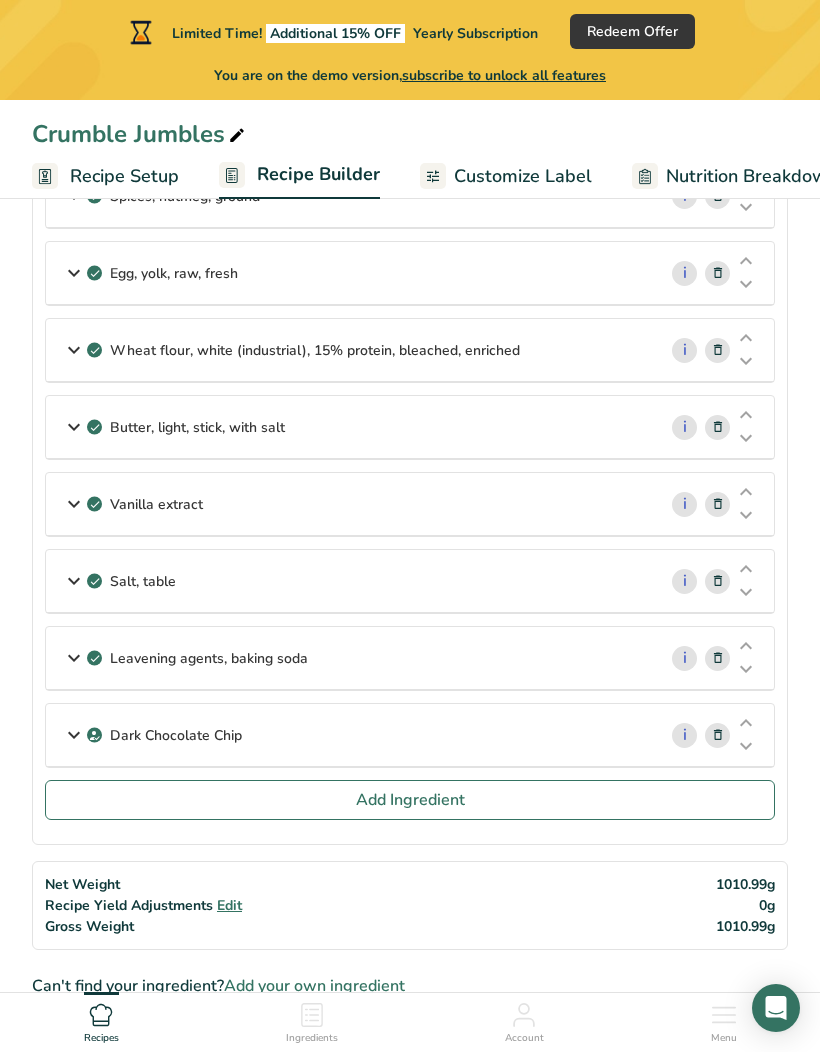 click on "Add Ingredient" at bounding box center (410, 800) 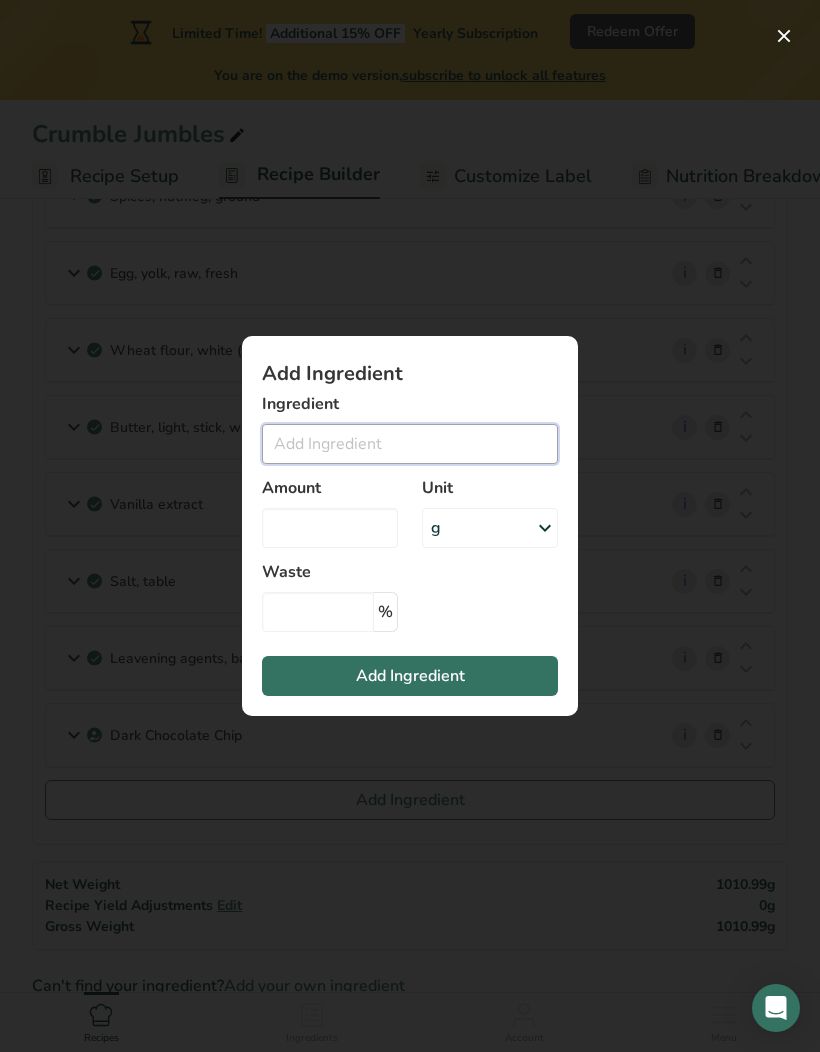 click at bounding box center [410, 444] 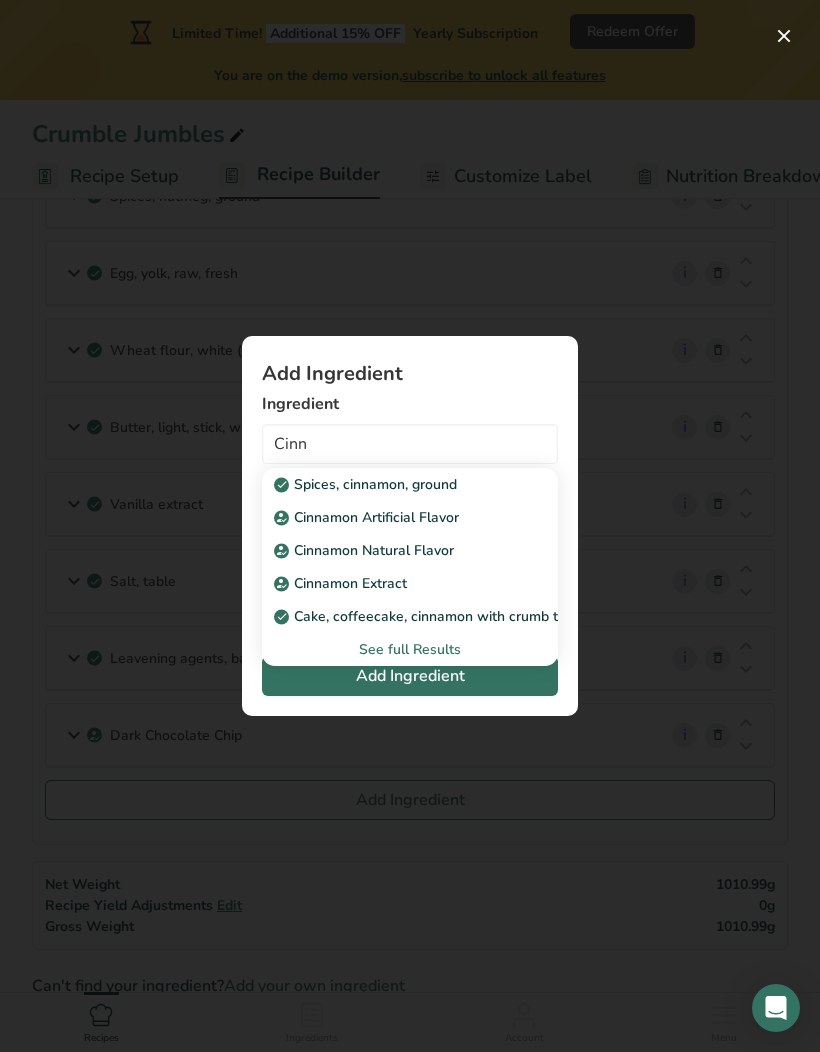 click on "Spices, cinnamon, ground" at bounding box center (367, 484) 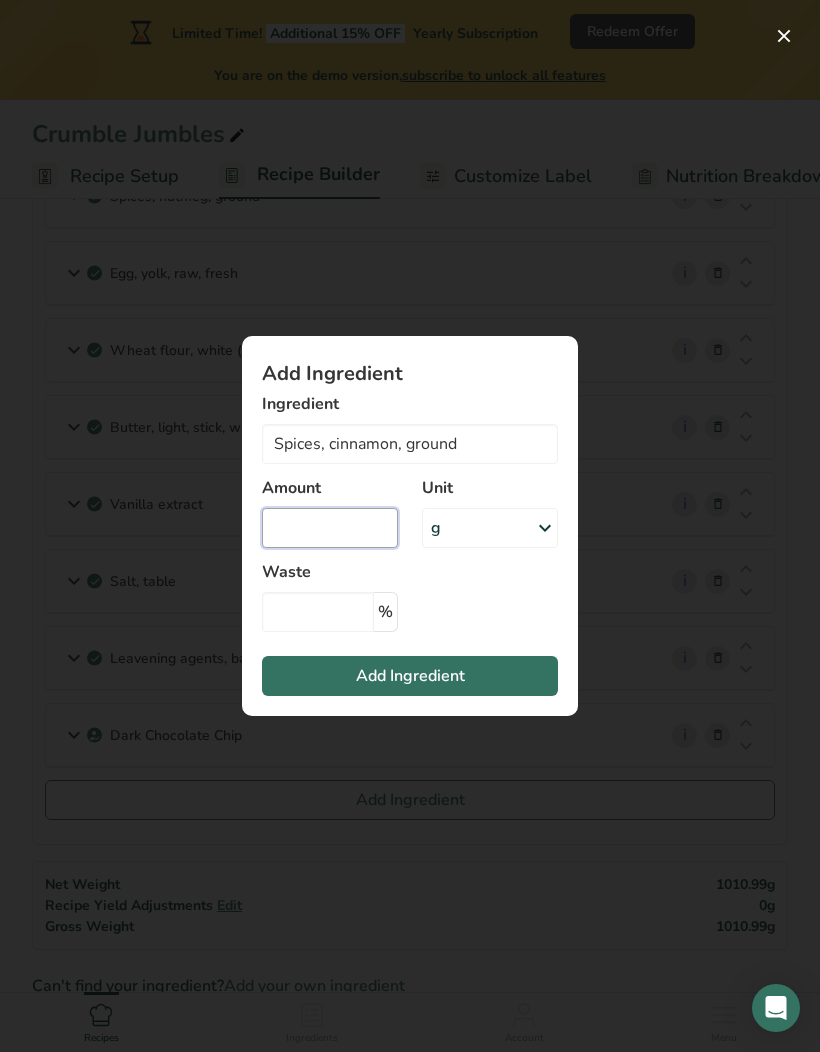 click at bounding box center [330, 528] 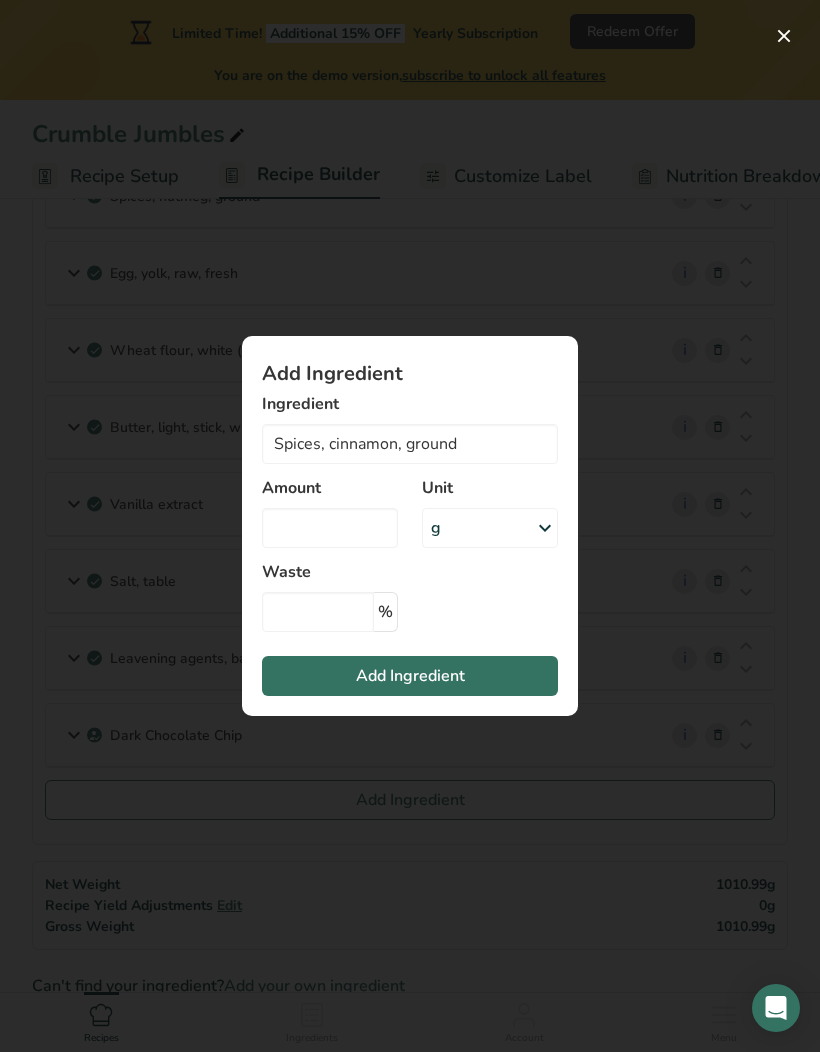 click on "g" at bounding box center (490, 528) 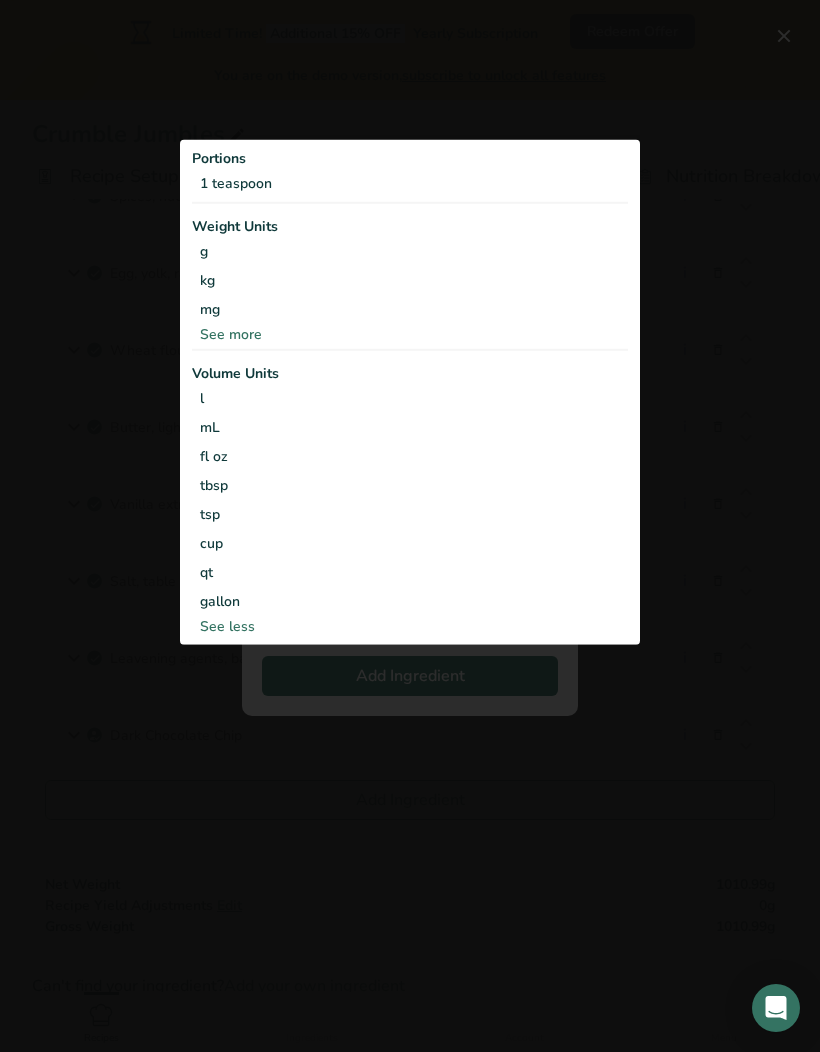 click on "1 teaspoon" at bounding box center (410, 183) 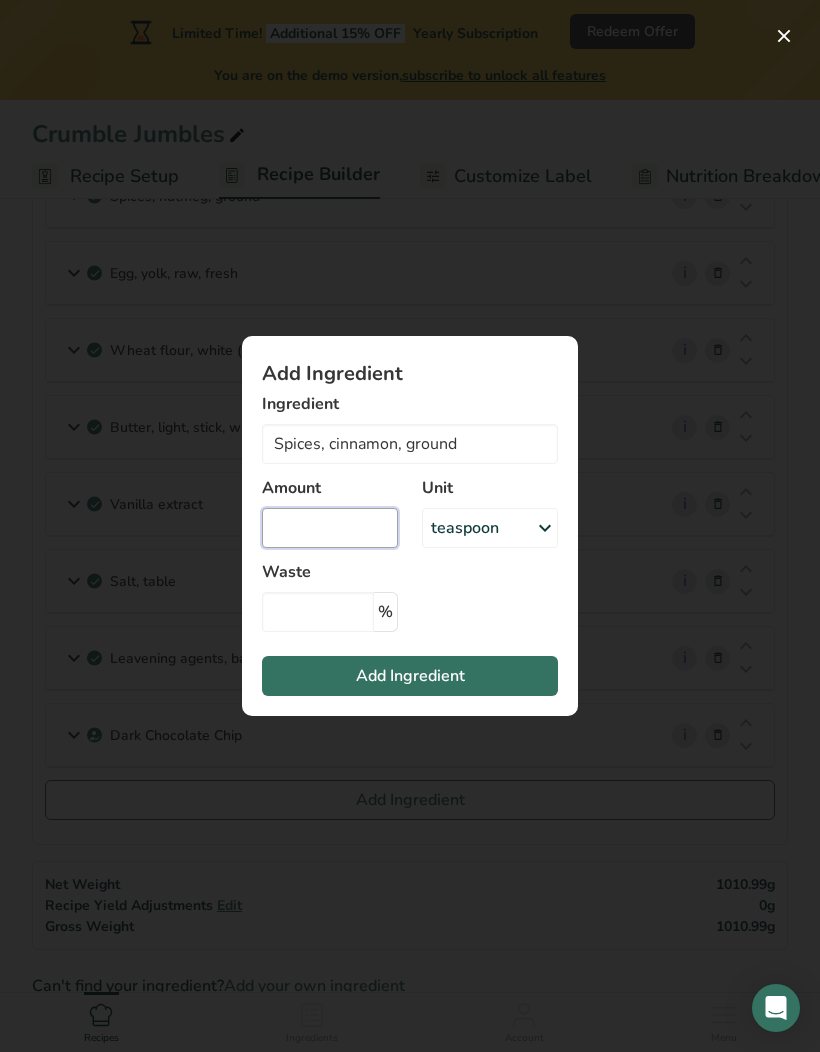 click at bounding box center (330, 528) 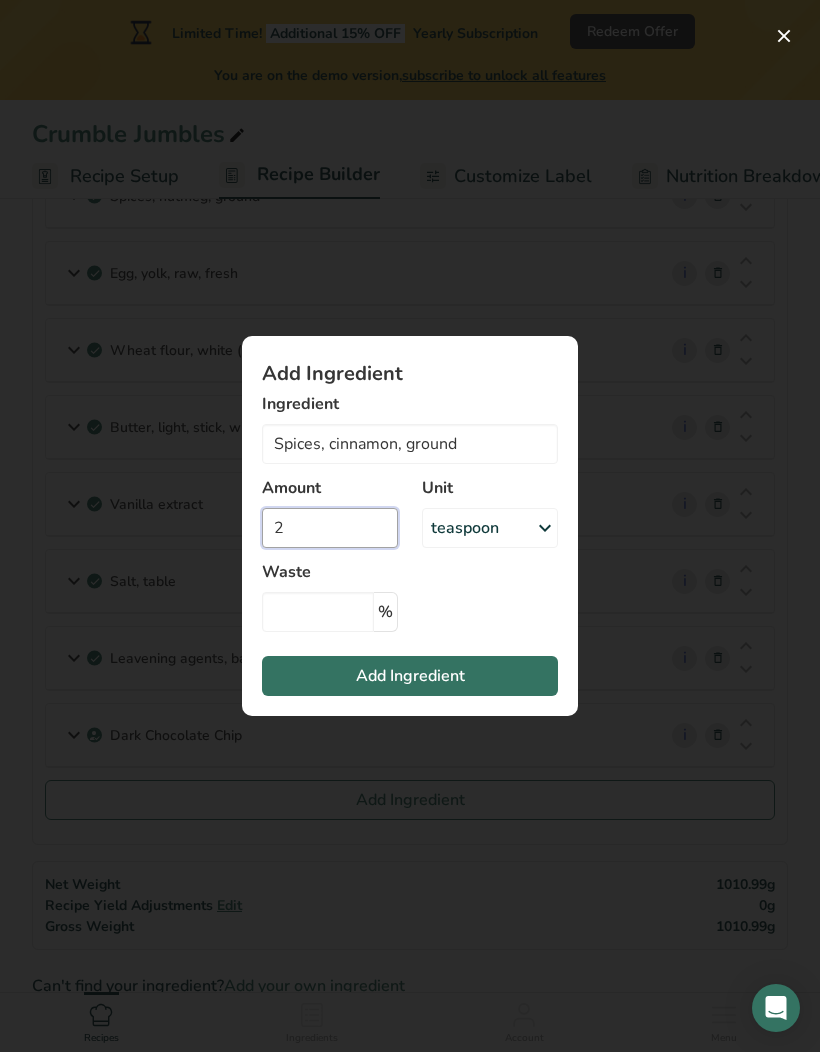 type on "2" 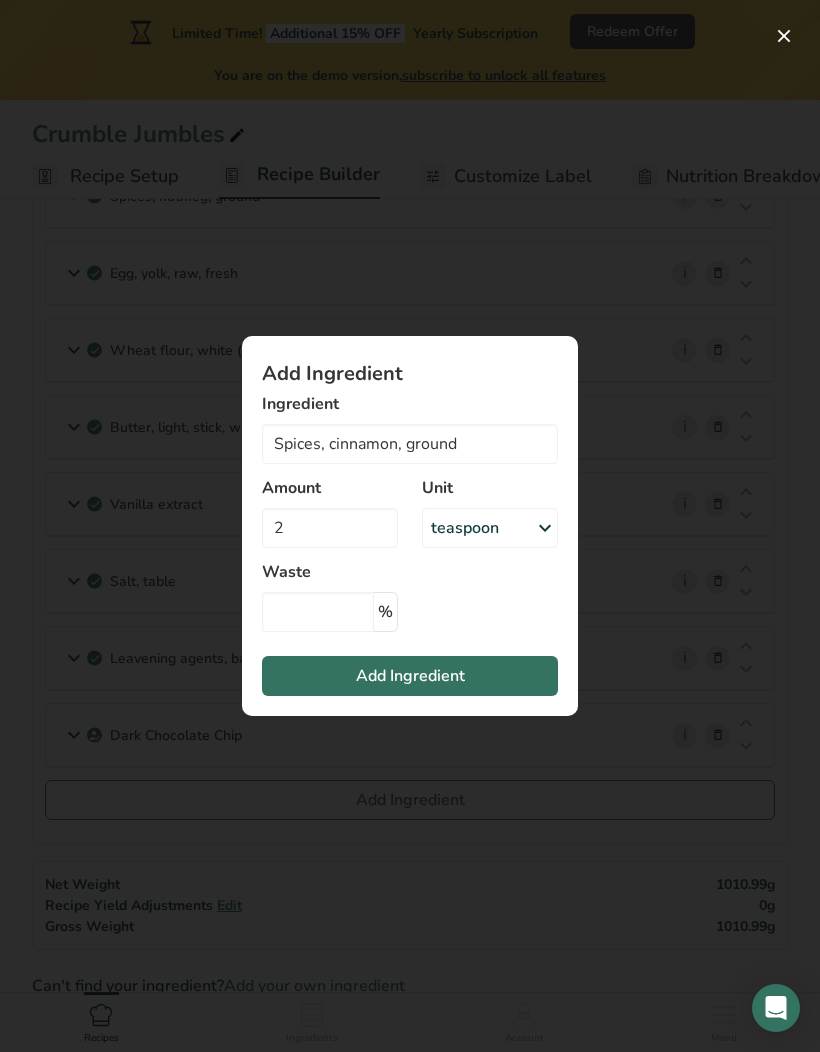 click on "Add Ingredient" at bounding box center (410, 676) 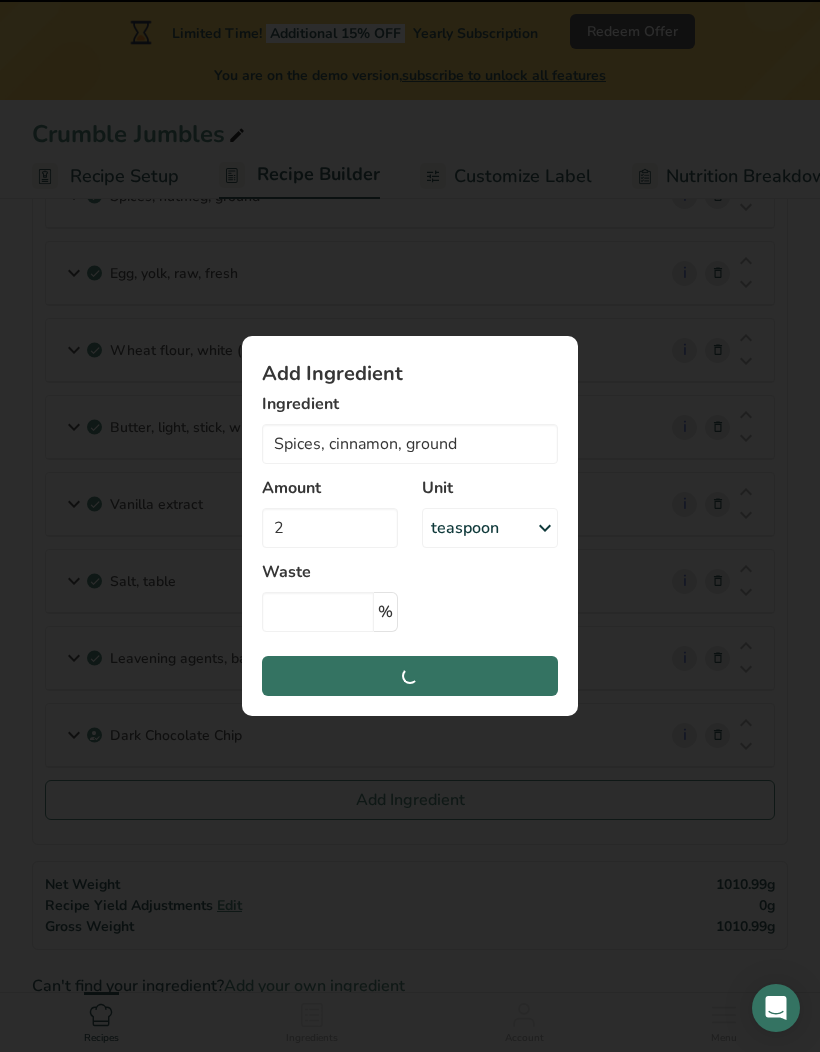 type 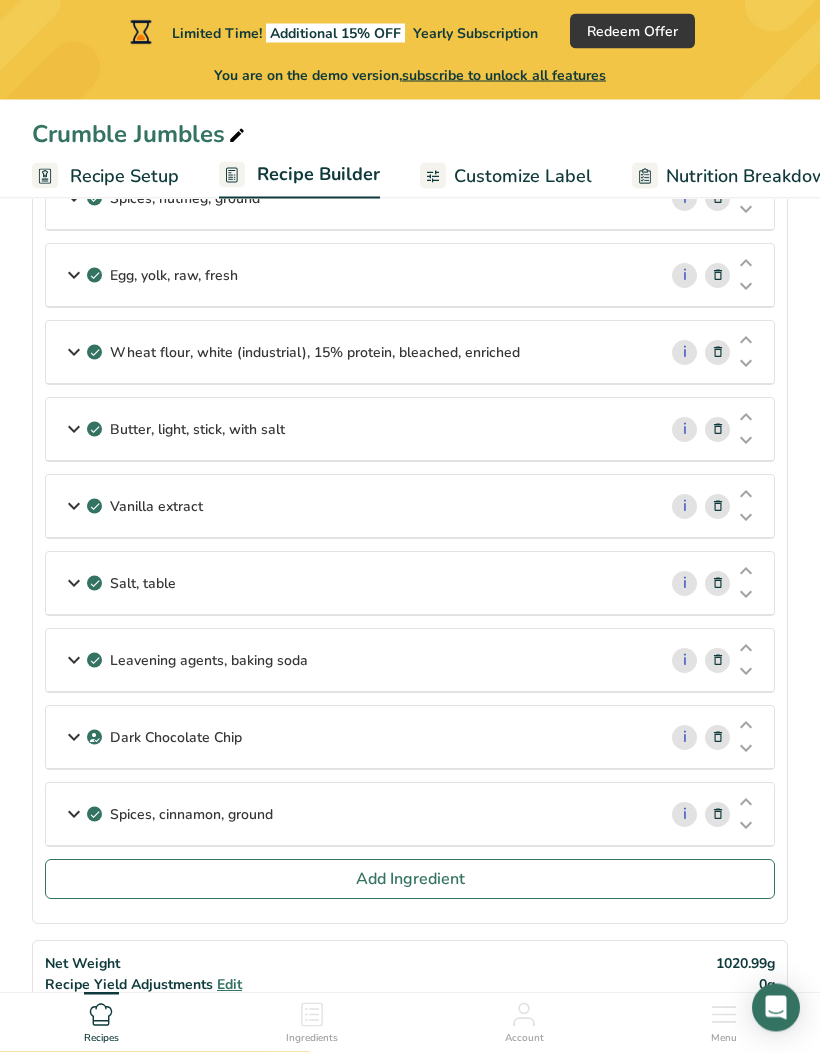 scroll, scrollTop: 353, scrollLeft: 0, axis: vertical 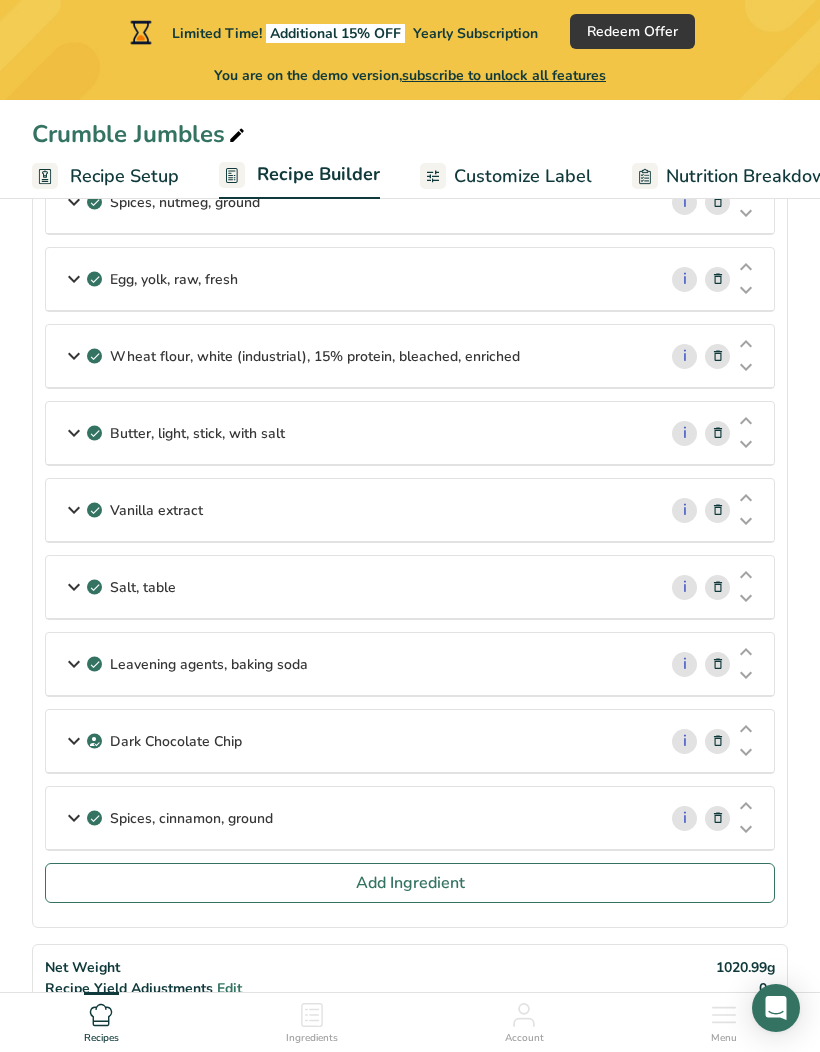 click on "Wheat flour, white (industrial), 15% protein, bleached, enriched" at bounding box center (315, 356) 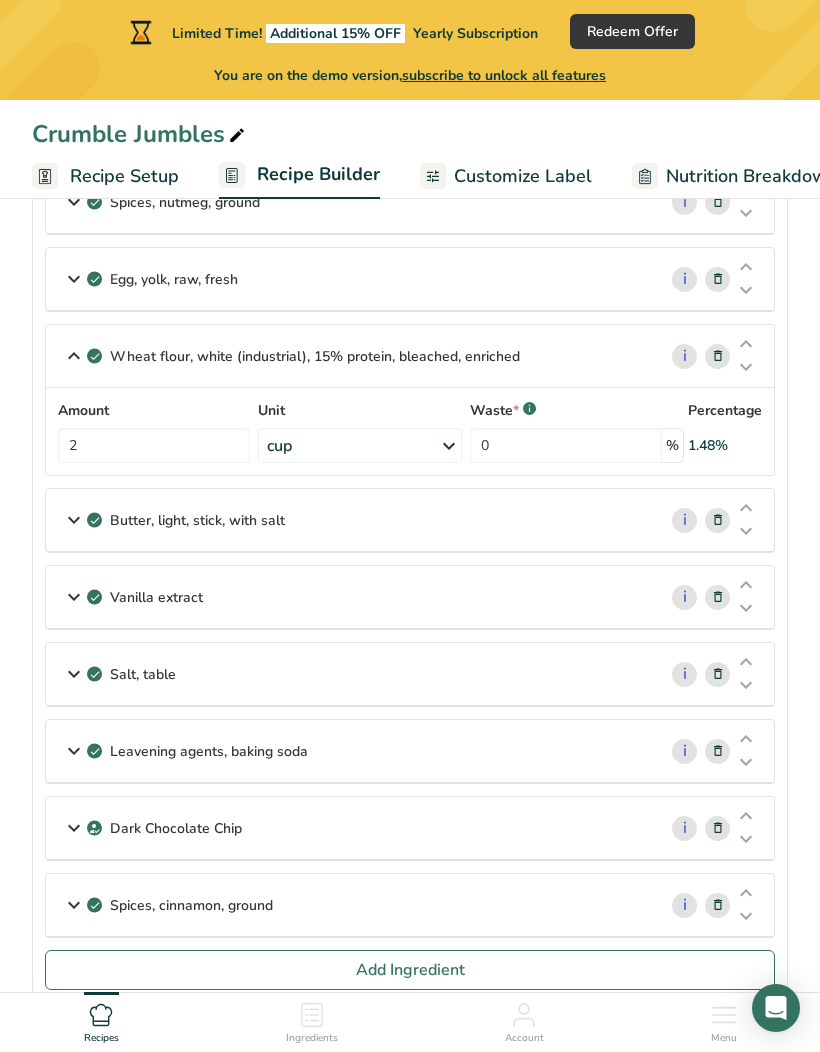 click on "Wheat flour, white (industrial), 15% protein, bleached, enriched" at bounding box center (351, 356) 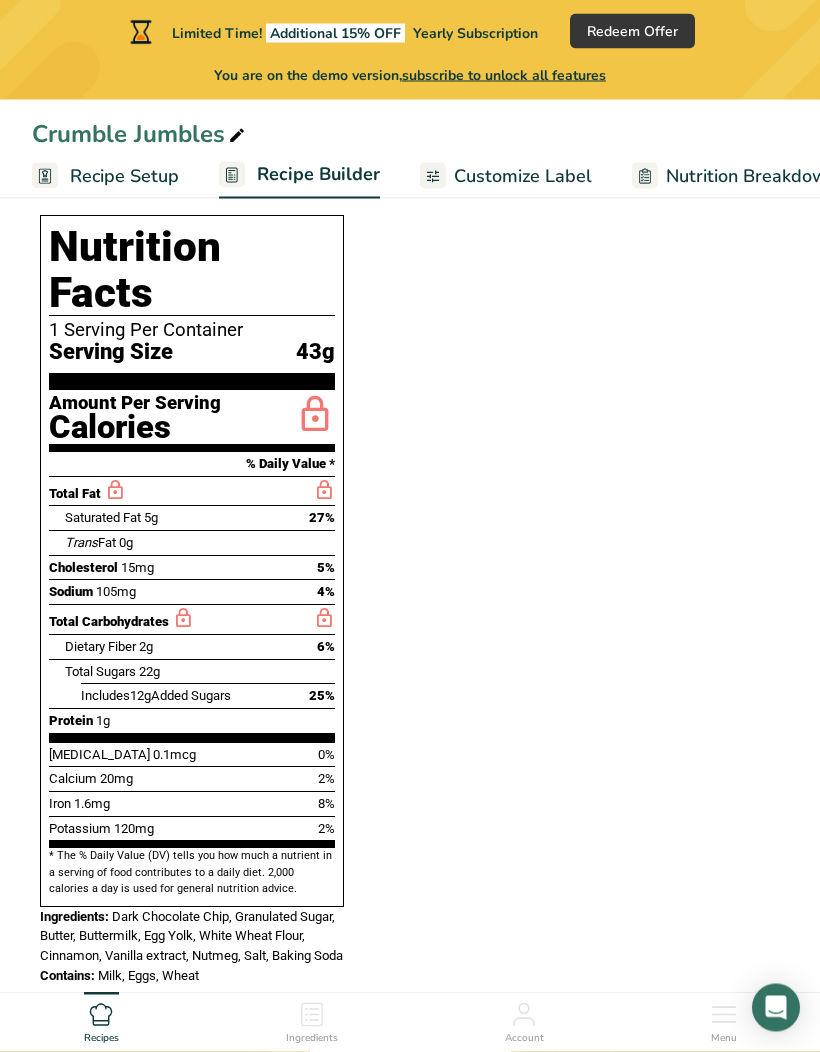scroll, scrollTop: 1258, scrollLeft: 0, axis: vertical 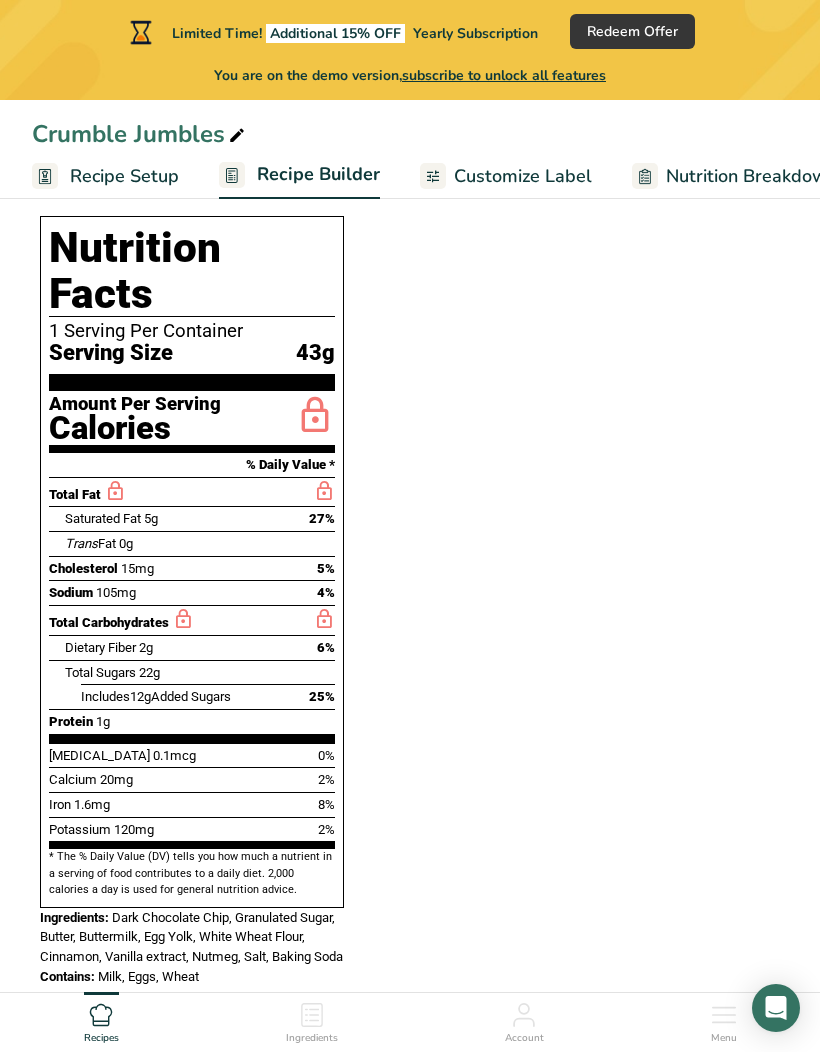 click on "Ingredients
Milk, buttermilk, fluid, whole
i
Amount 0.33   Unit
cup
Portions
1 cup
Weight Units
g
kg
mg
See more
Volume Units
l
Volume units require a density conversion. If you know your ingredient's density enter it below. Otherwise, click on "RIA" our AI Regulatory bot - she will be able to help you
lb/ft3
g/cm3
Confirm
mL
Volume units require a density conversion. If you know your ingredient's density enter it below. Otherwise, click on "RIA" our AI Regulatory bot - she will be able to help you
lb/ft3
*" at bounding box center [410, 321] 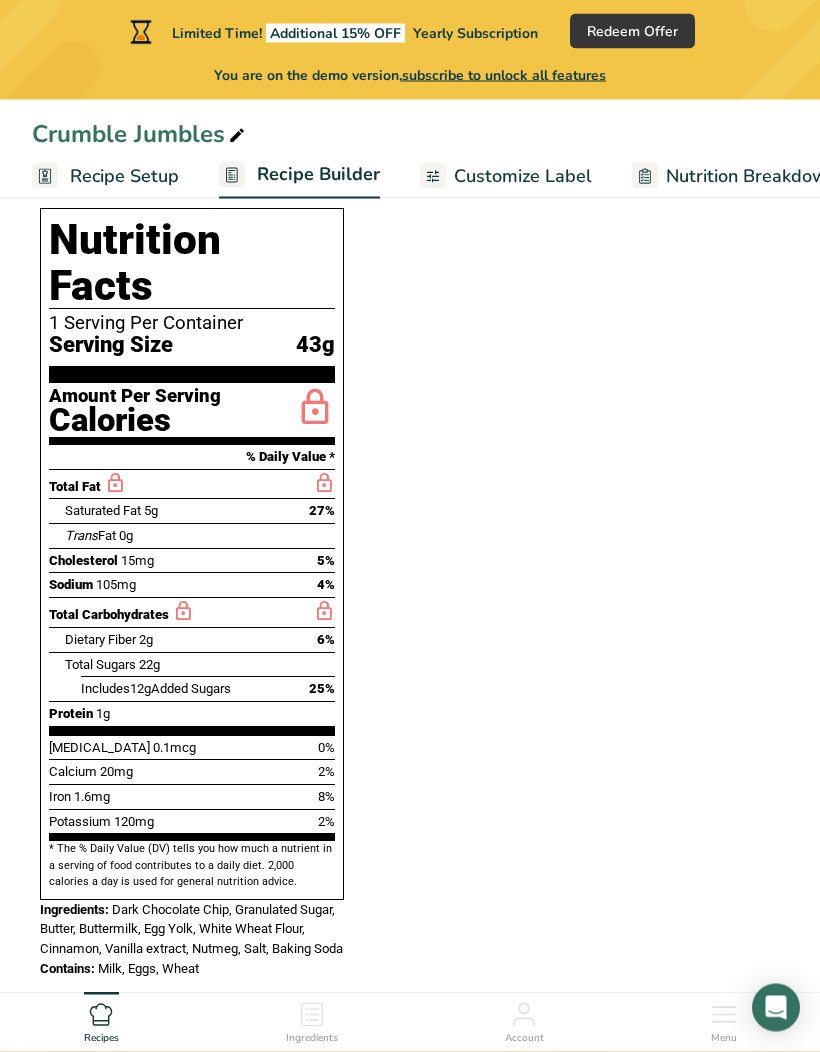 scroll, scrollTop: 1266, scrollLeft: 0, axis: vertical 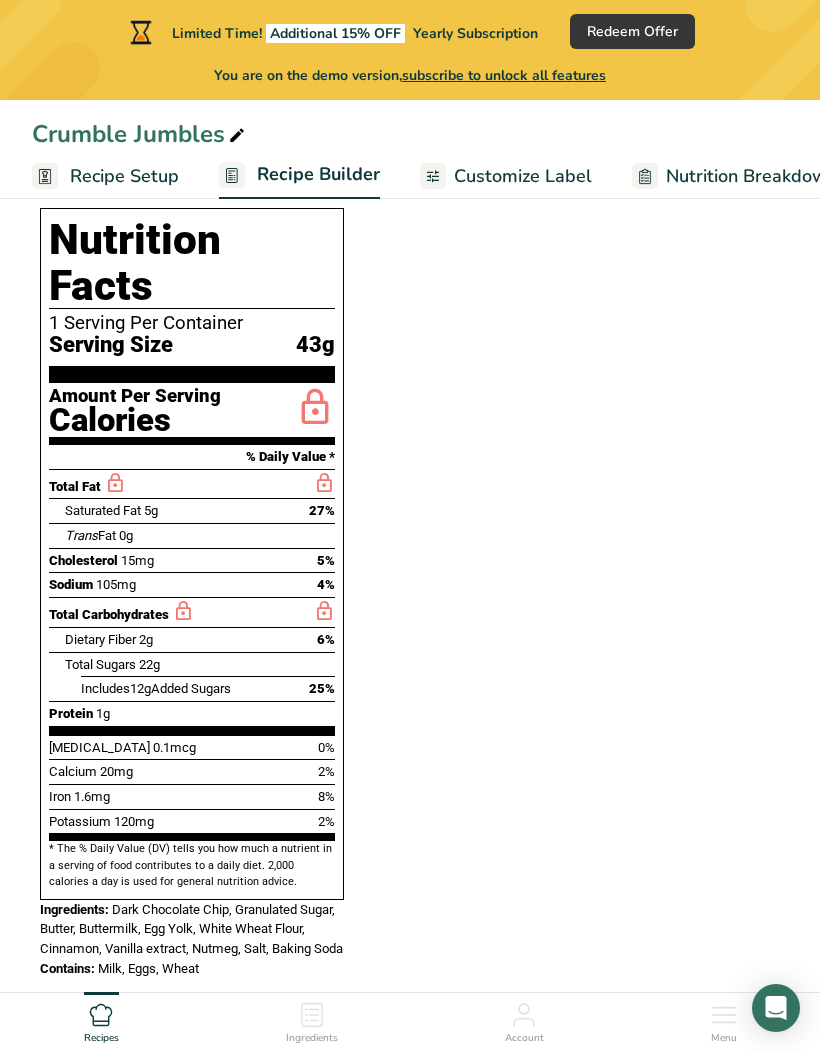 click on "Ingredients
Milk, buttermilk, fluid, whole
i
Amount 0.33   Unit
cup
Portions
1 cup
Weight Units
g
kg
mg
See more
Volume Units
l
Volume units require a density conversion. If you know your ingredient's density enter it below. Otherwise, click on "RIA" our AI Regulatory bot - she will be able to help you
lb/ft3
g/cm3
Confirm
mL
Volume units require a density conversion. If you know your ingredient's density enter it below. Otherwise, click on "RIA" our AI Regulatory bot - she will be able to help you
lb/ft3
*" at bounding box center (410, 313) 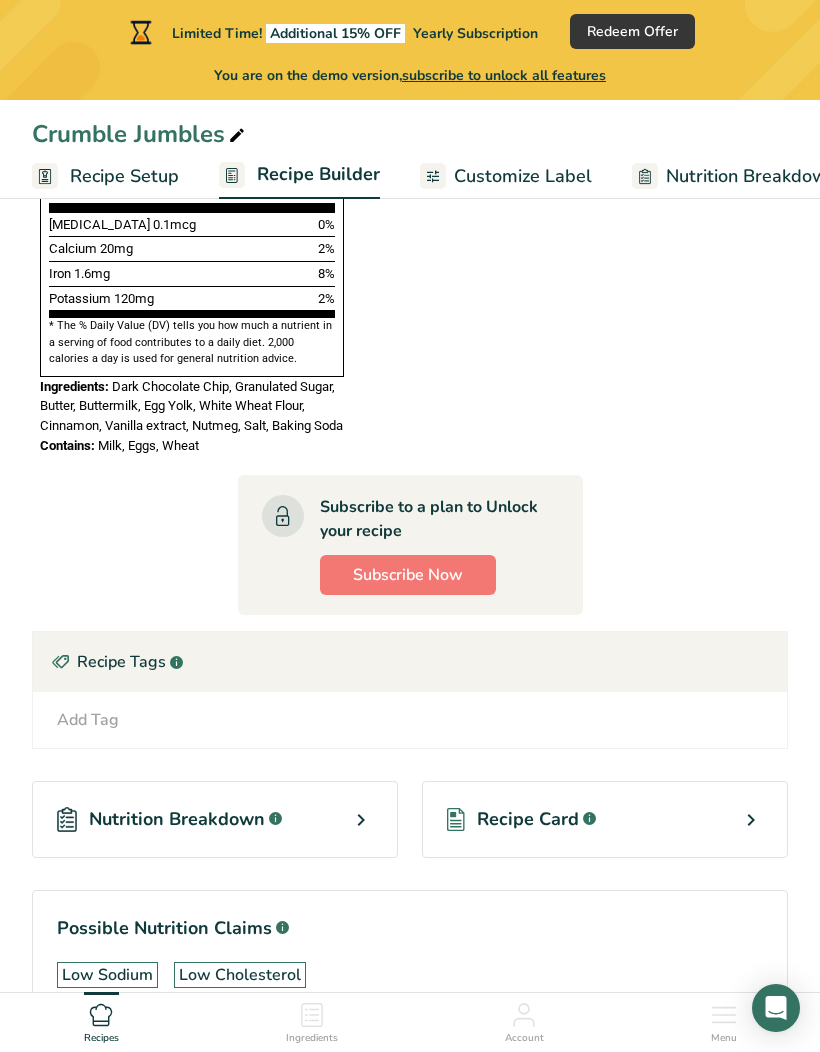 scroll, scrollTop: 1790, scrollLeft: 0, axis: vertical 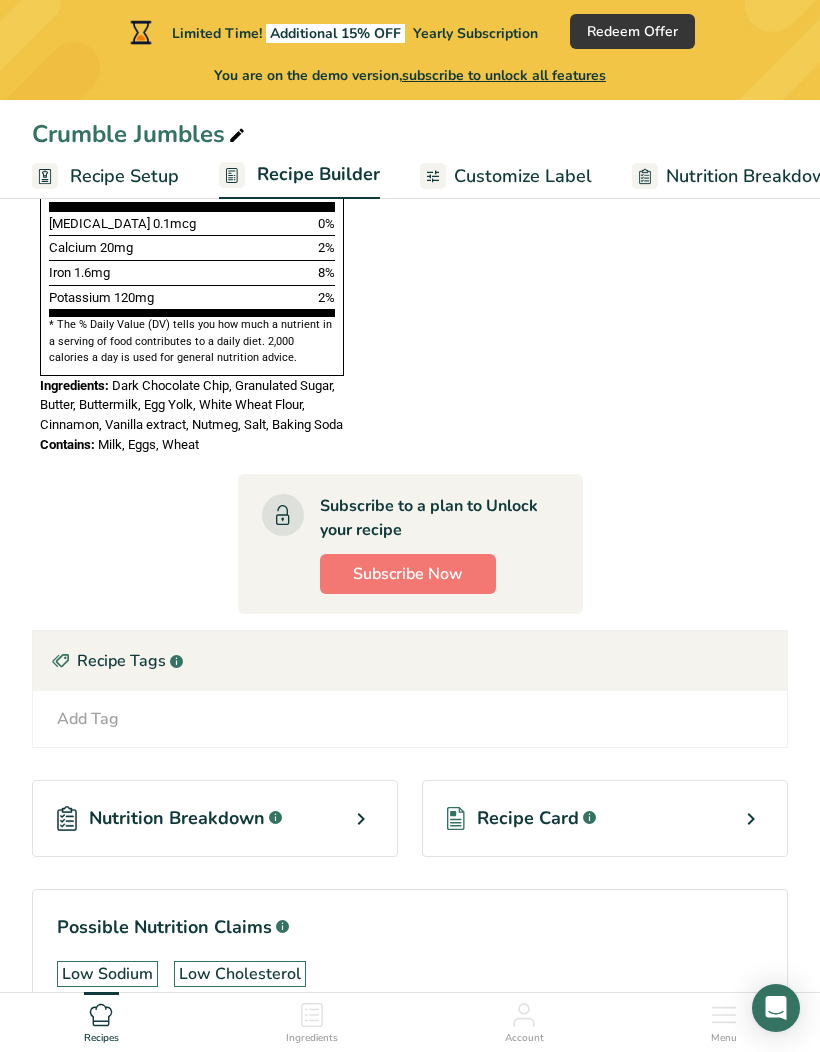 click at bounding box center [361, 819] 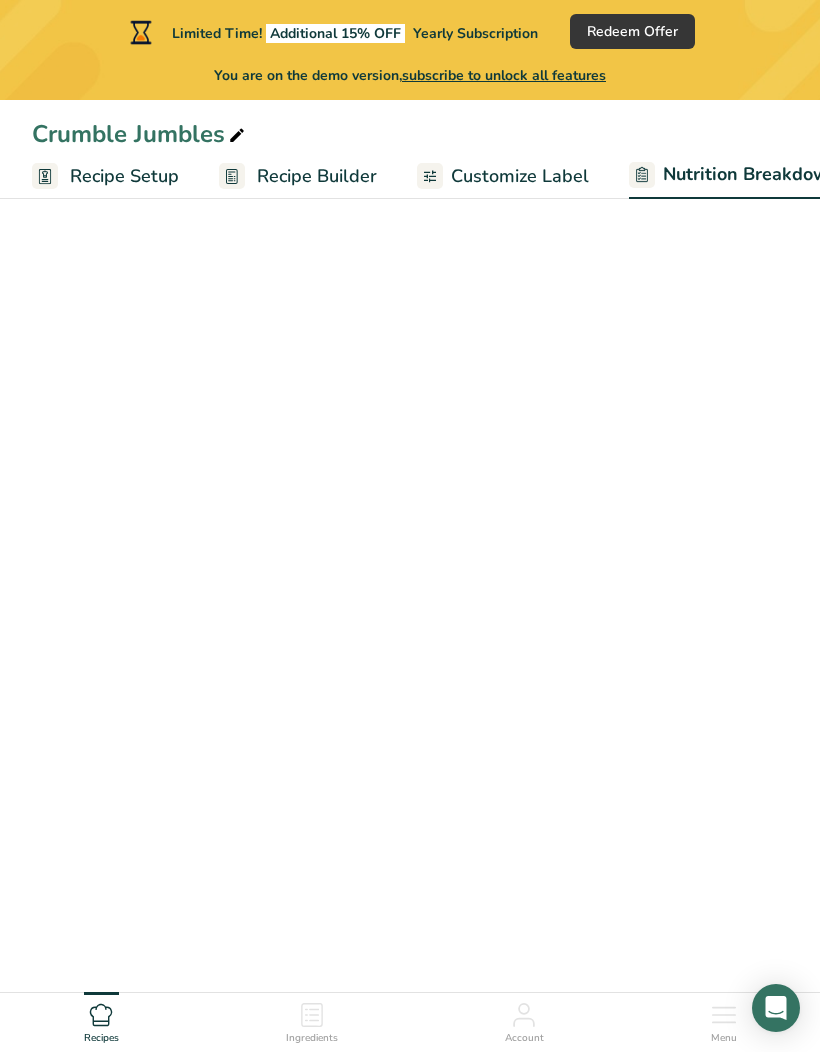 select on "Calories" 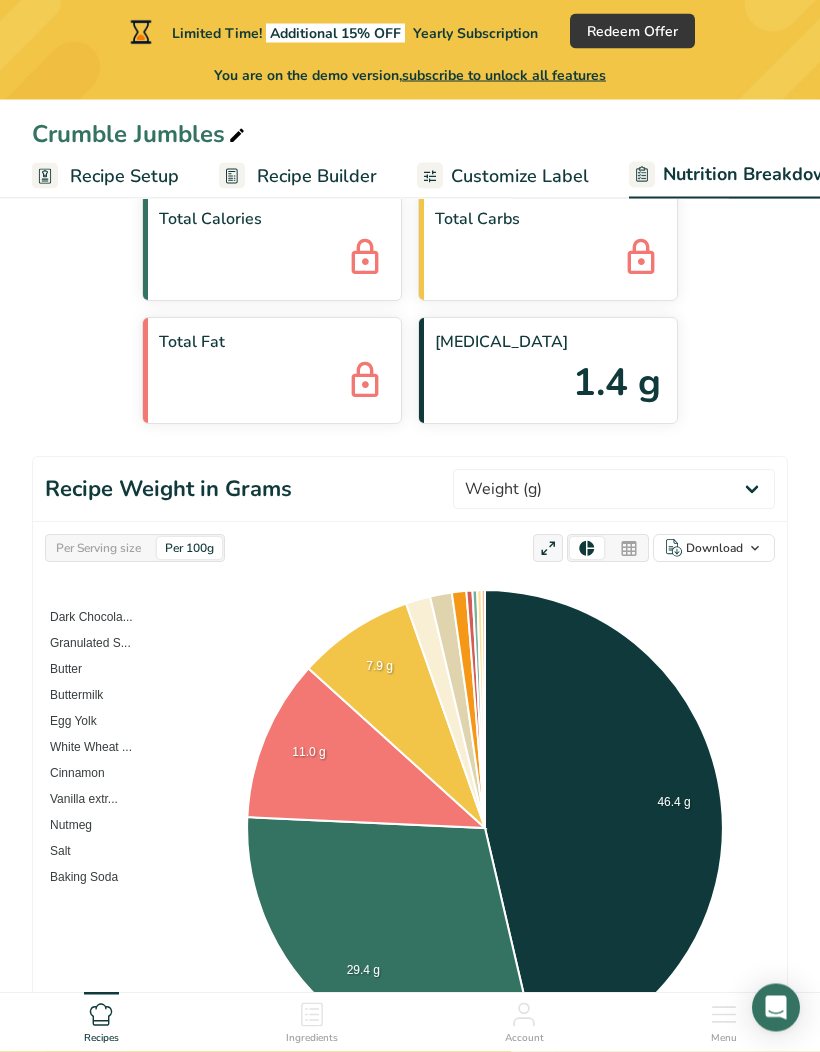scroll, scrollTop: 0, scrollLeft: 0, axis: both 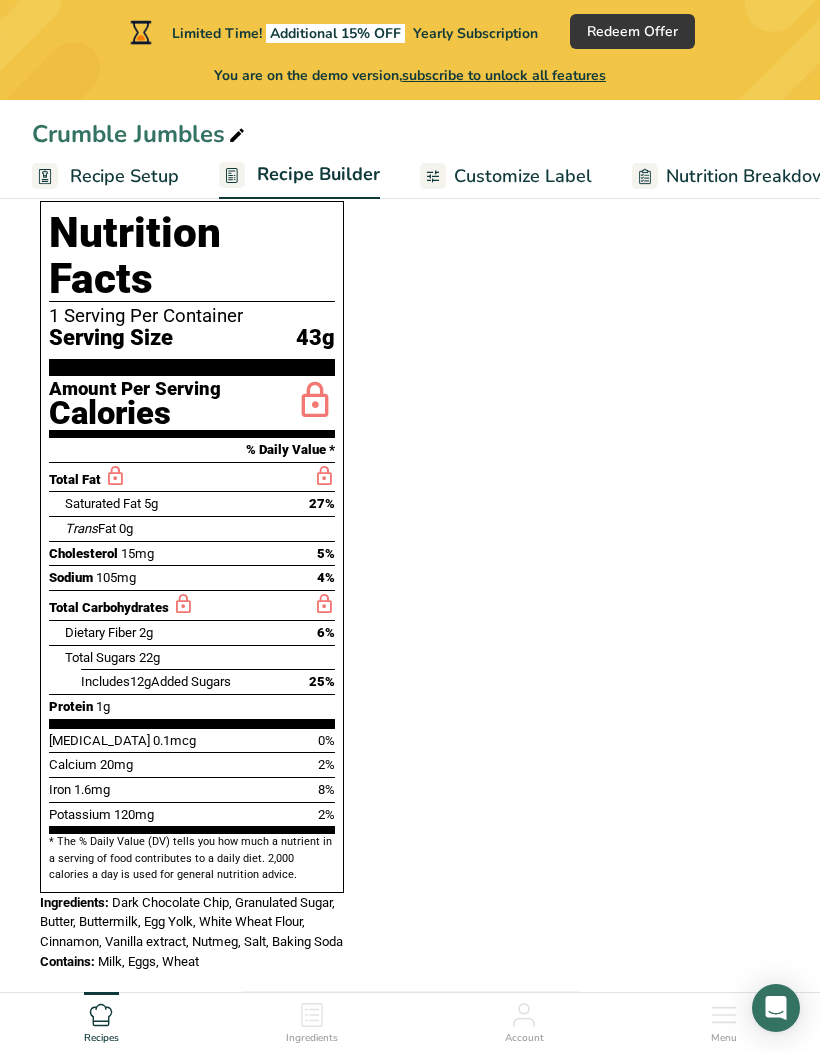 click on "Ingredients
Milk, buttermilk, fluid, whole
i
Amount 0.33   Unit
cup
Portions
1 cup
Weight Units
g
kg
mg
See more
Volume Units
l
Volume units require a density conversion. If you know your ingredient's density enter it below. Otherwise, click on "RIA" our AI Regulatory bot - she will be able to help you
lb/ft3
g/cm3
Confirm
mL
Volume units require a density conversion. If you know your ingredient's density enter it below. Otherwise, click on "RIA" our AI Regulatory bot - she will be able to help you
lb/ft3
*" at bounding box center (410, 306) 